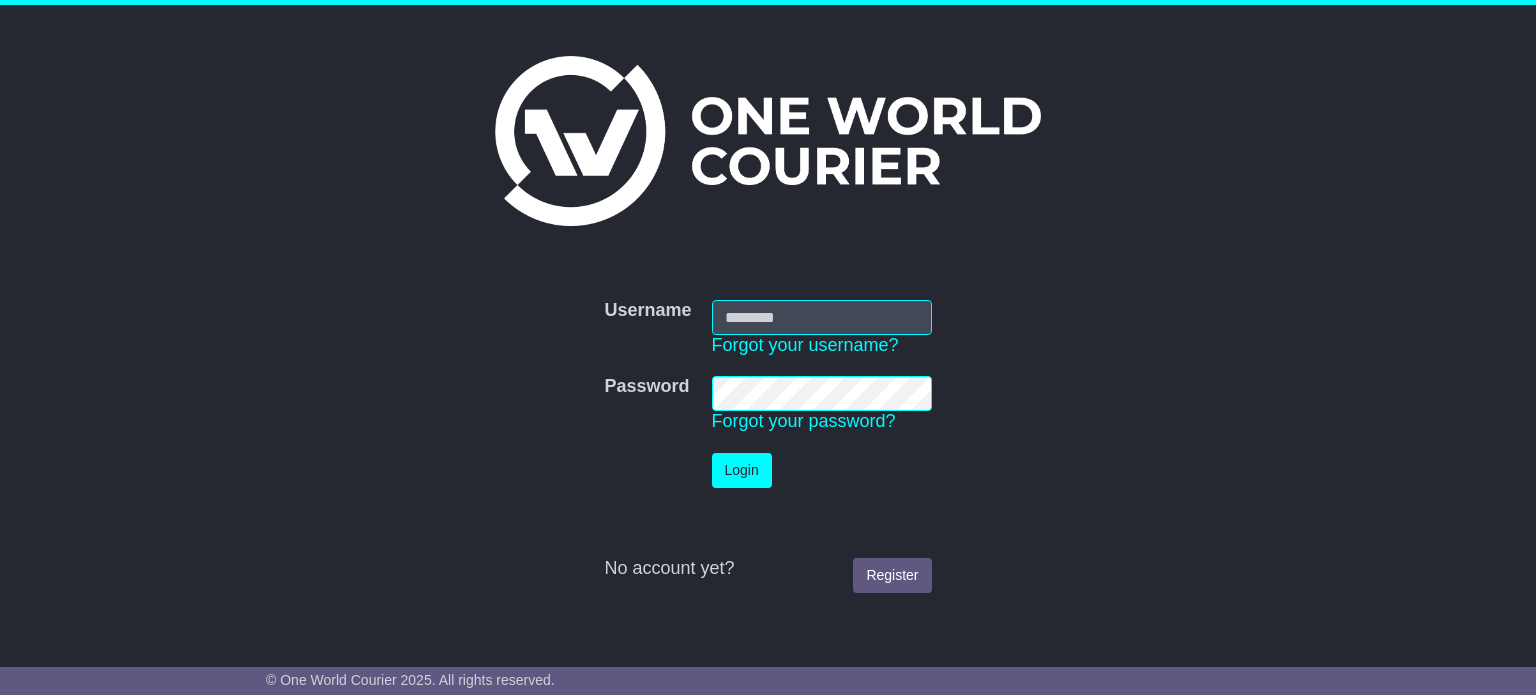 scroll, scrollTop: 0, scrollLeft: 0, axis: both 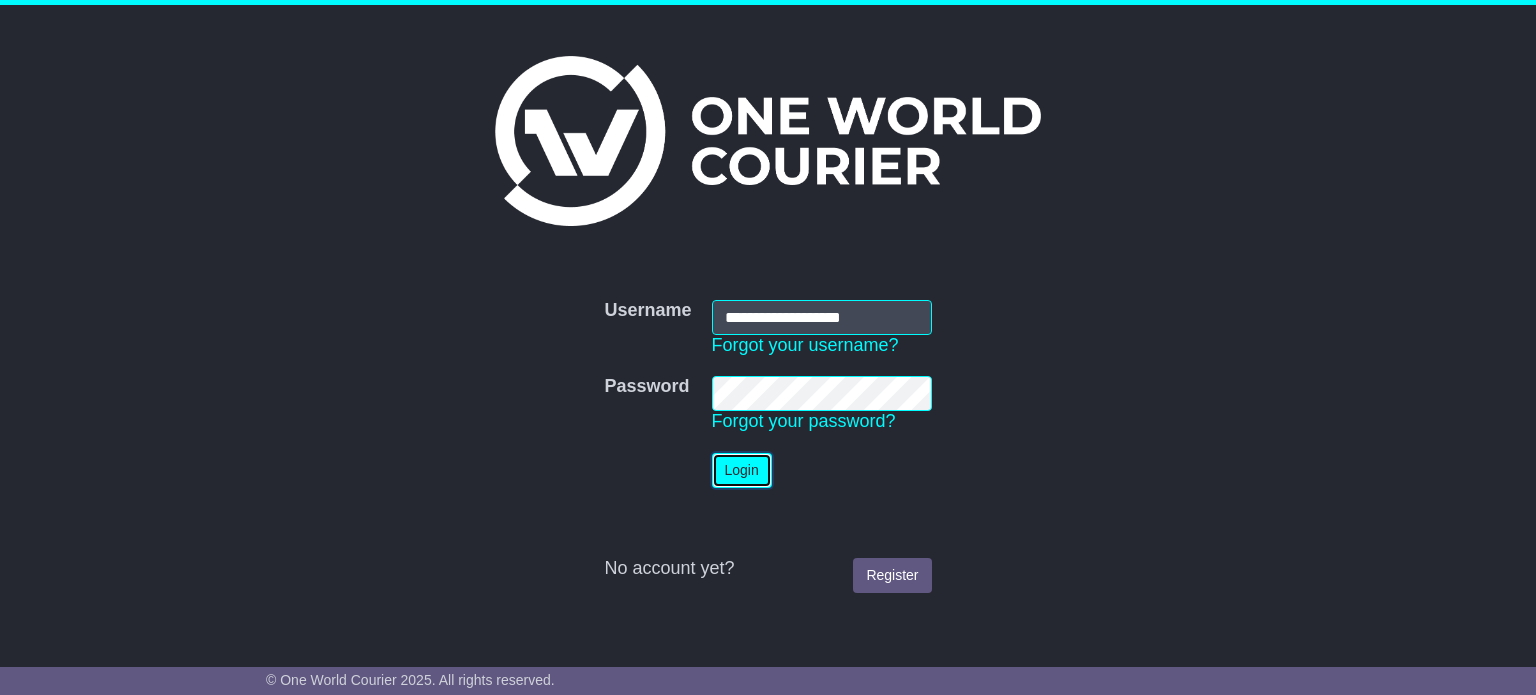 click on "Login" at bounding box center [742, 470] 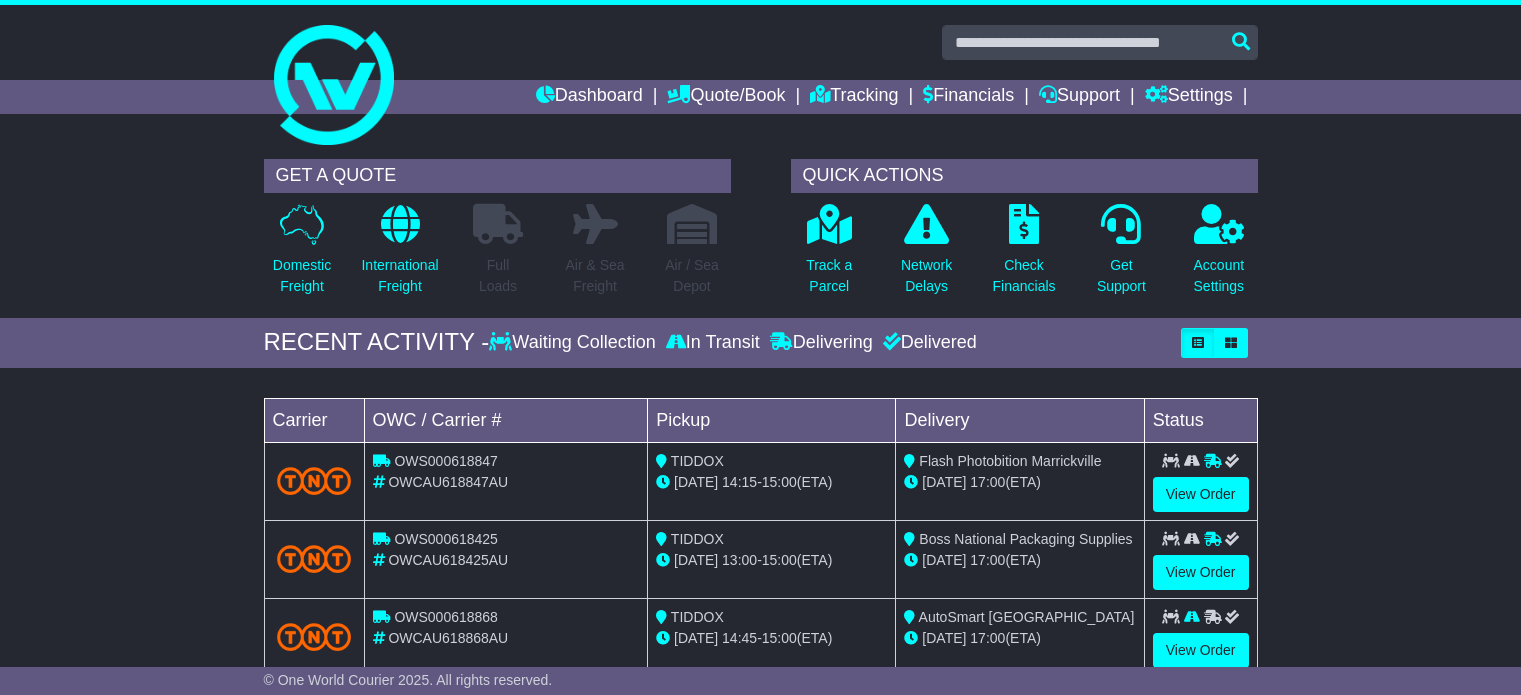 scroll, scrollTop: 0, scrollLeft: 0, axis: both 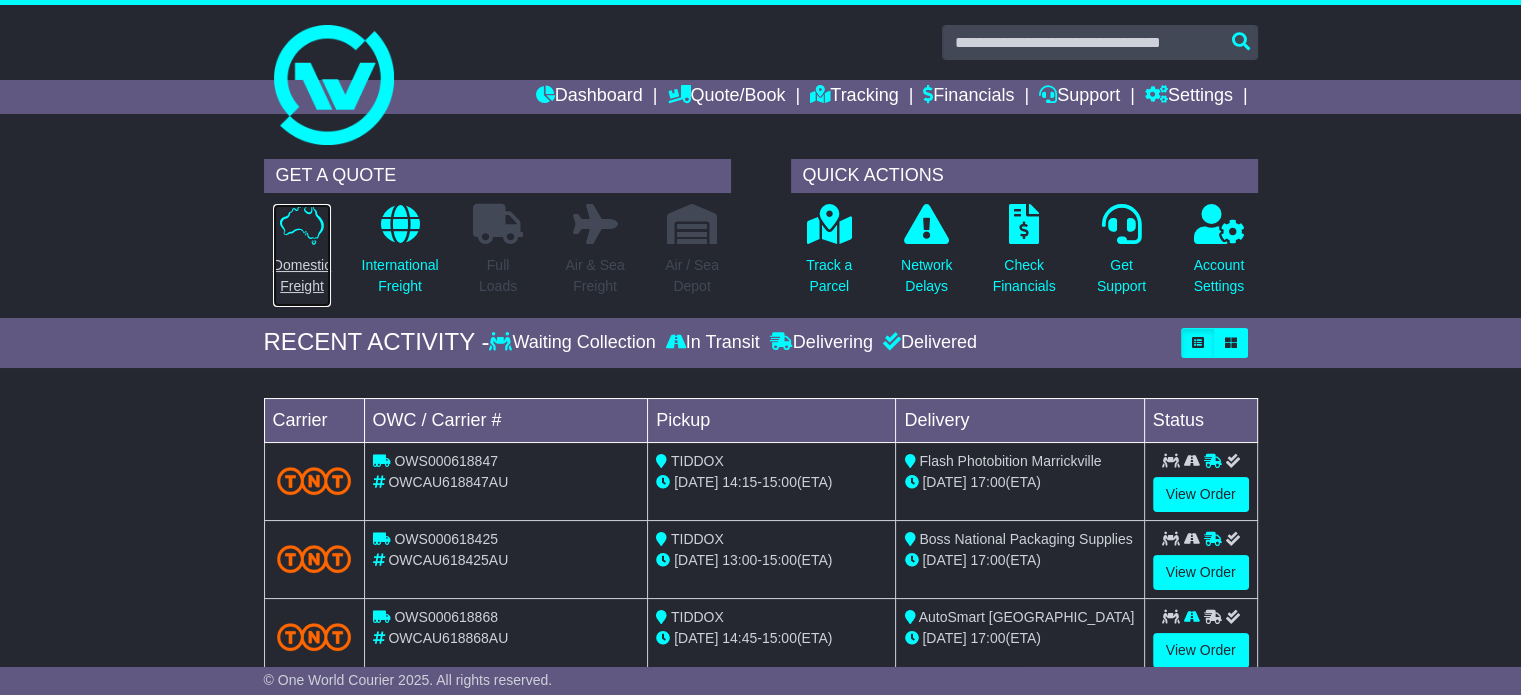 click on "Domestic Freight" at bounding box center [302, 276] 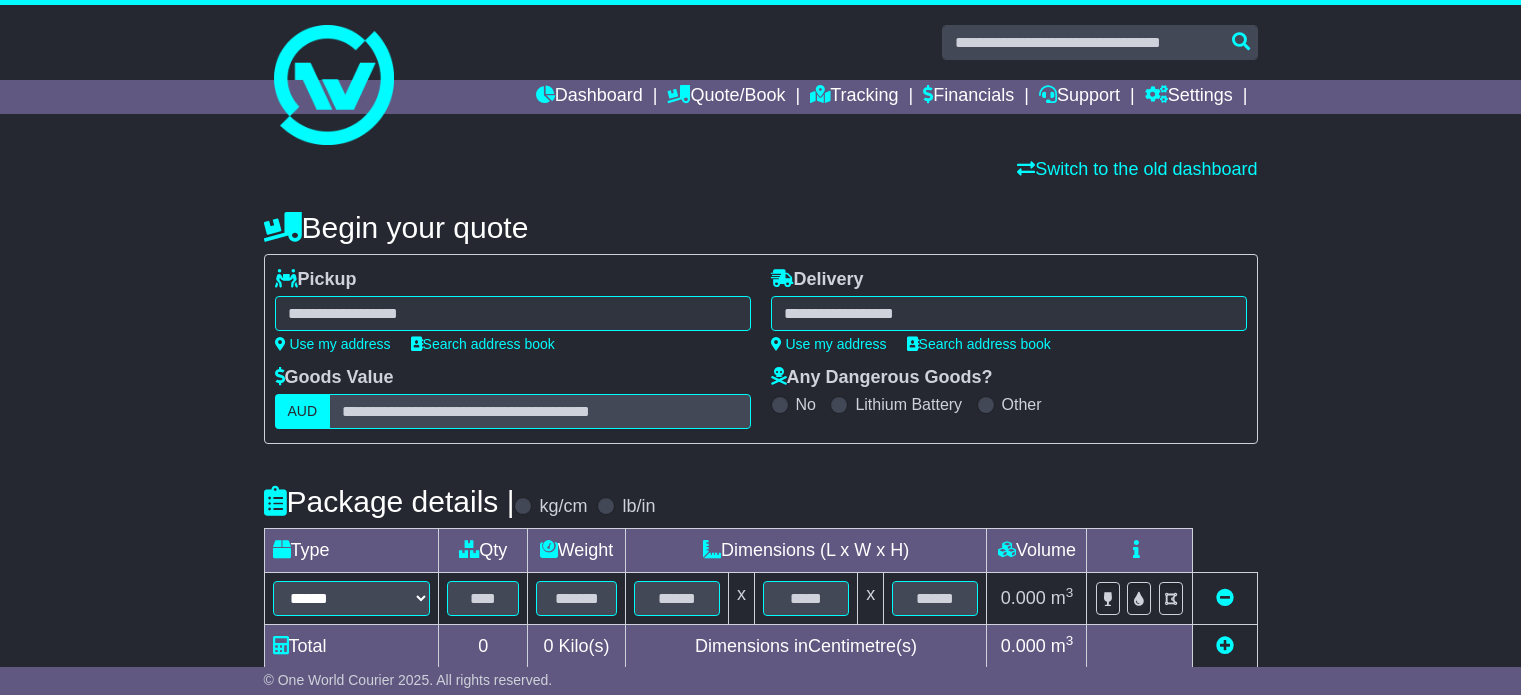 scroll, scrollTop: 0, scrollLeft: 0, axis: both 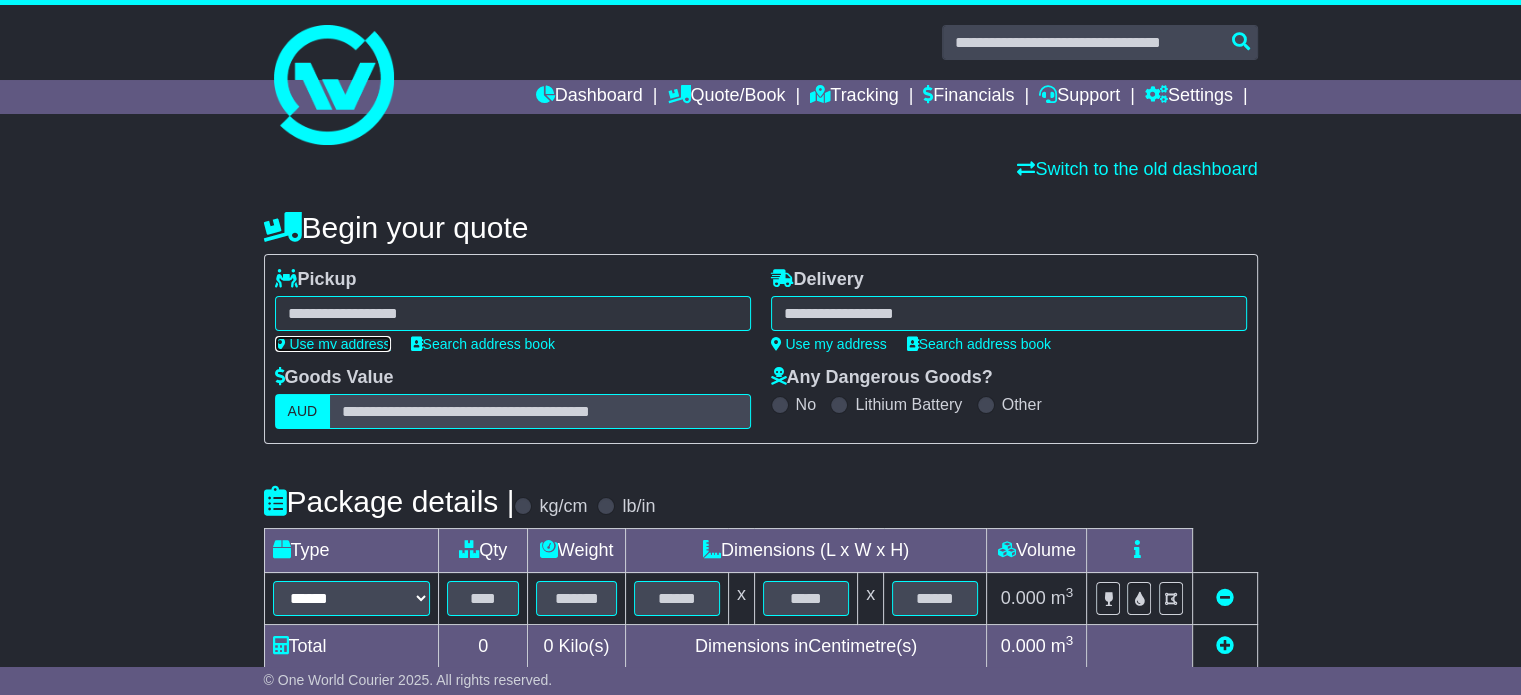 click on "Use my address" at bounding box center [333, 344] 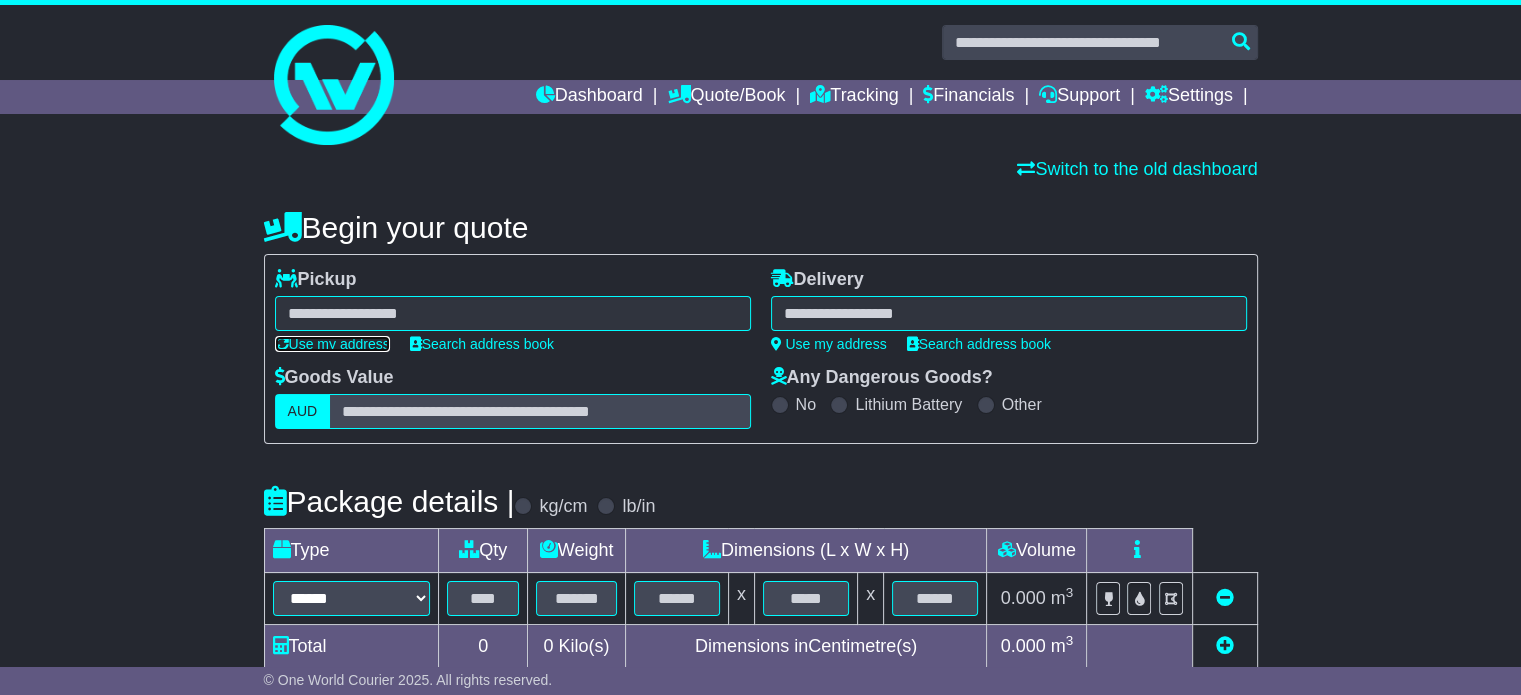 type on "**********" 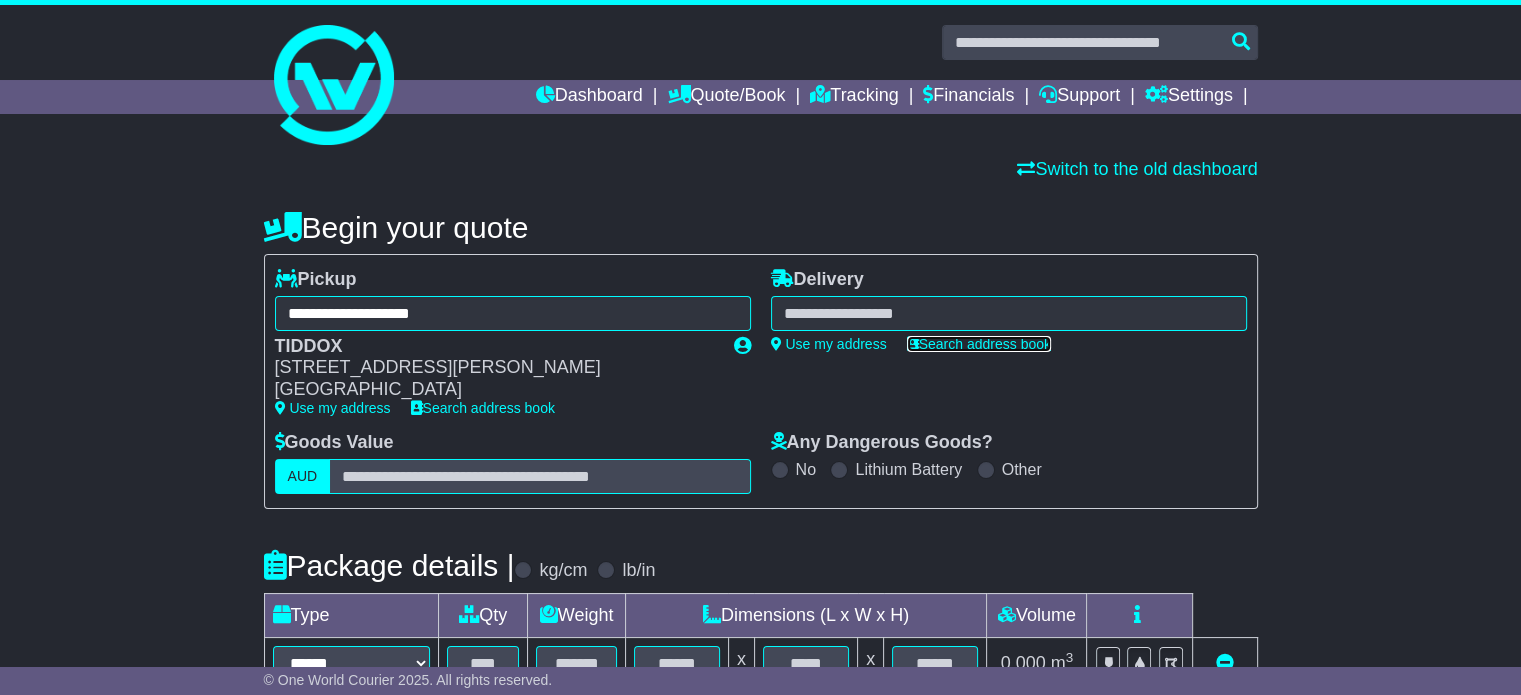 click on "Search address book" at bounding box center [979, 344] 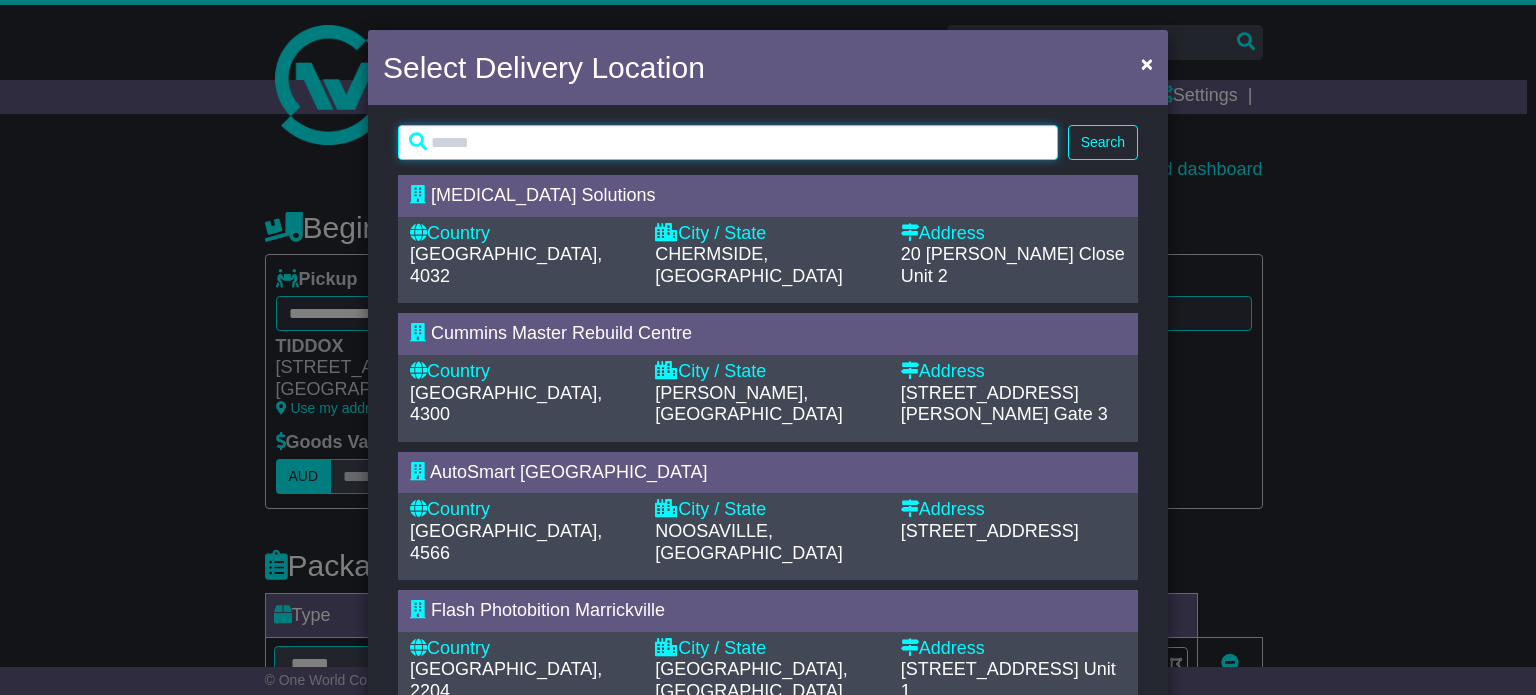 click at bounding box center [728, 142] 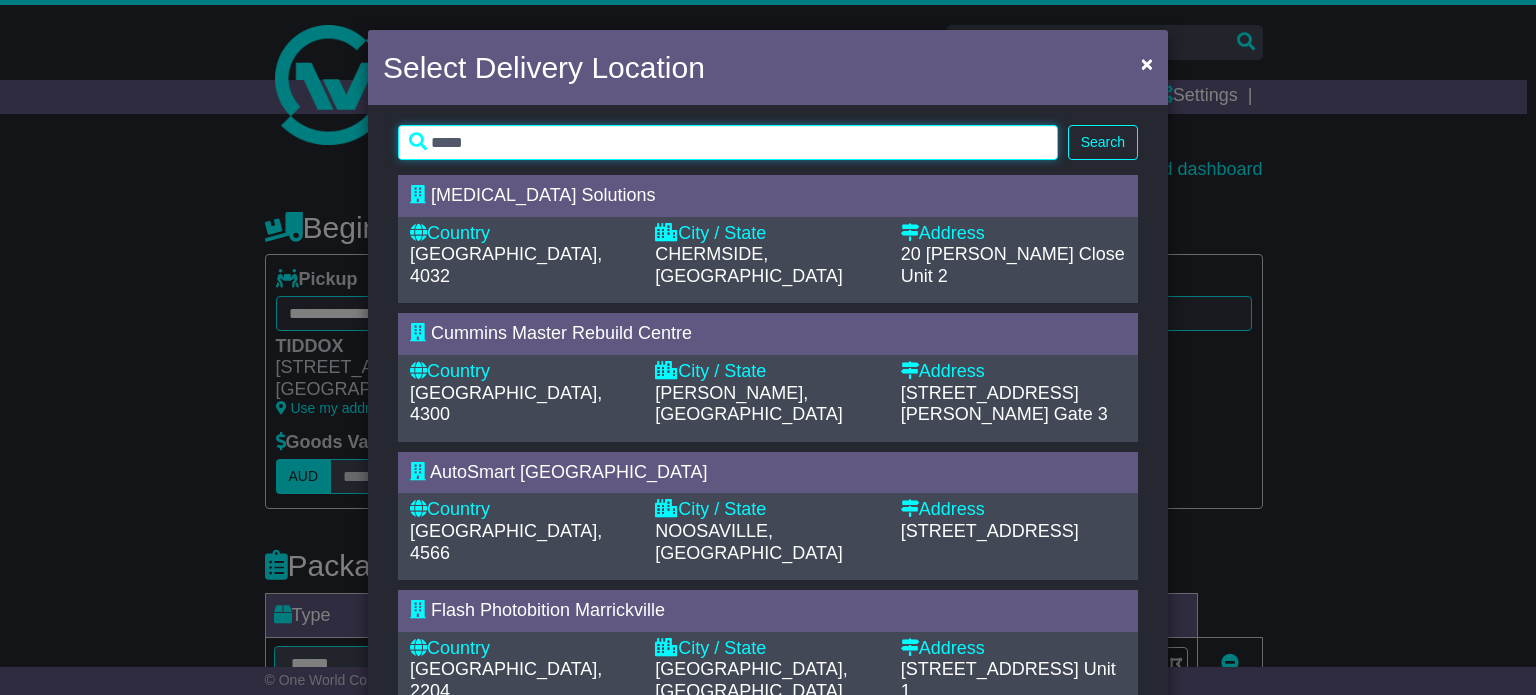 type on "*****" 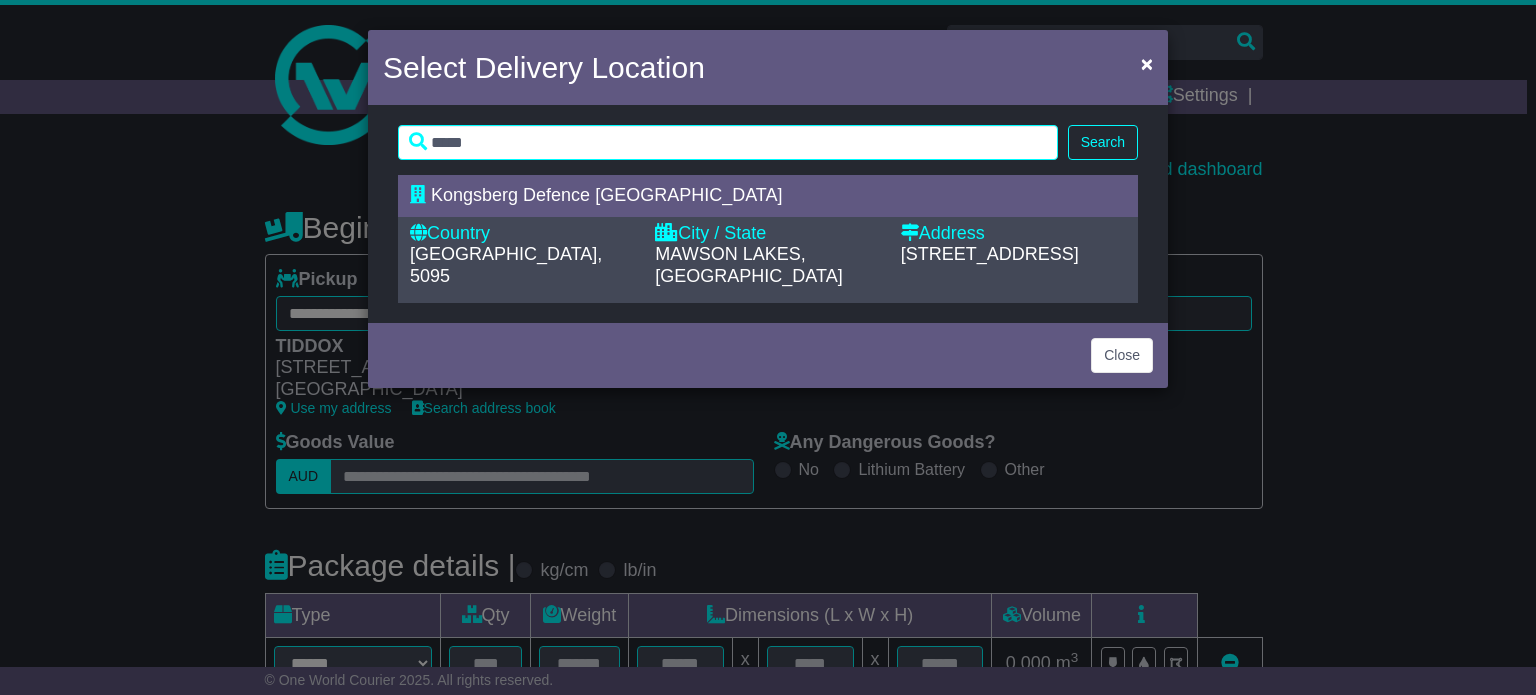 click on "Kongsberg Defence [GEOGRAPHIC_DATA]" at bounding box center (606, 195) 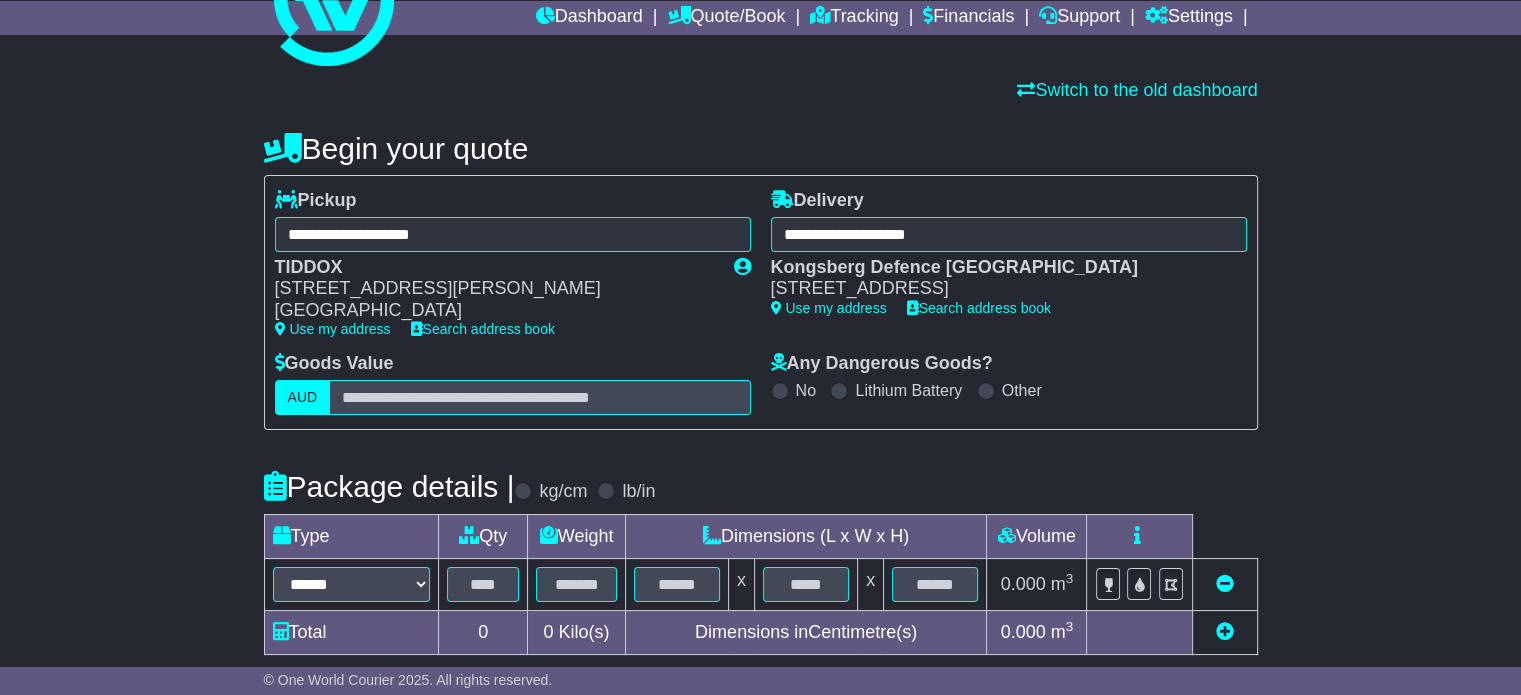 scroll, scrollTop: 200, scrollLeft: 0, axis: vertical 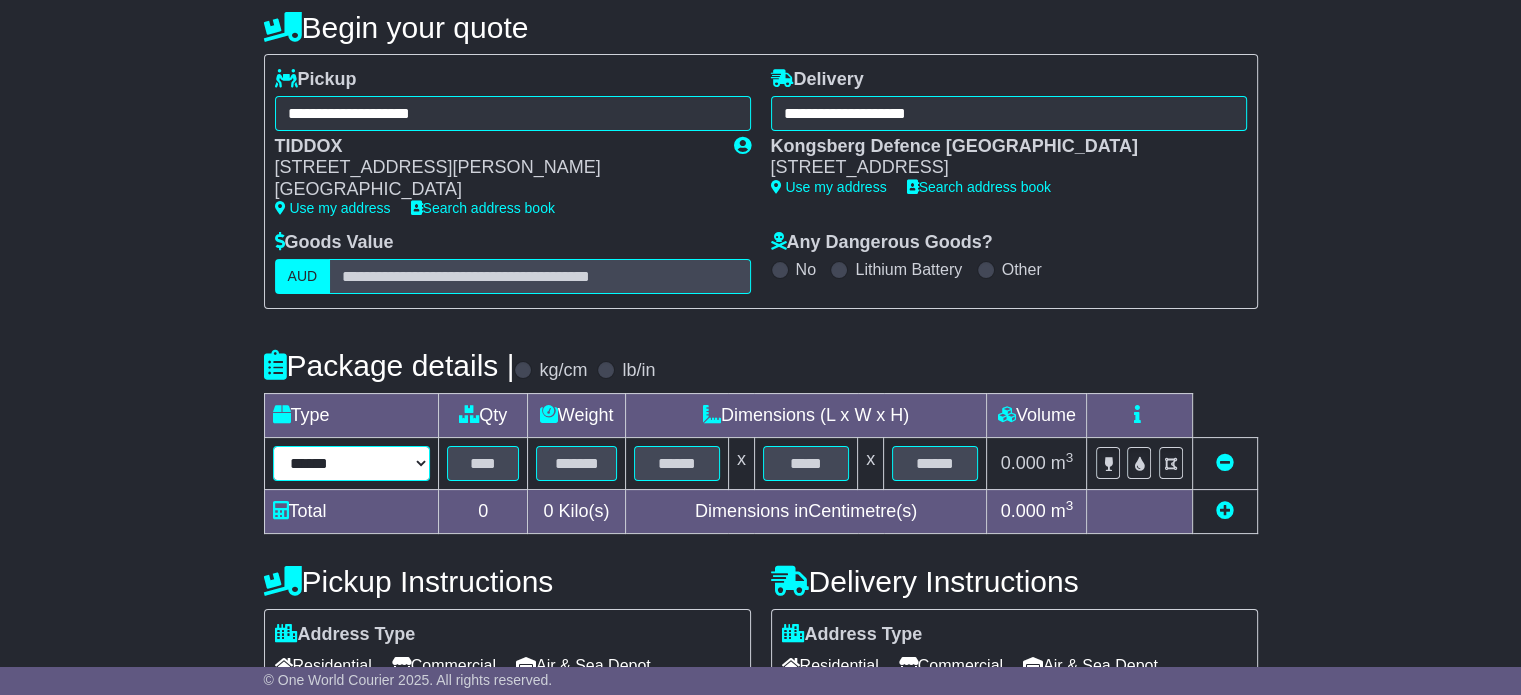 click on "**********" at bounding box center [352, 463] 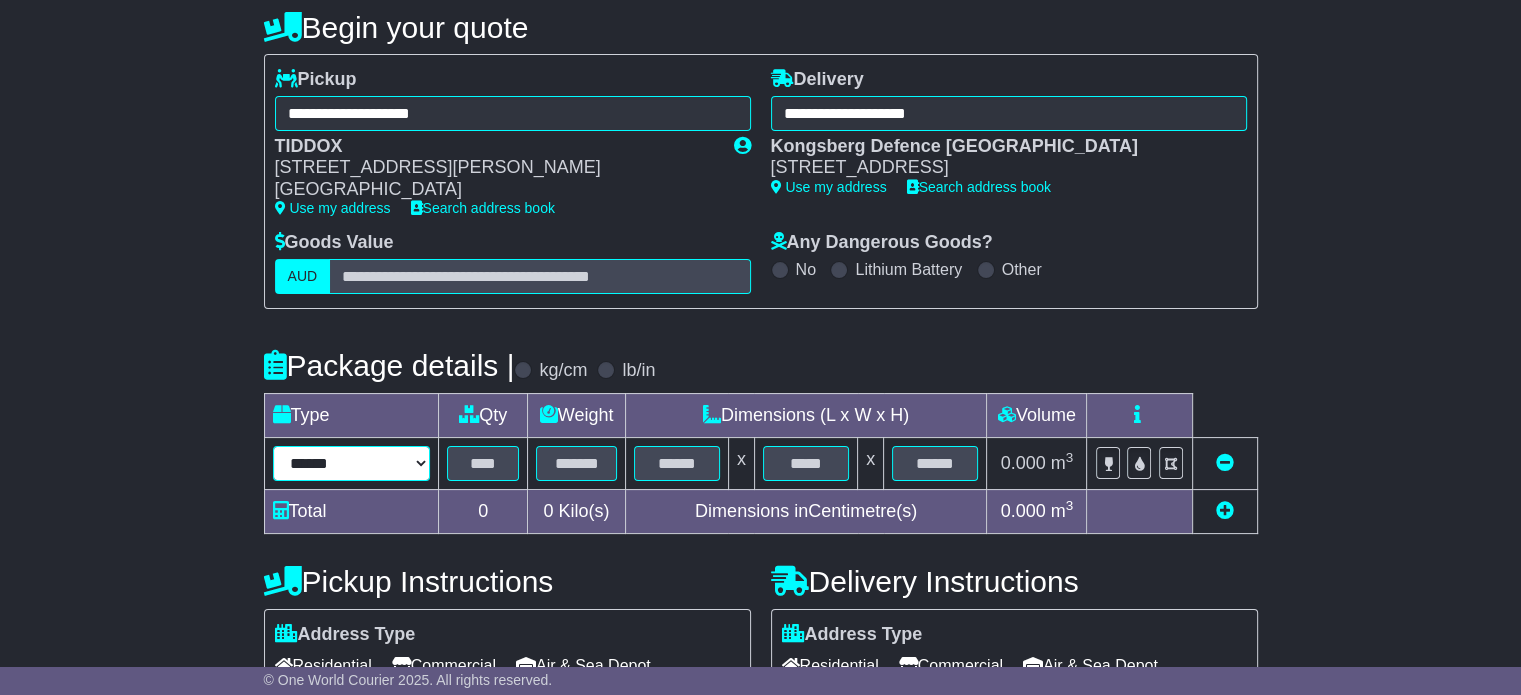 select on "*****" 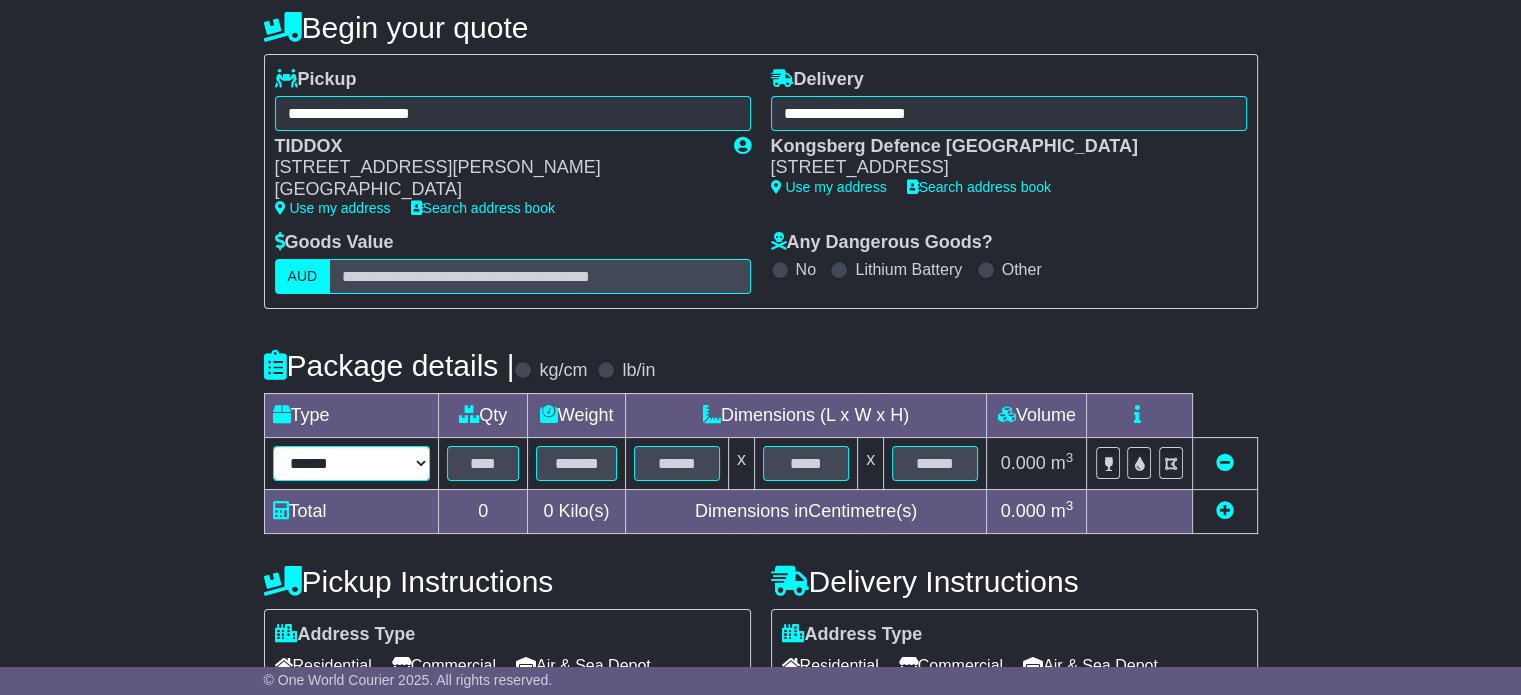click on "**********" at bounding box center (352, 463) 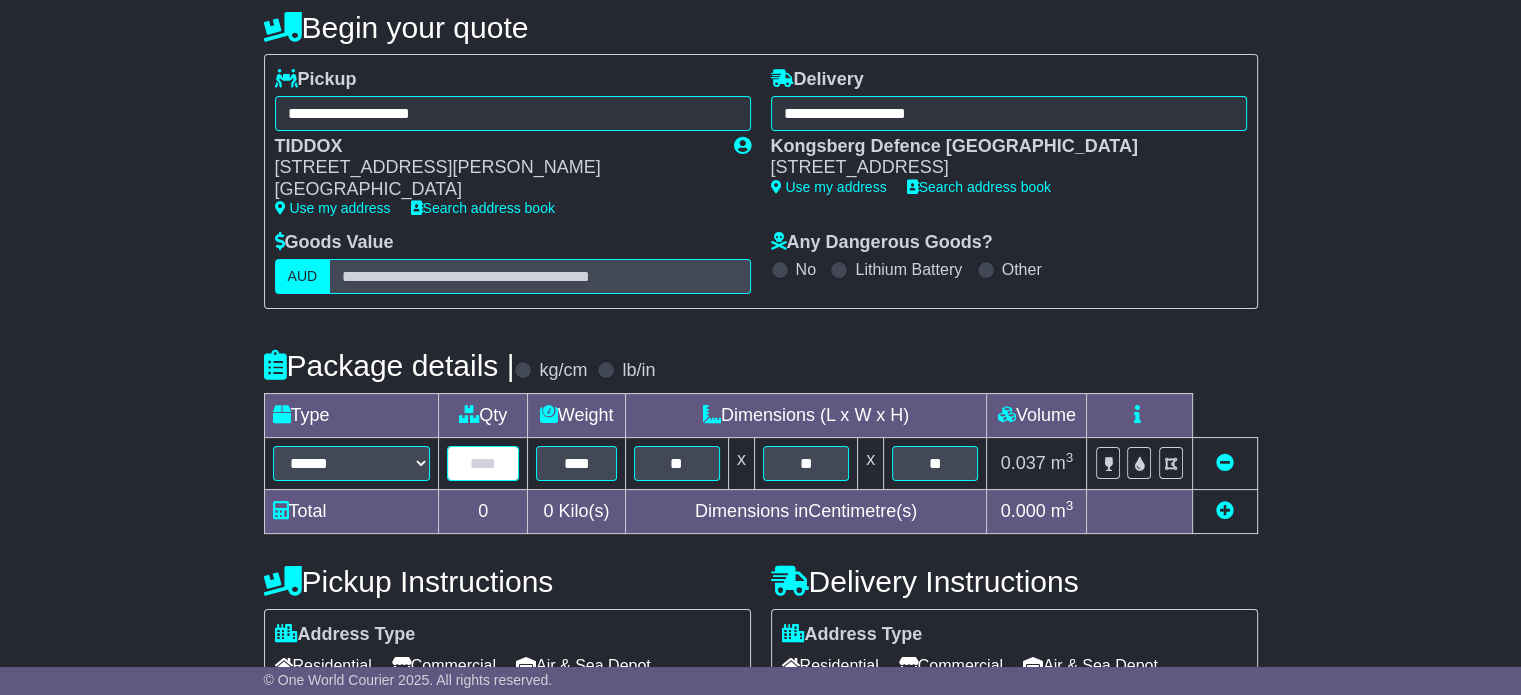click at bounding box center (483, 463) 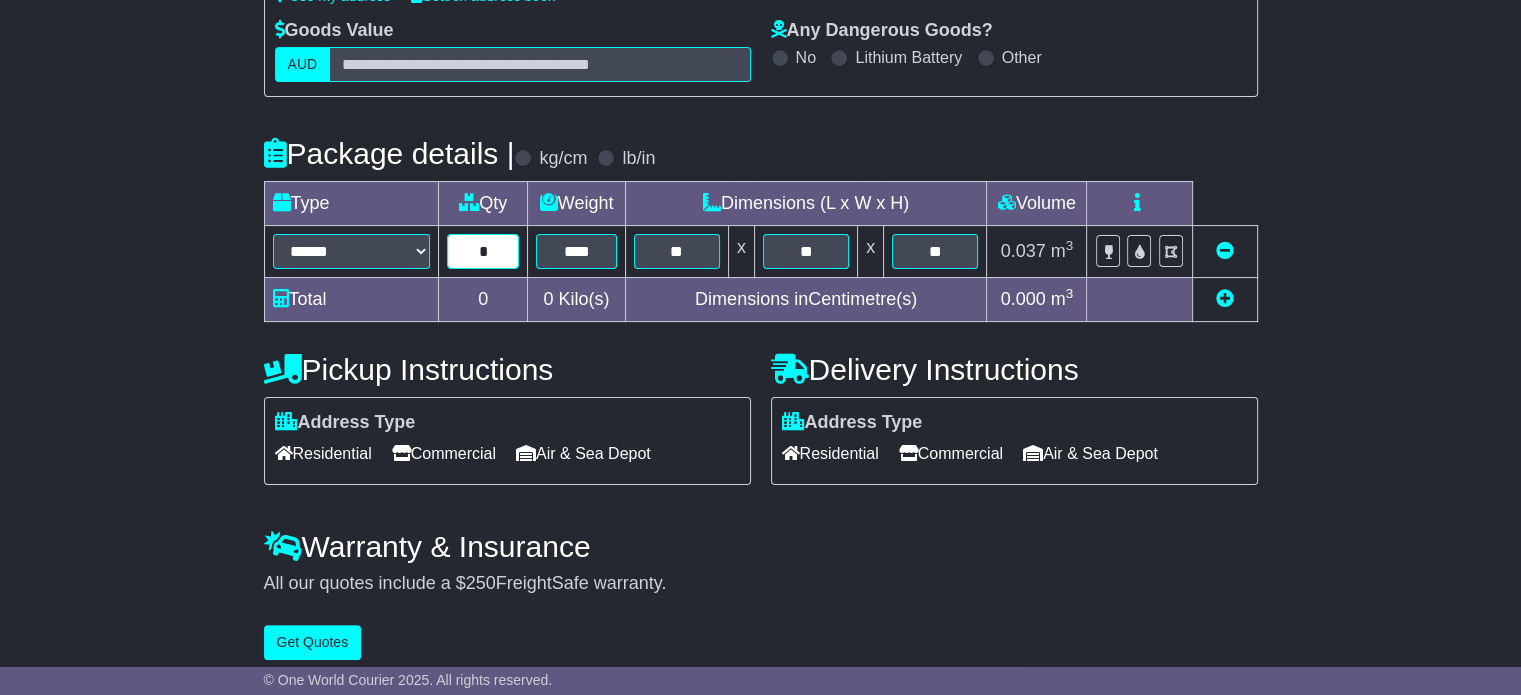 scroll, scrollTop: 426, scrollLeft: 0, axis: vertical 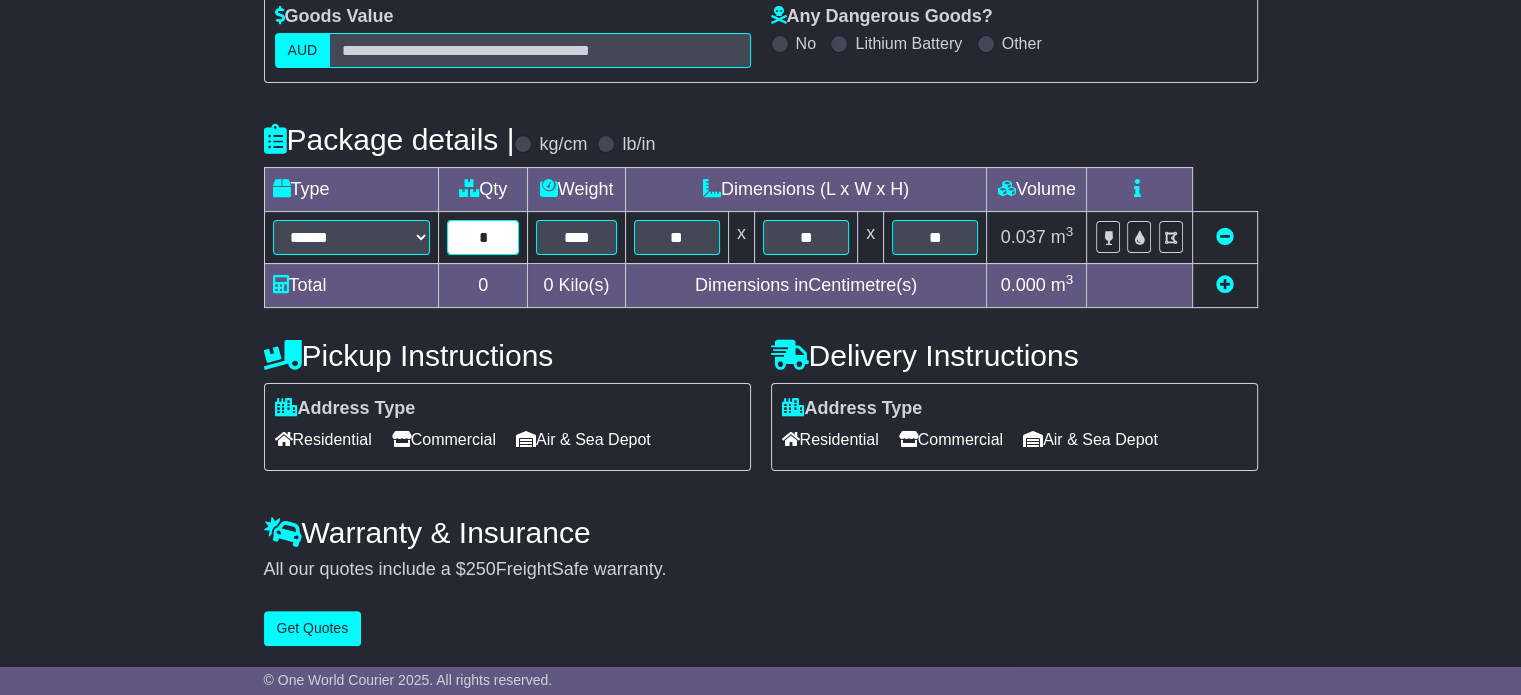 type on "*" 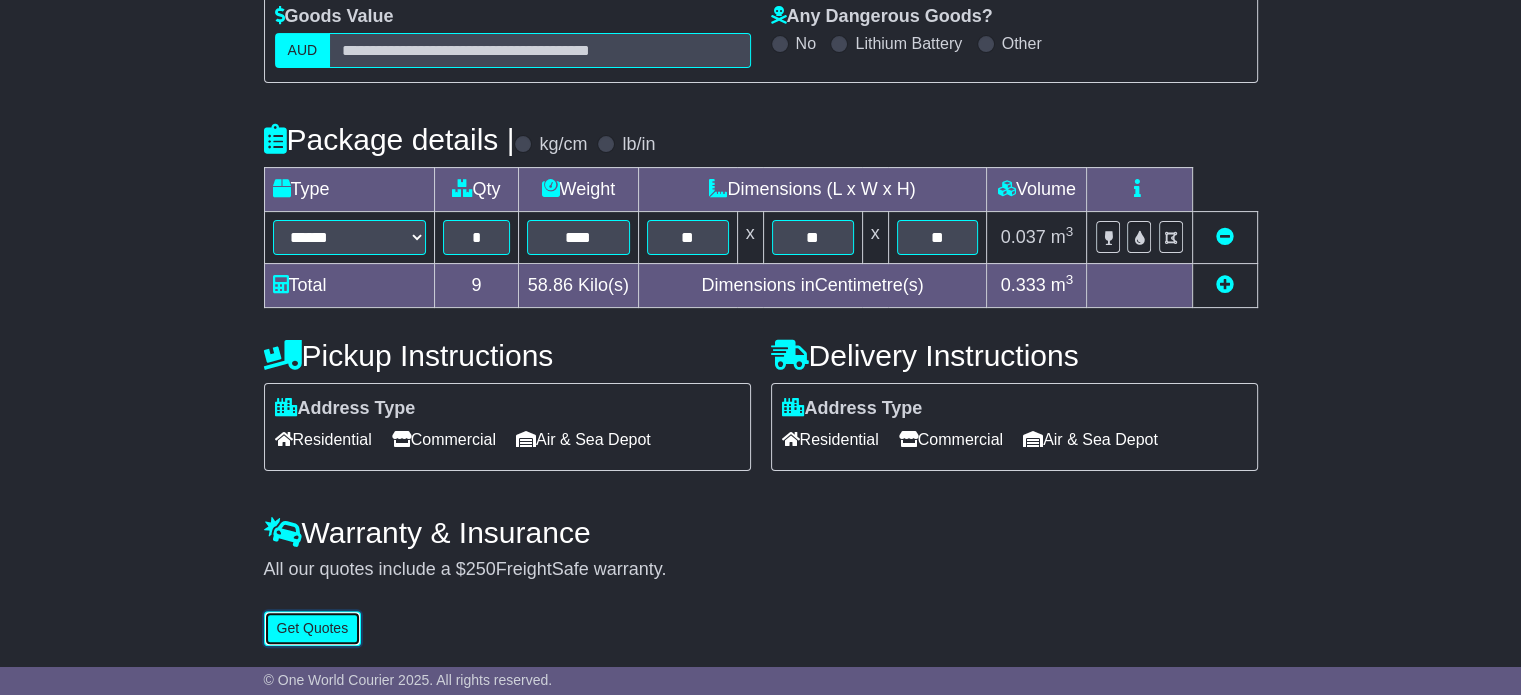 click on "Get Quotes" at bounding box center (313, 628) 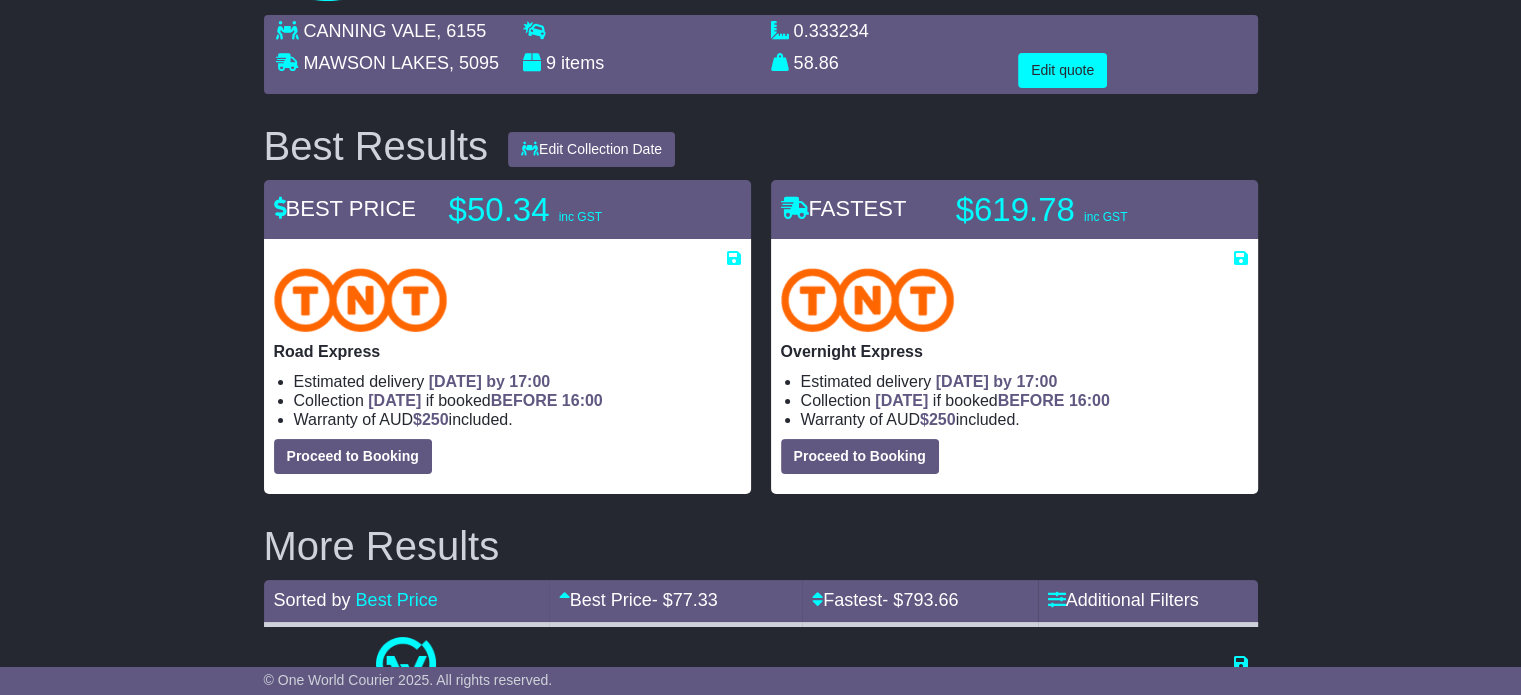 scroll, scrollTop: 0, scrollLeft: 0, axis: both 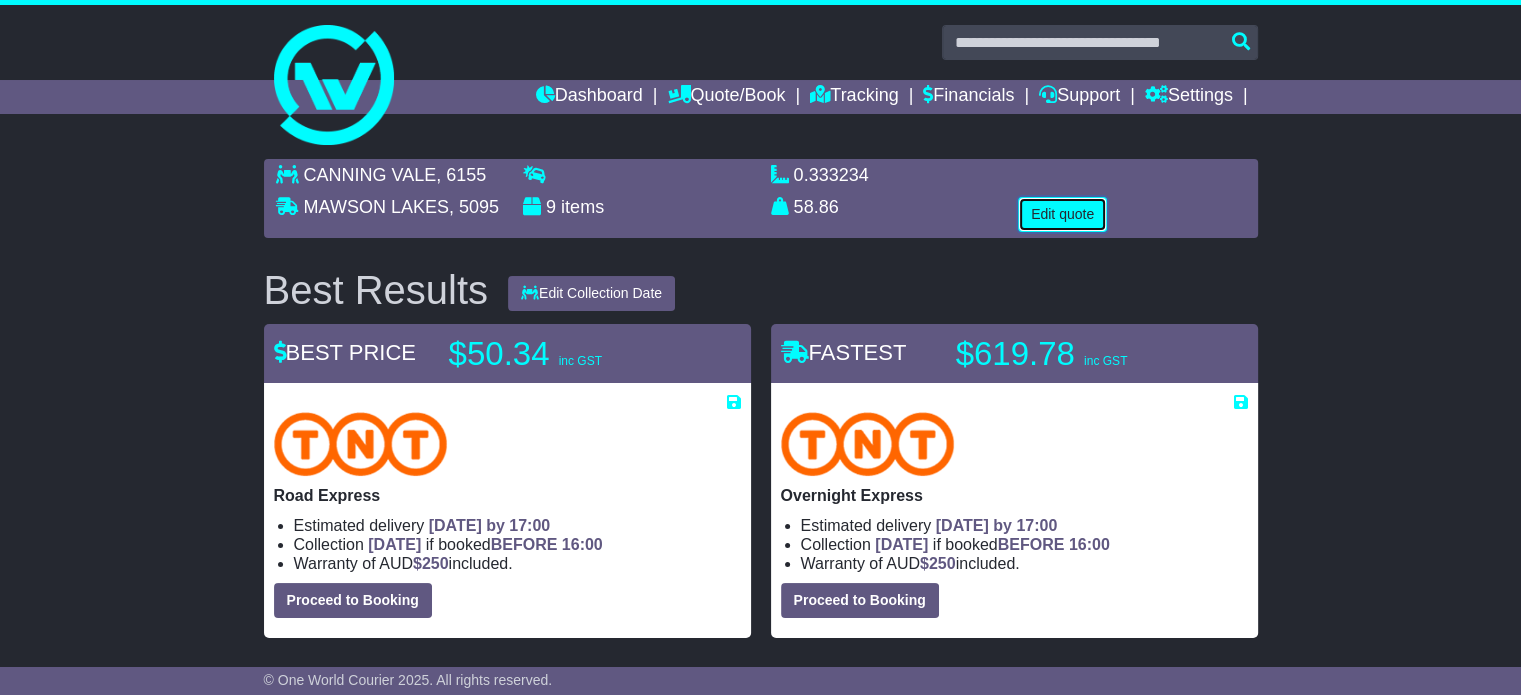 click on "Edit quote" at bounding box center (1062, 214) 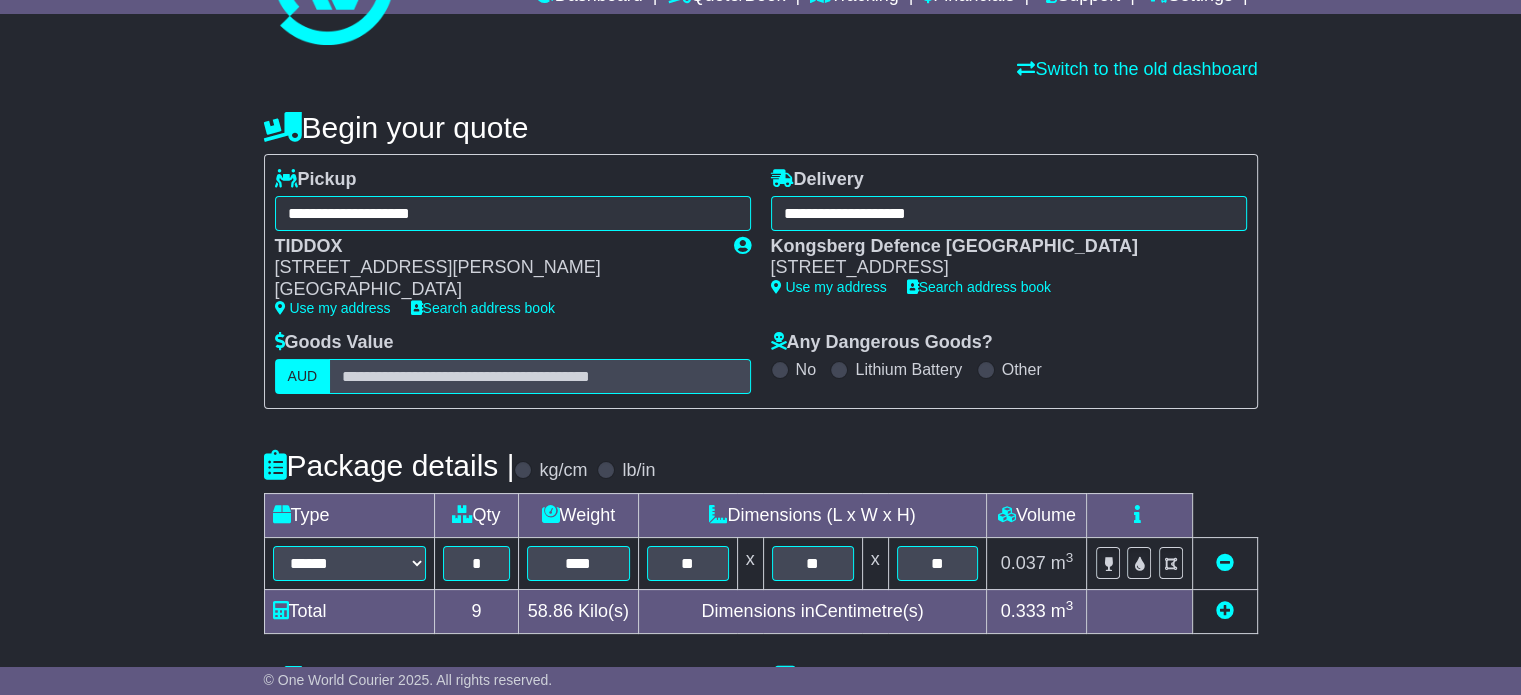 scroll, scrollTop: 0, scrollLeft: 0, axis: both 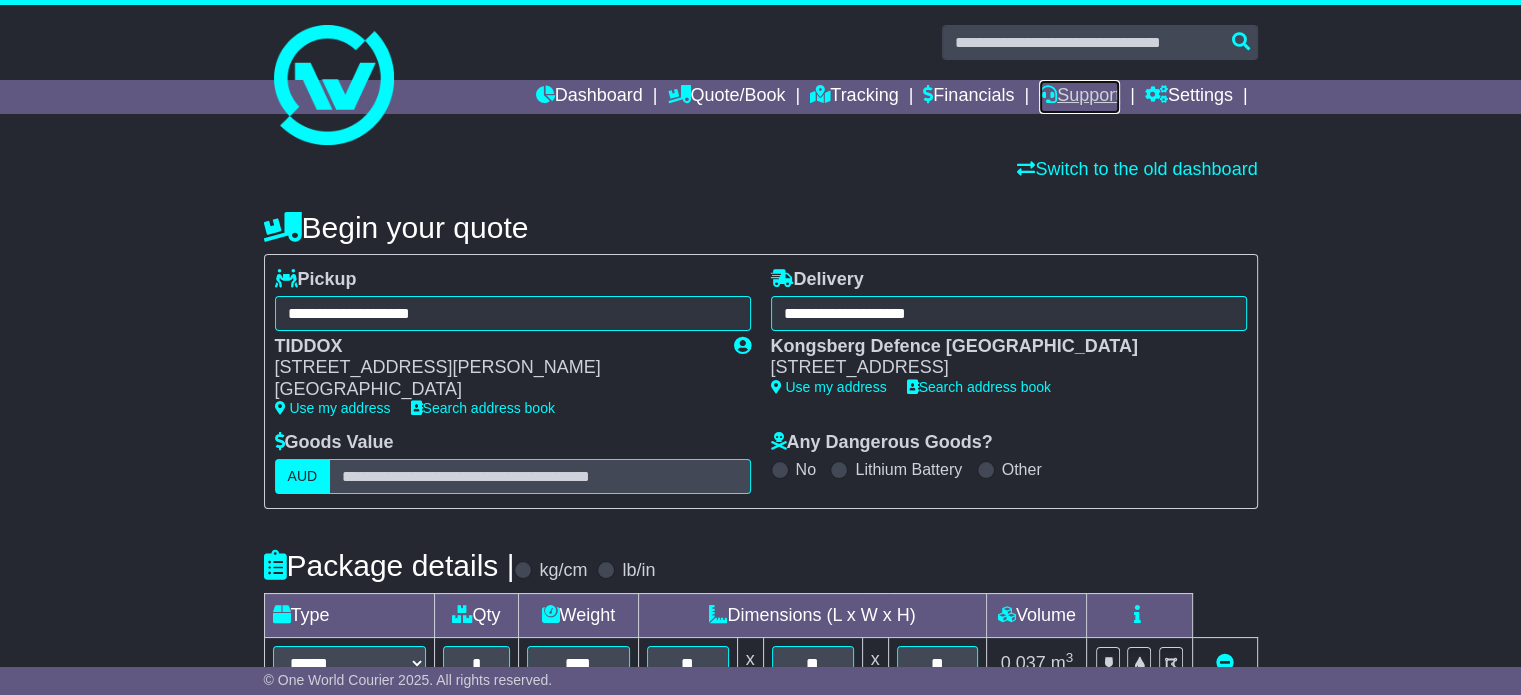 click on "Support" at bounding box center (1079, 97) 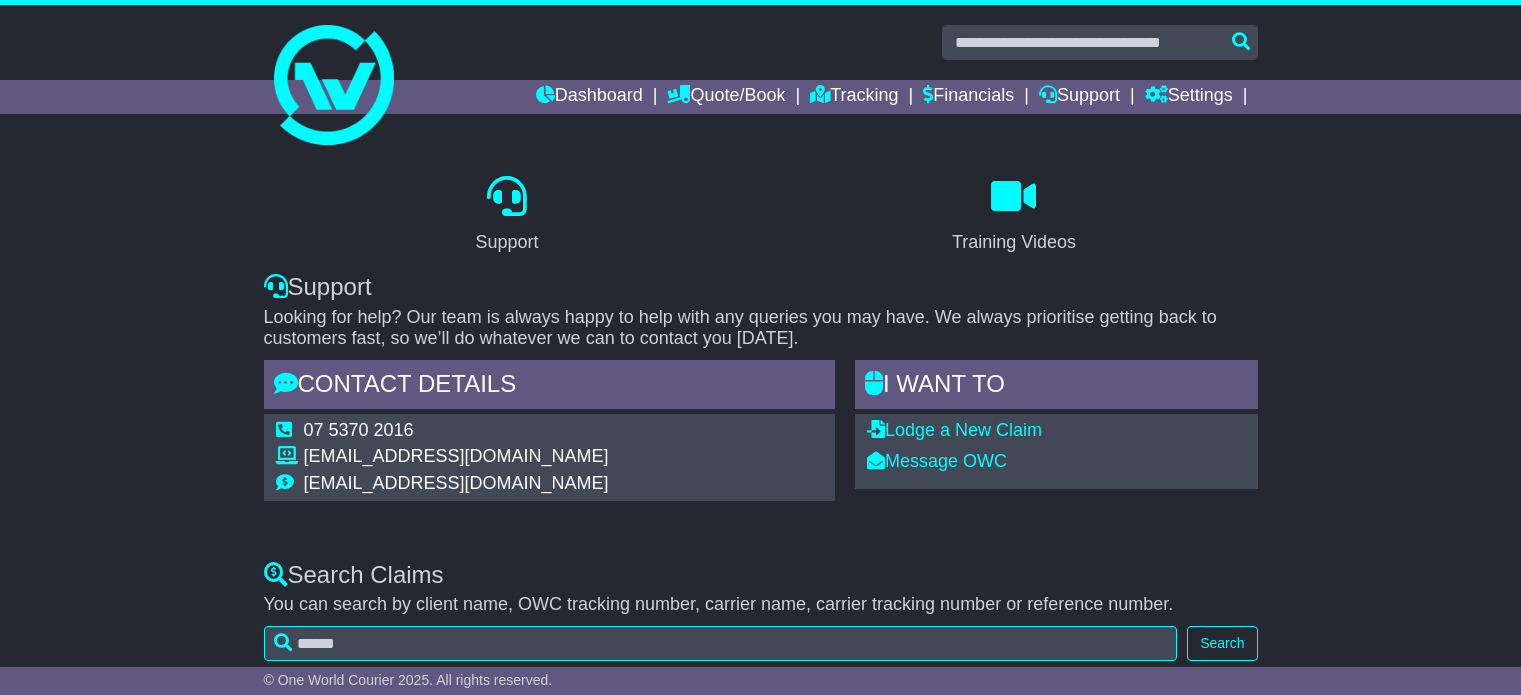 scroll, scrollTop: 0, scrollLeft: 0, axis: both 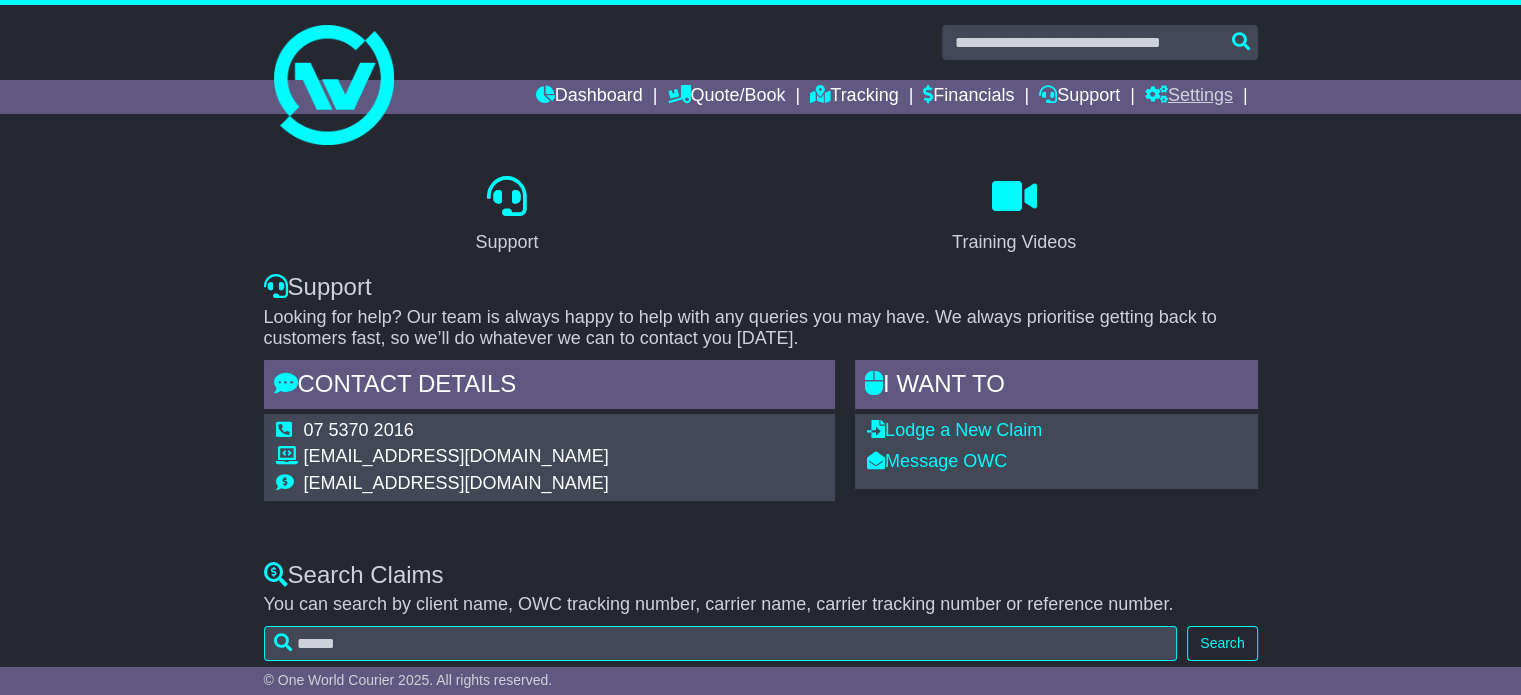click on "Settings" at bounding box center (1189, 97) 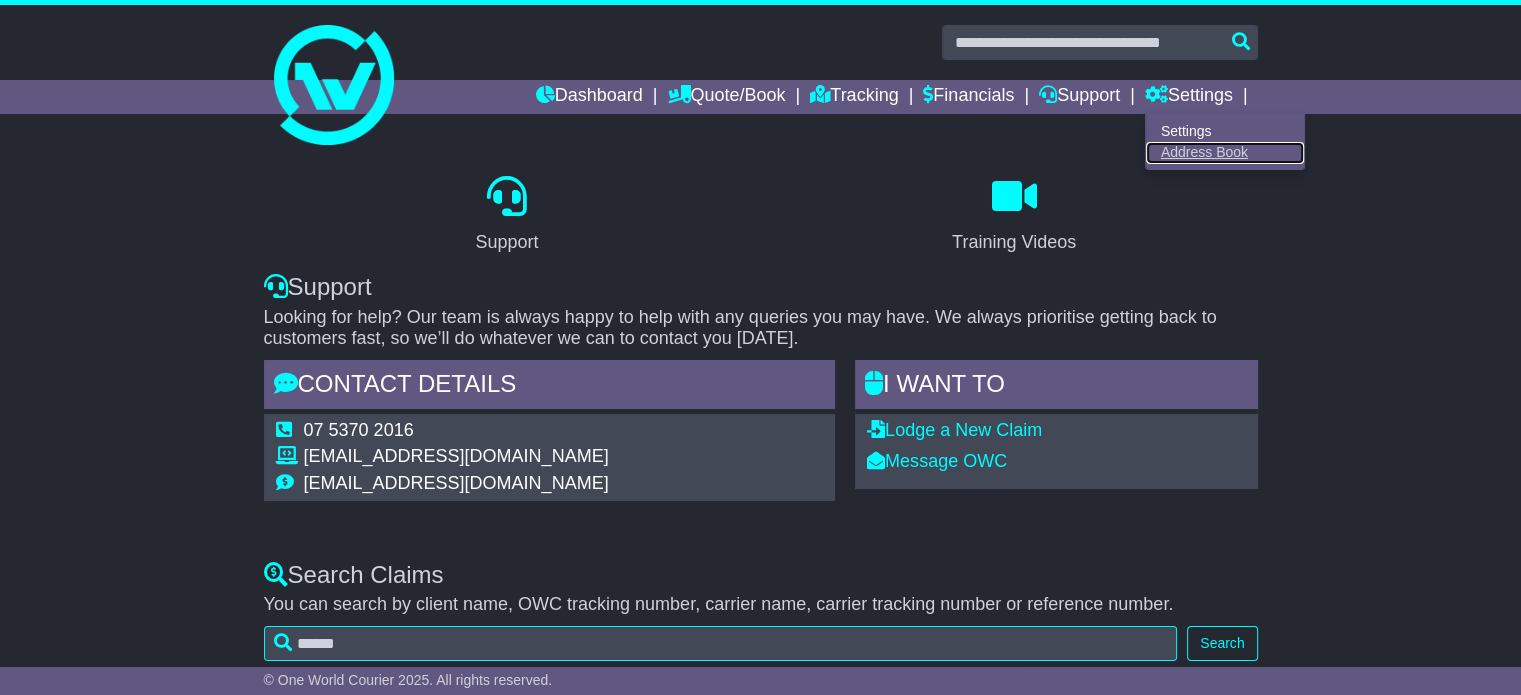 click on "Address Book" at bounding box center (1225, 153) 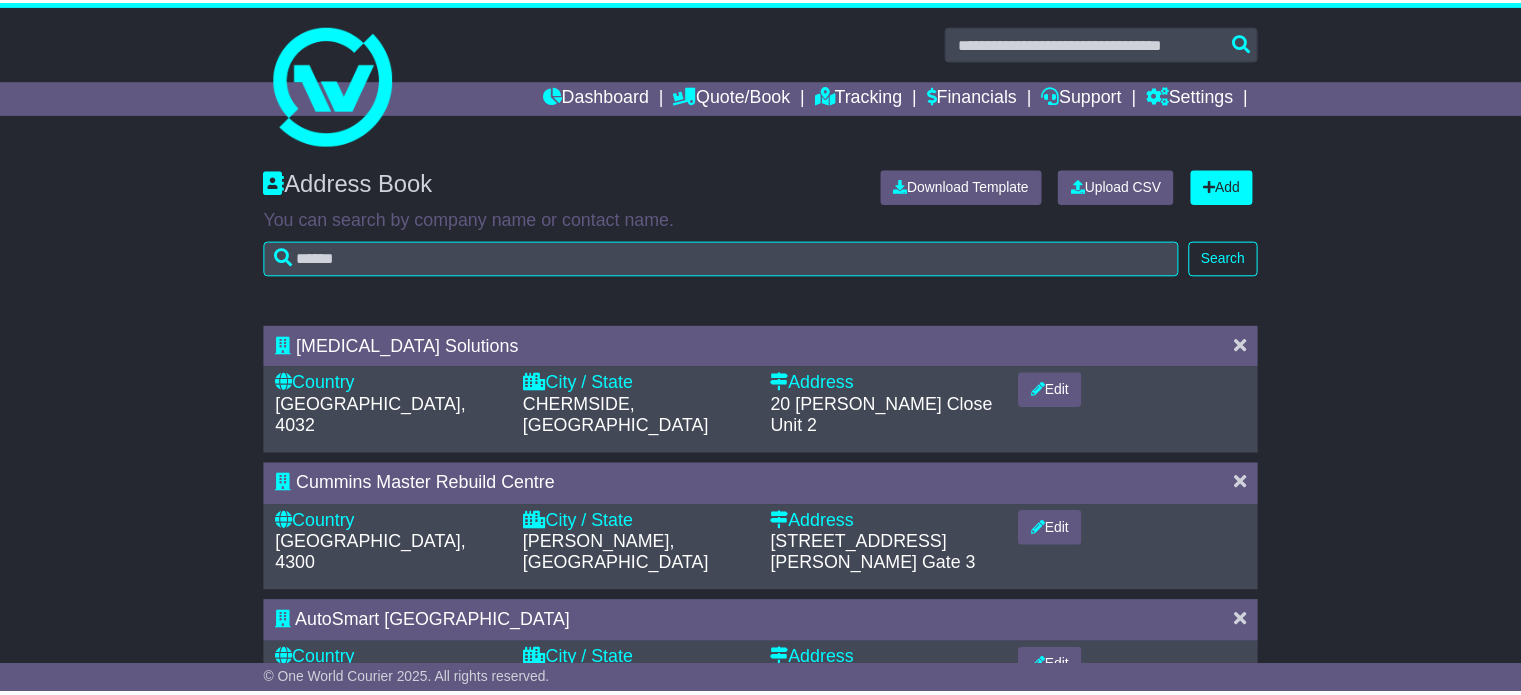 scroll, scrollTop: 0, scrollLeft: 0, axis: both 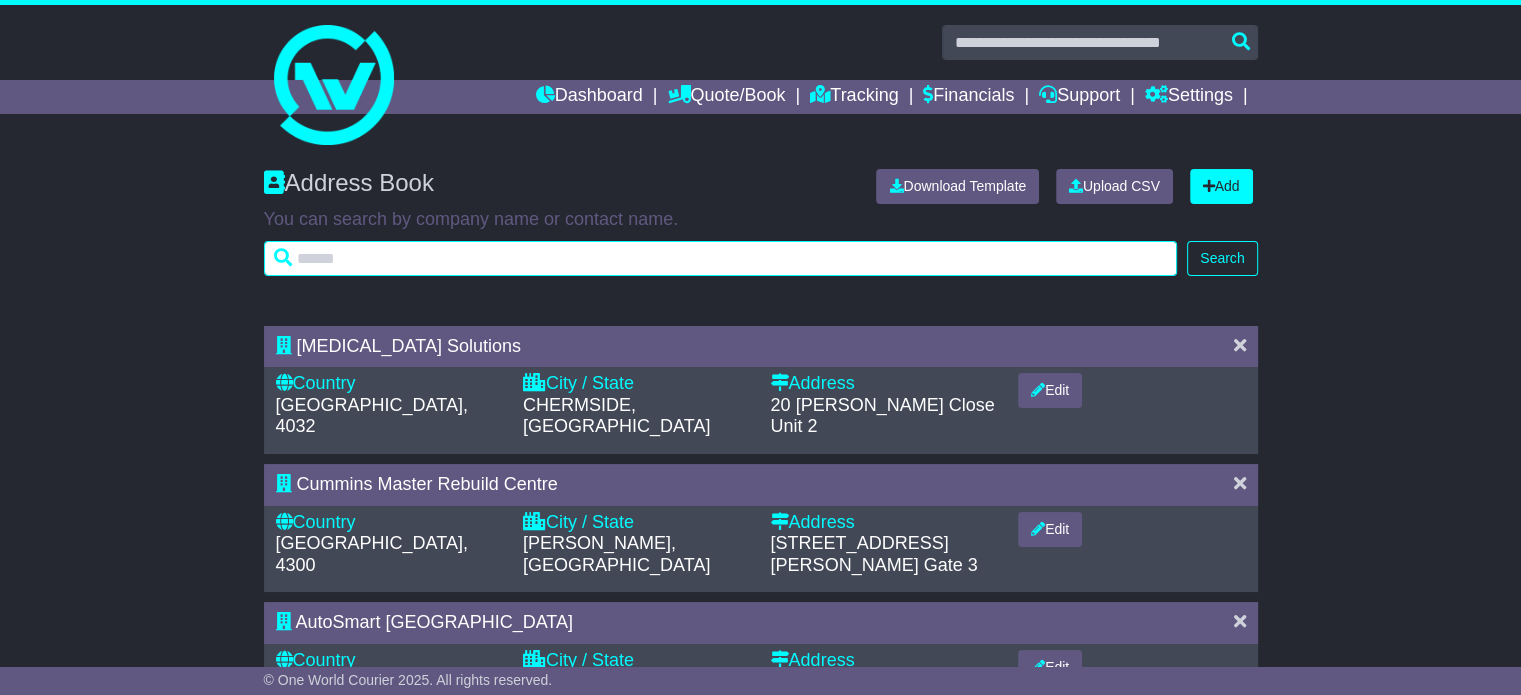 click at bounding box center (721, 258) 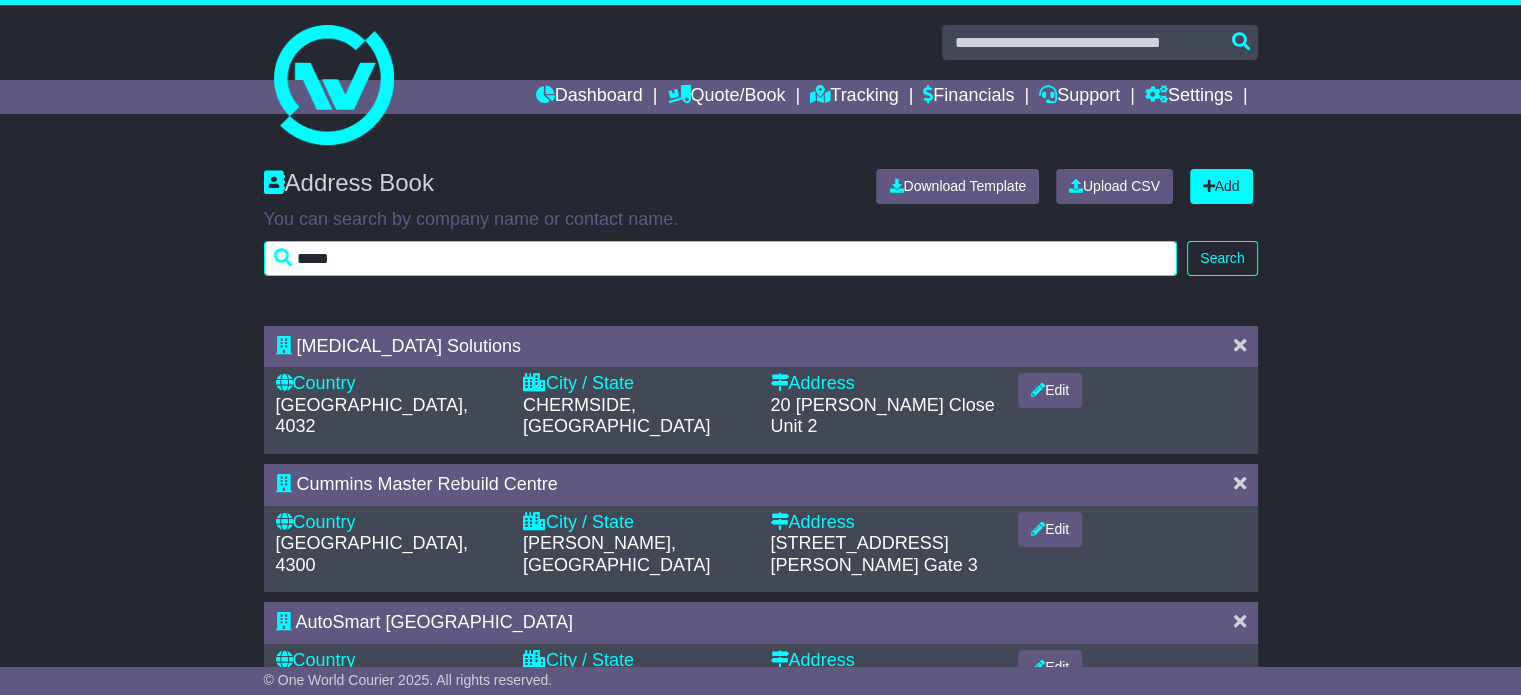 type on "*****" 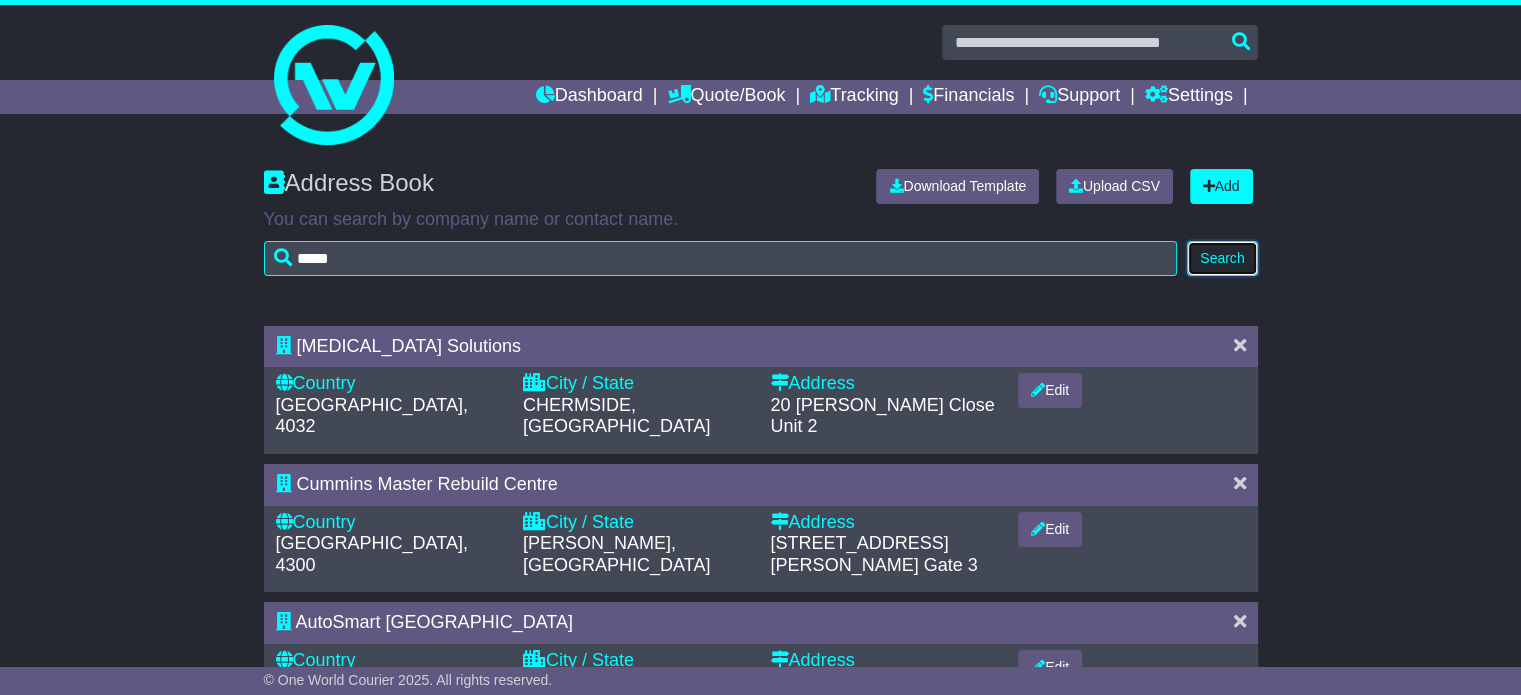 click on "Search" at bounding box center [1222, 258] 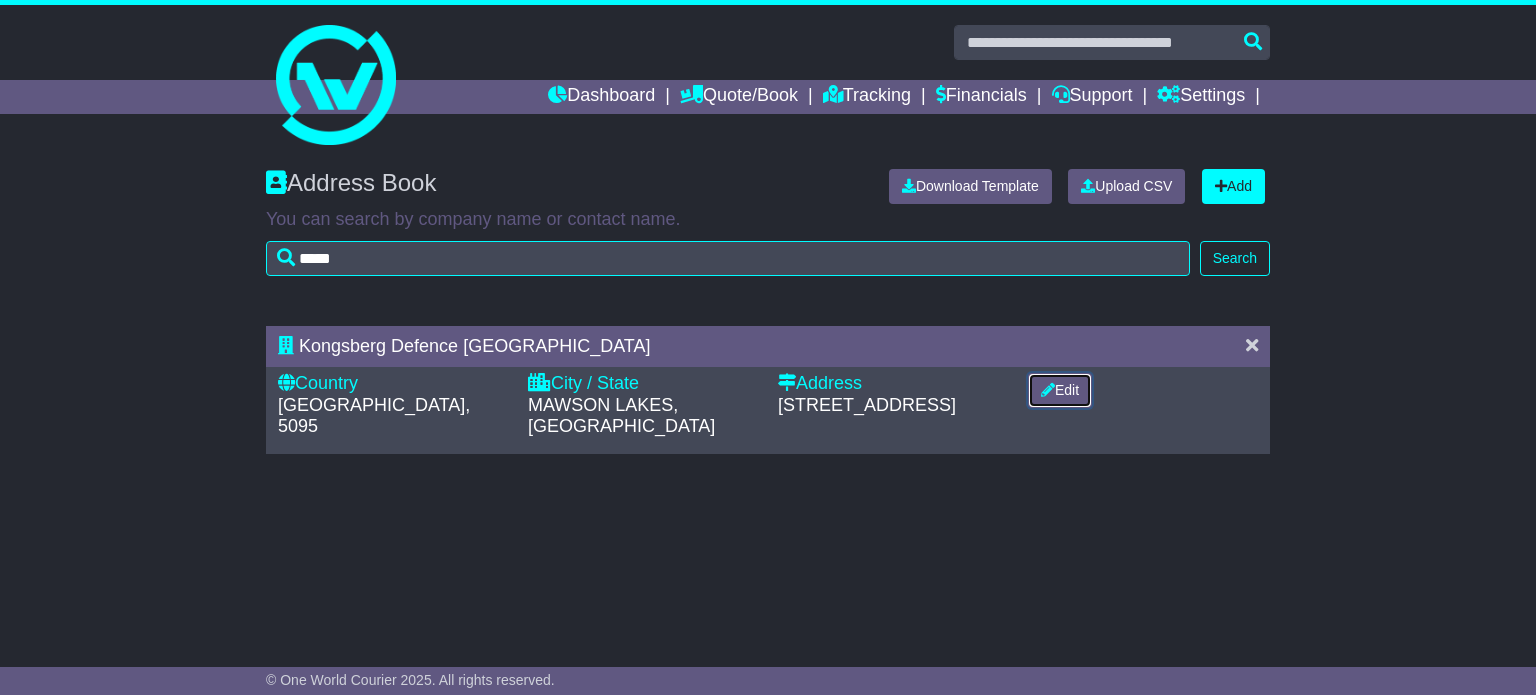 click on "Edit" at bounding box center [1060, 390] 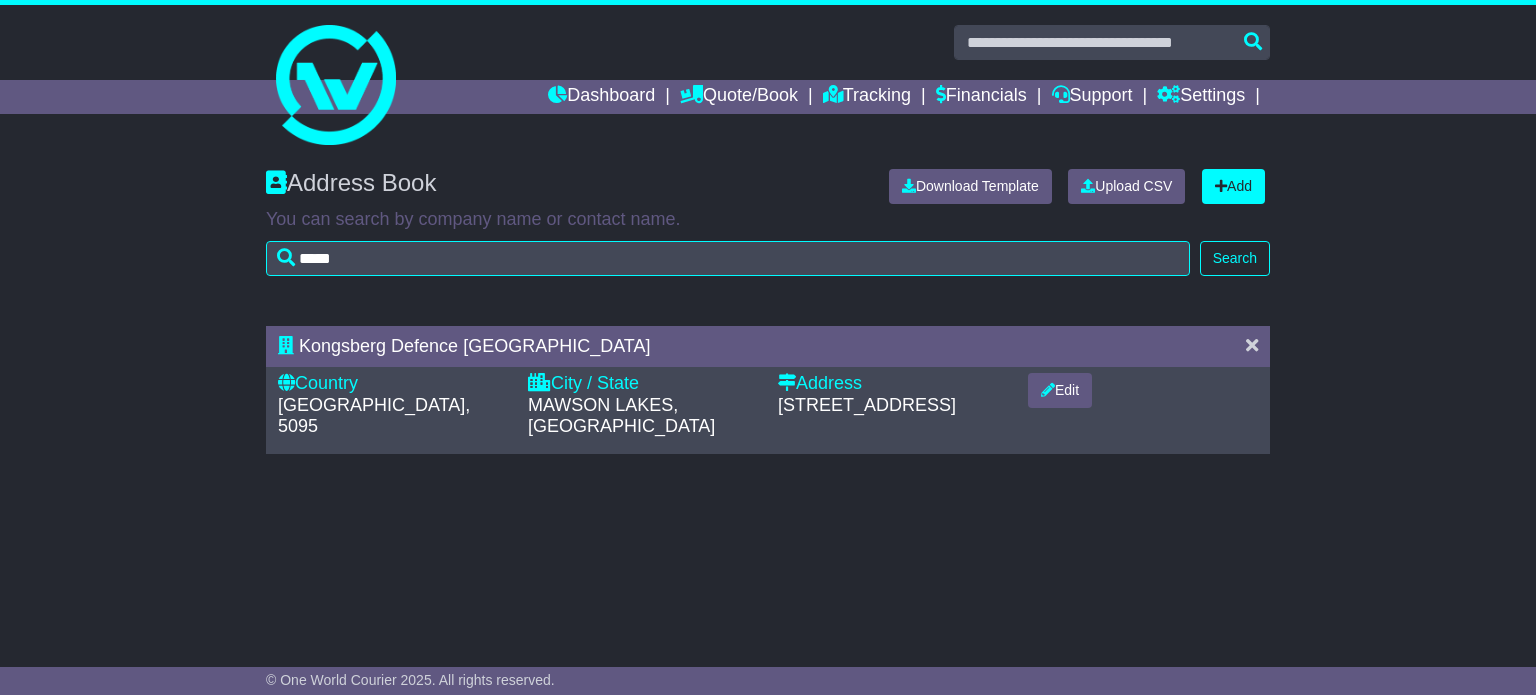 select on "**" 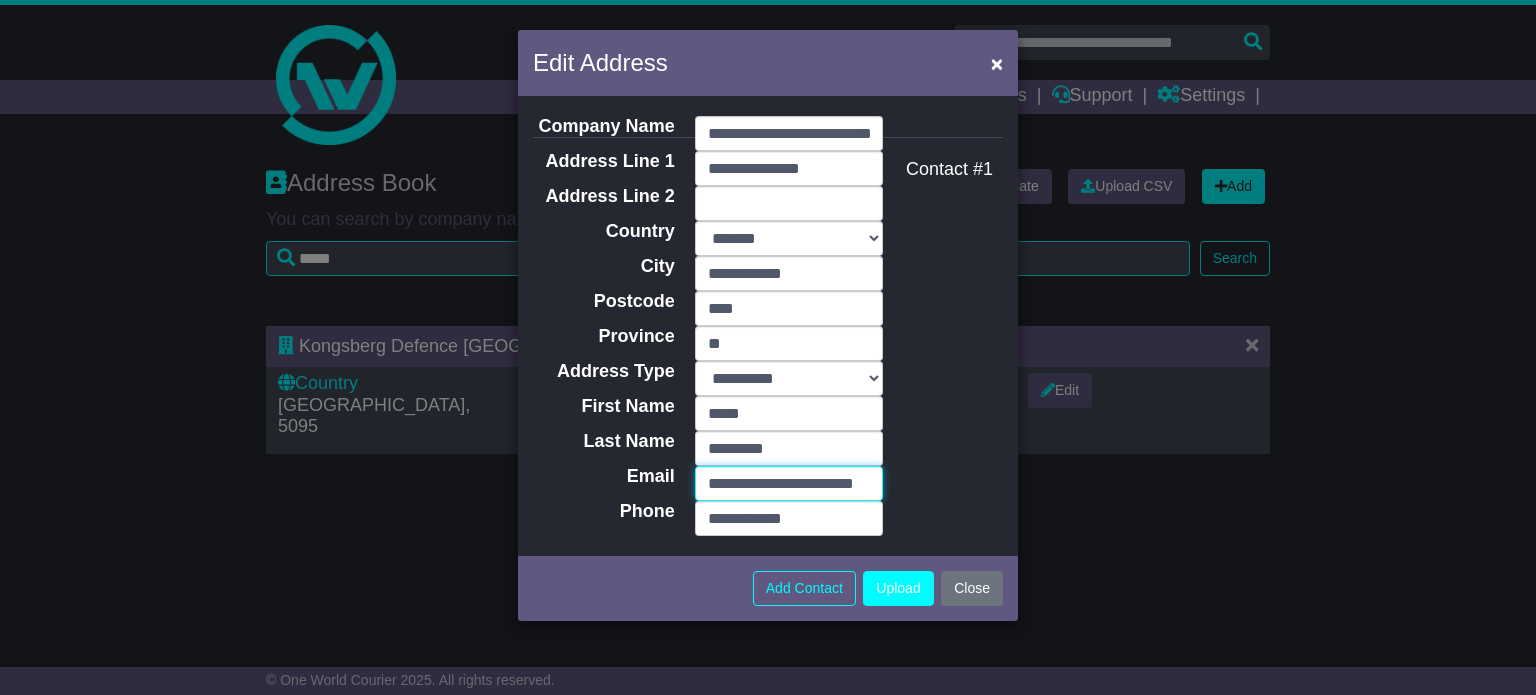 click on "**********" at bounding box center [789, 483] 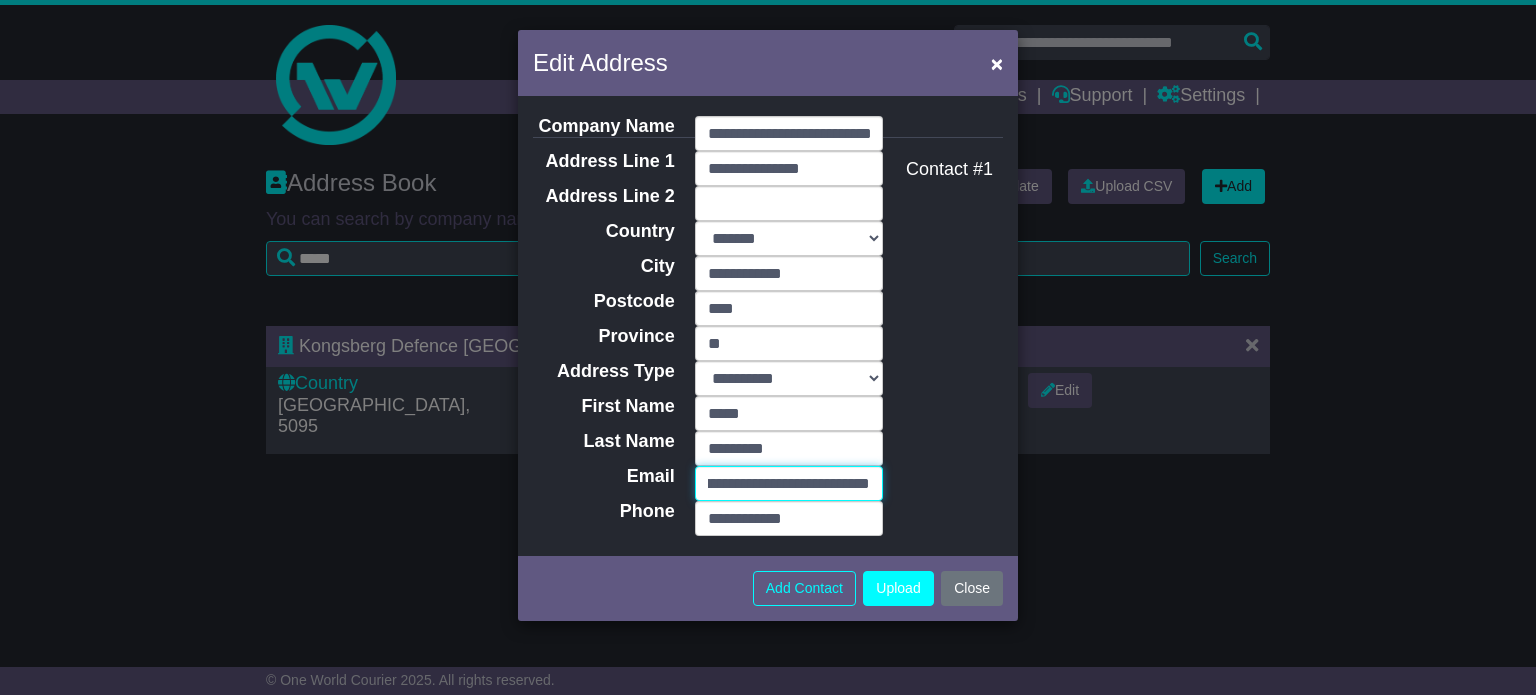 scroll, scrollTop: 0, scrollLeft: 90, axis: horizontal 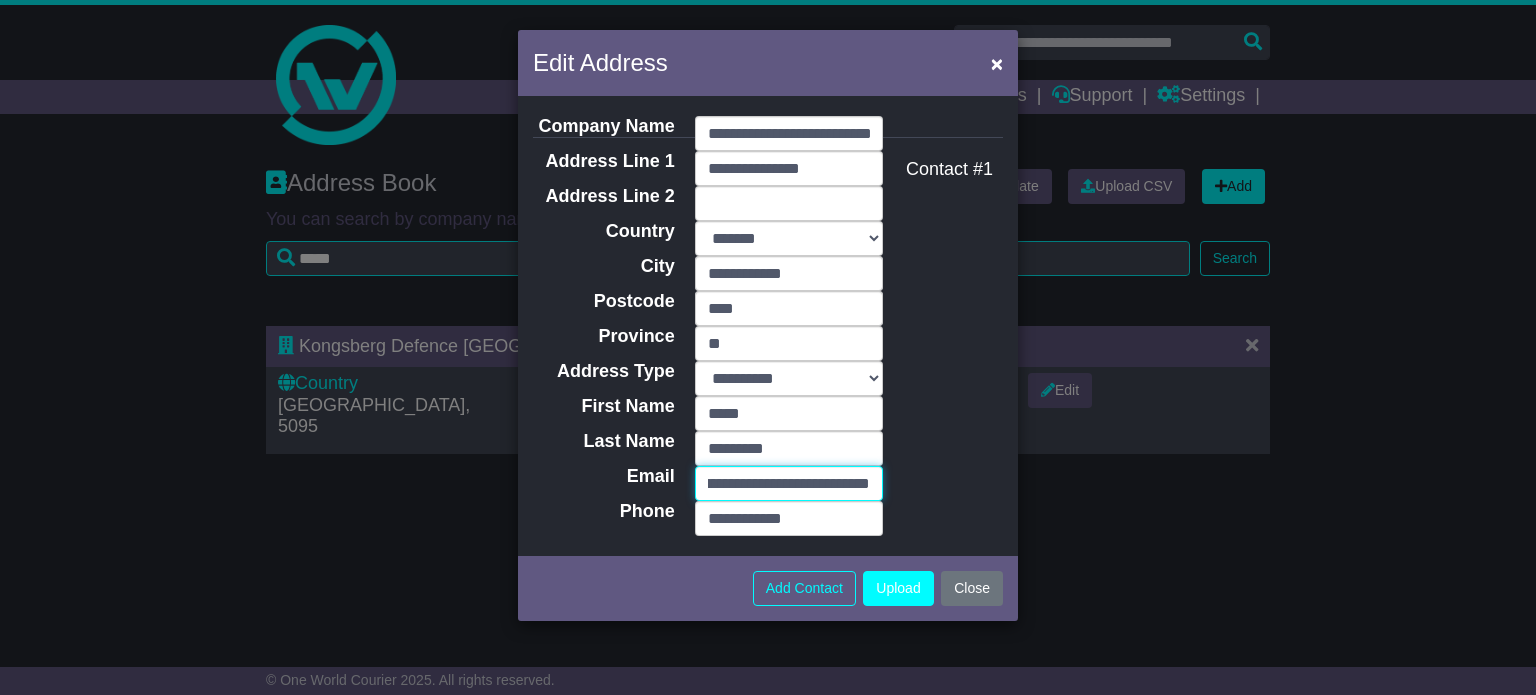type on "**********" 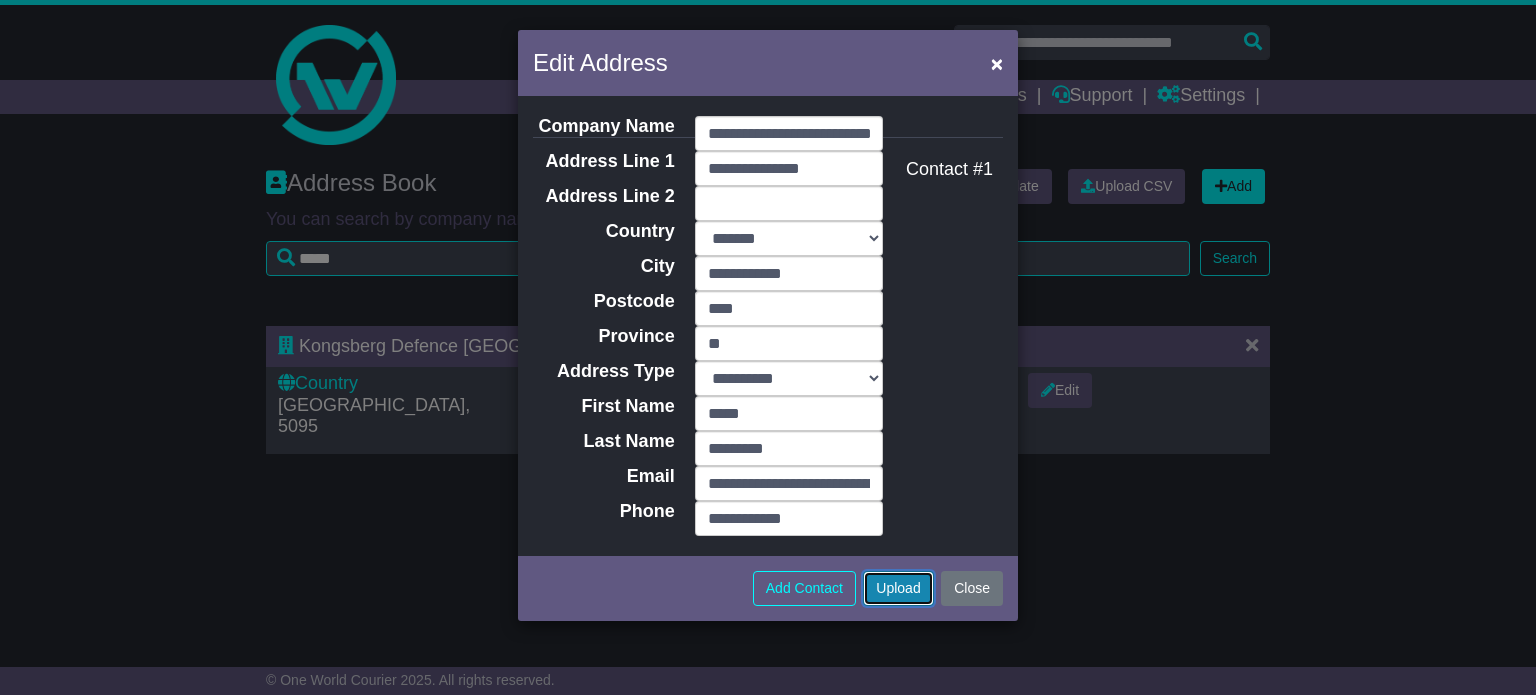 click on "Upload" at bounding box center [898, 588] 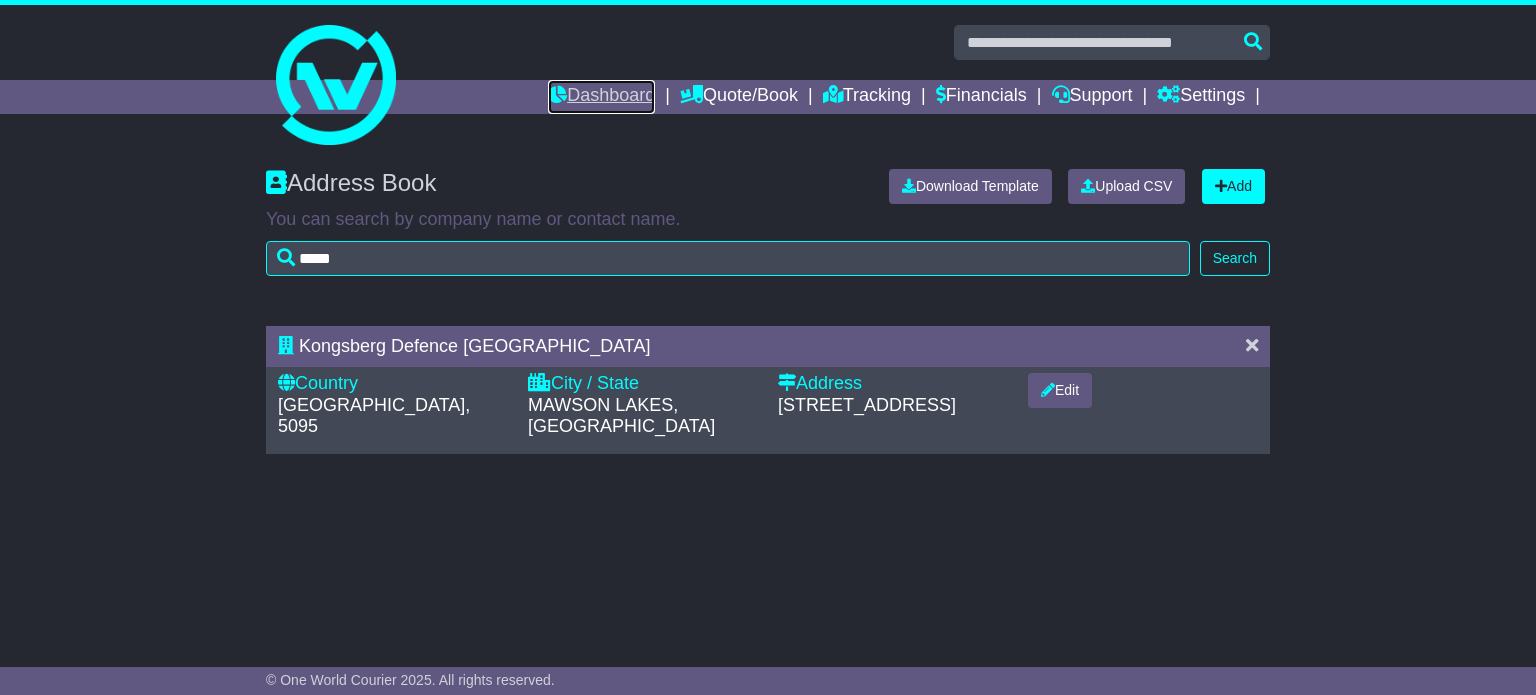 click on "Dashboard" at bounding box center [601, 97] 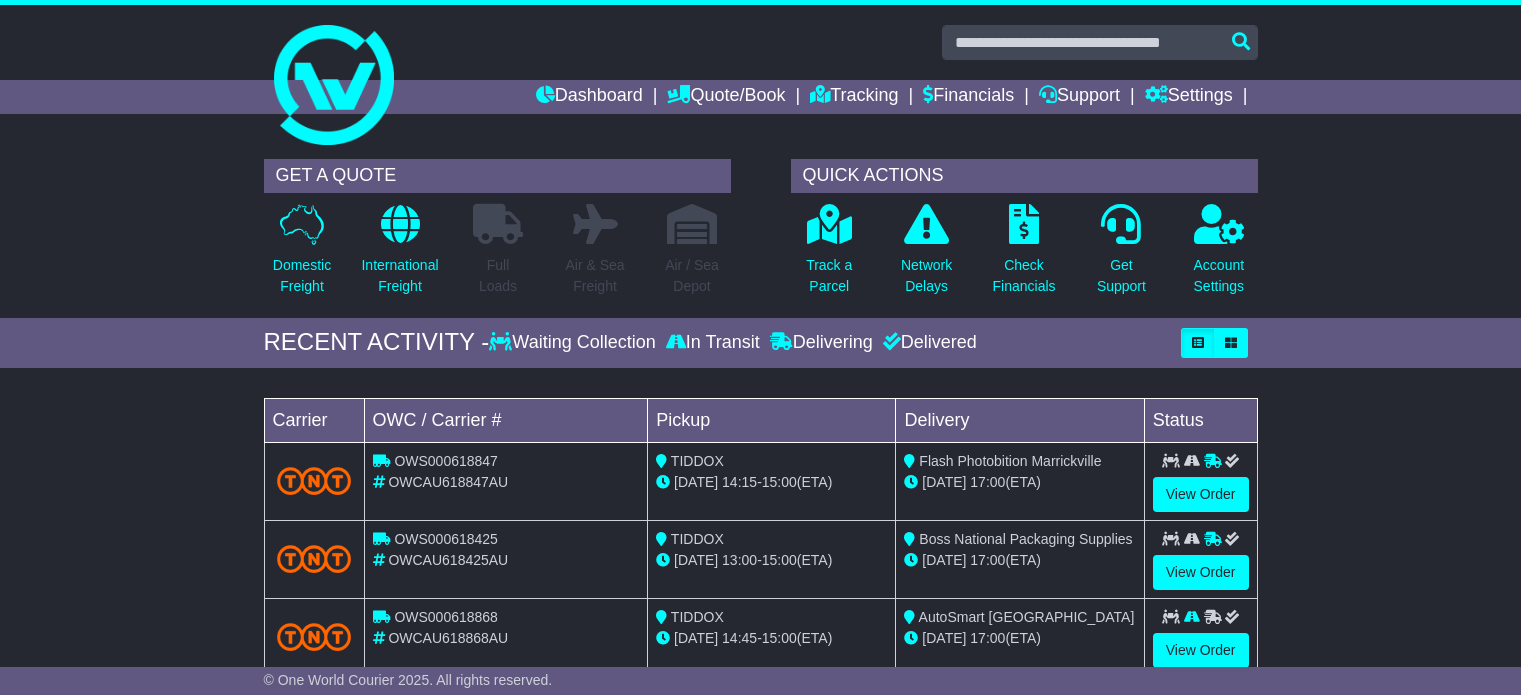 scroll, scrollTop: 0, scrollLeft: 0, axis: both 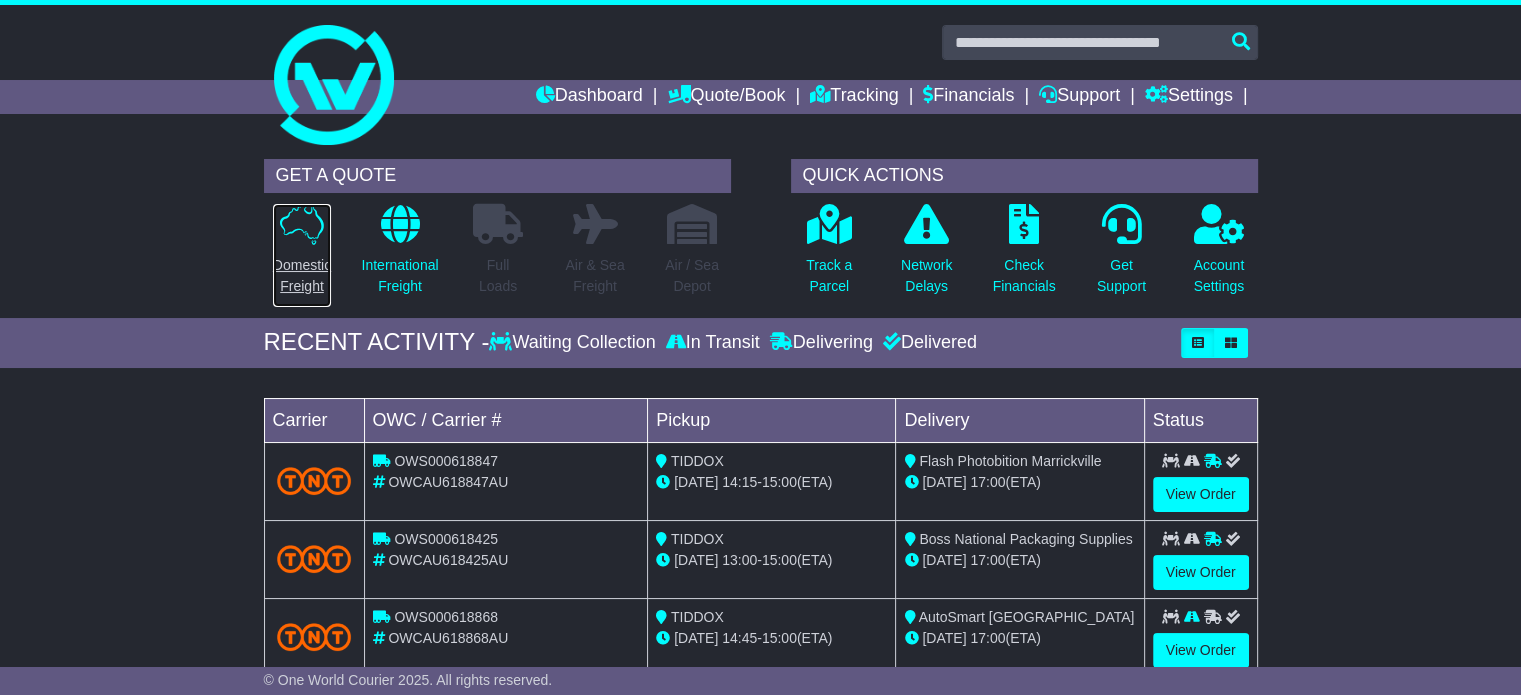 click on "Domestic Freight" at bounding box center (302, 276) 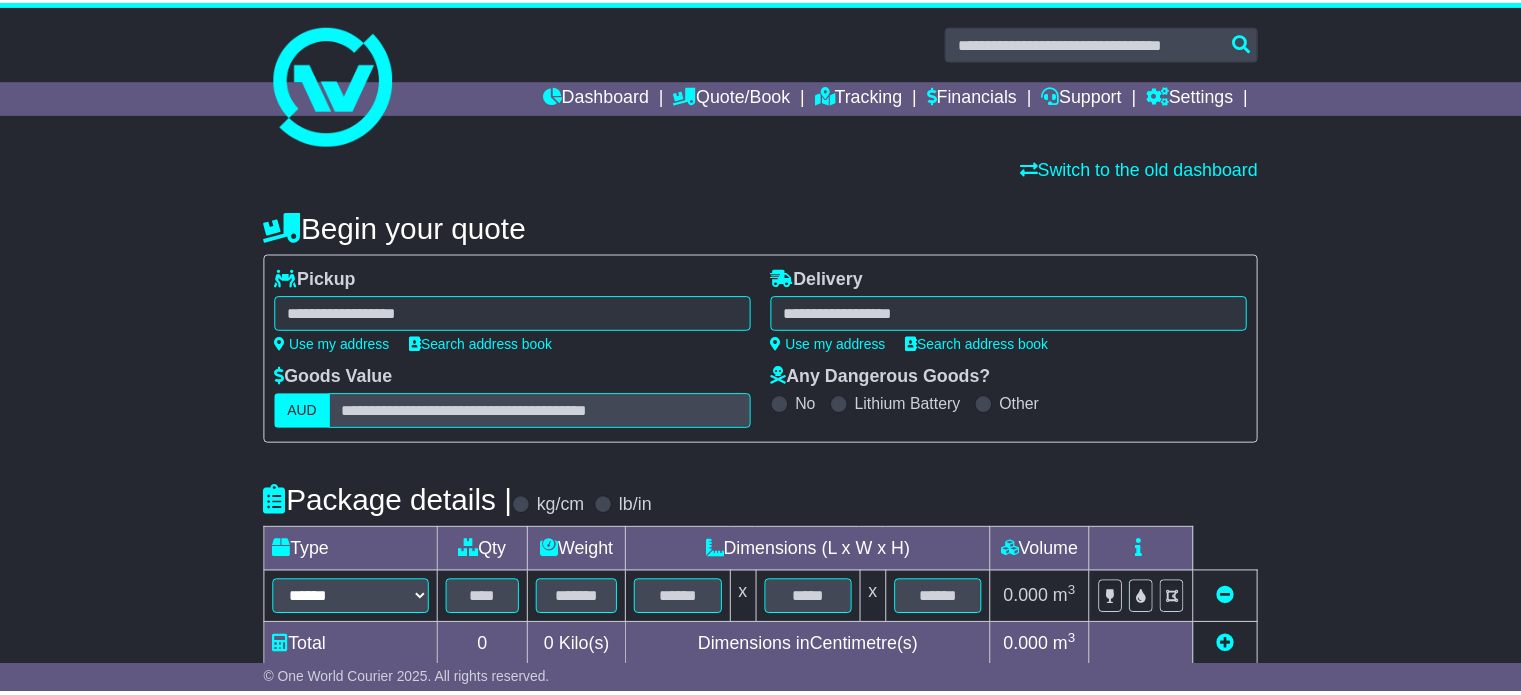 scroll, scrollTop: 0, scrollLeft: 0, axis: both 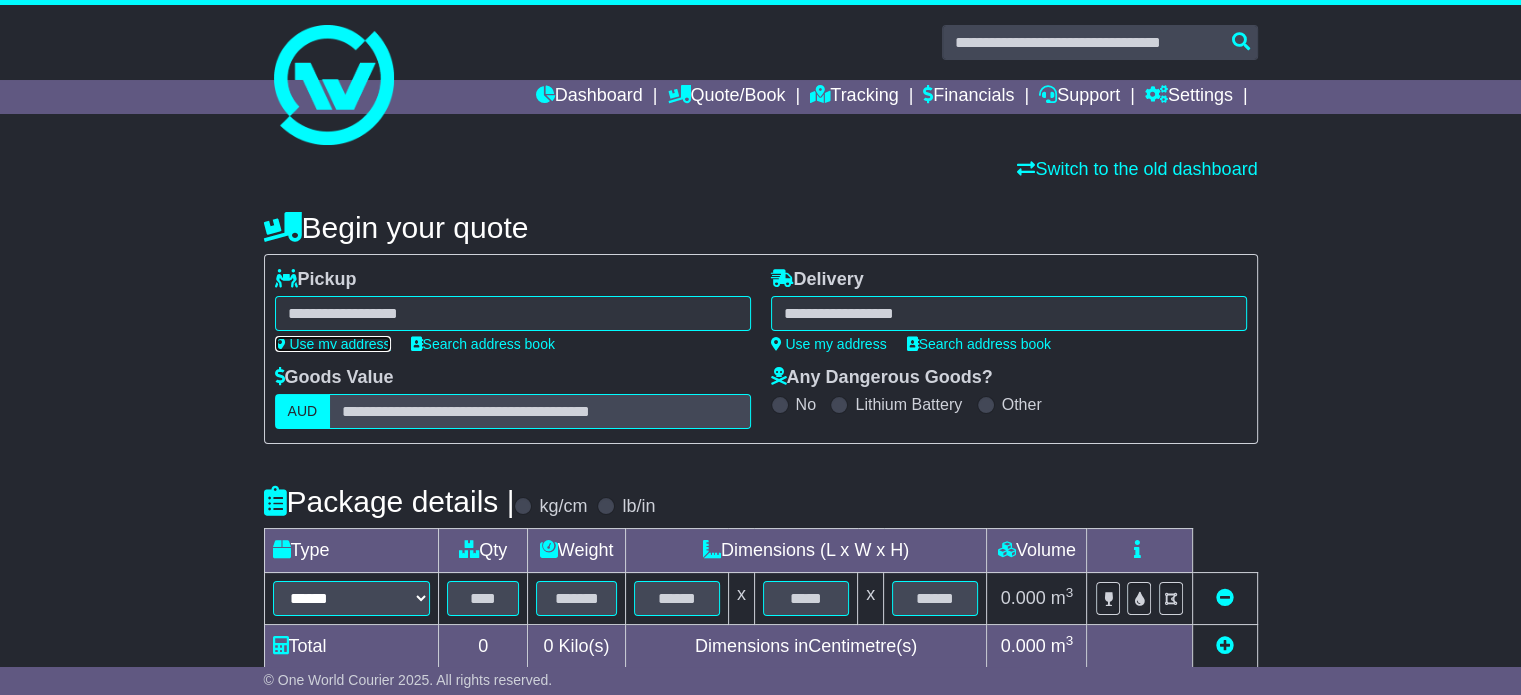 click on "Use my address" at bounding box center [333, 344] 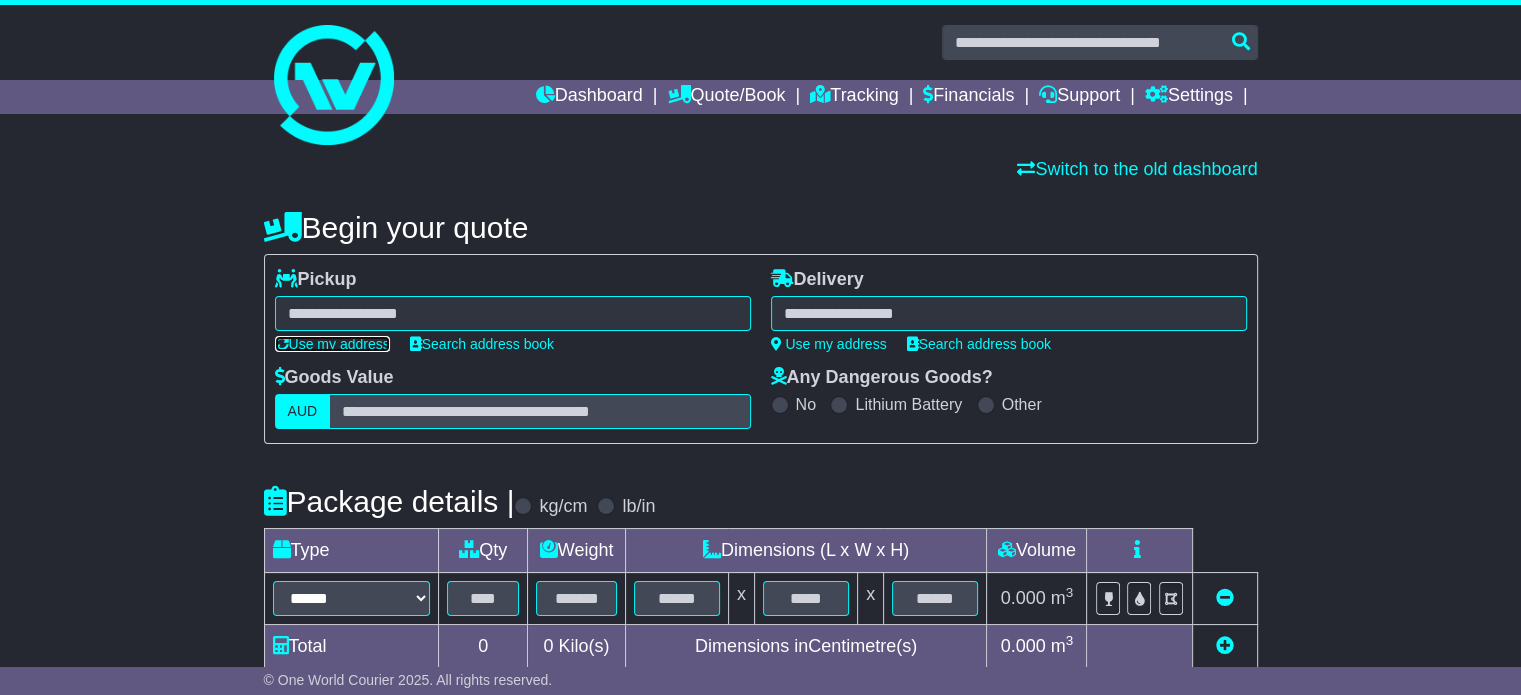 type on "**********" 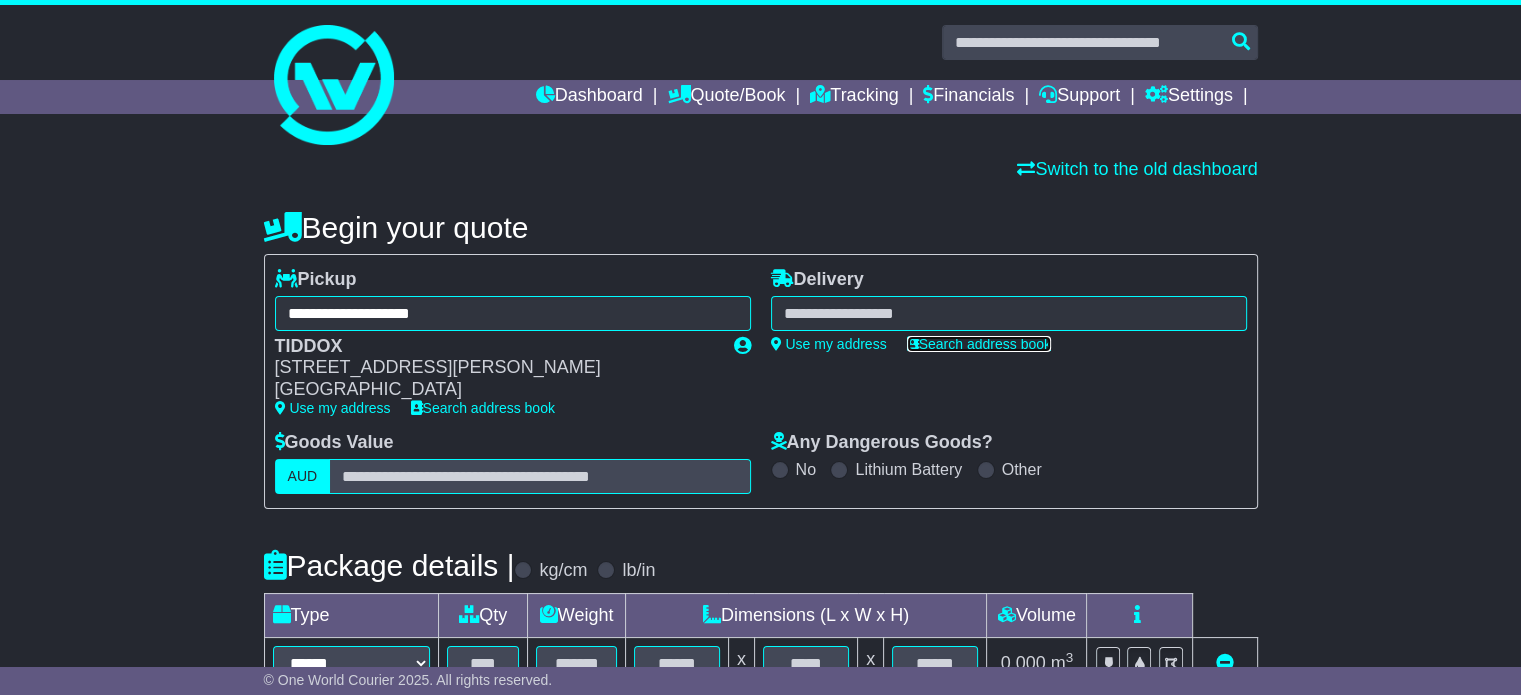 click on "Search address book" at bounding box center [979, 344] 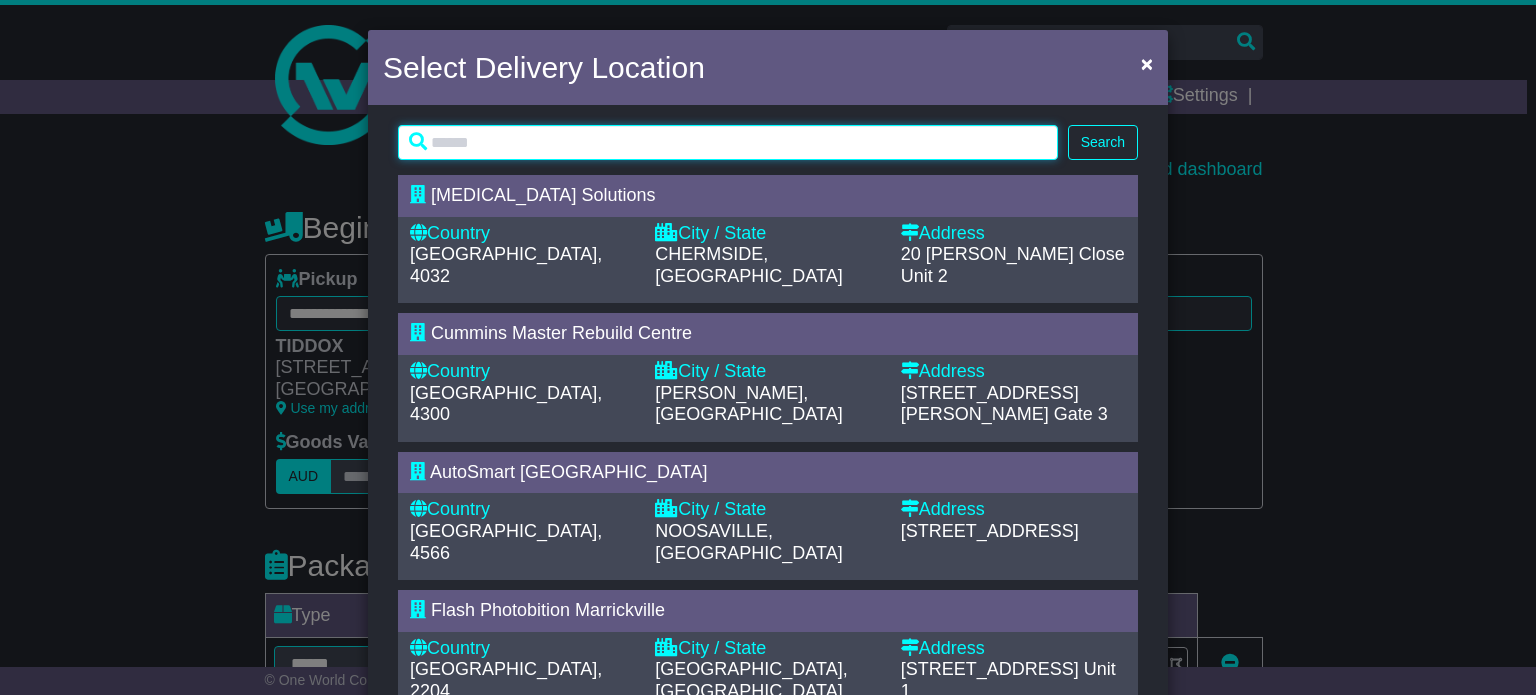 click at bounding box center [728, 142] 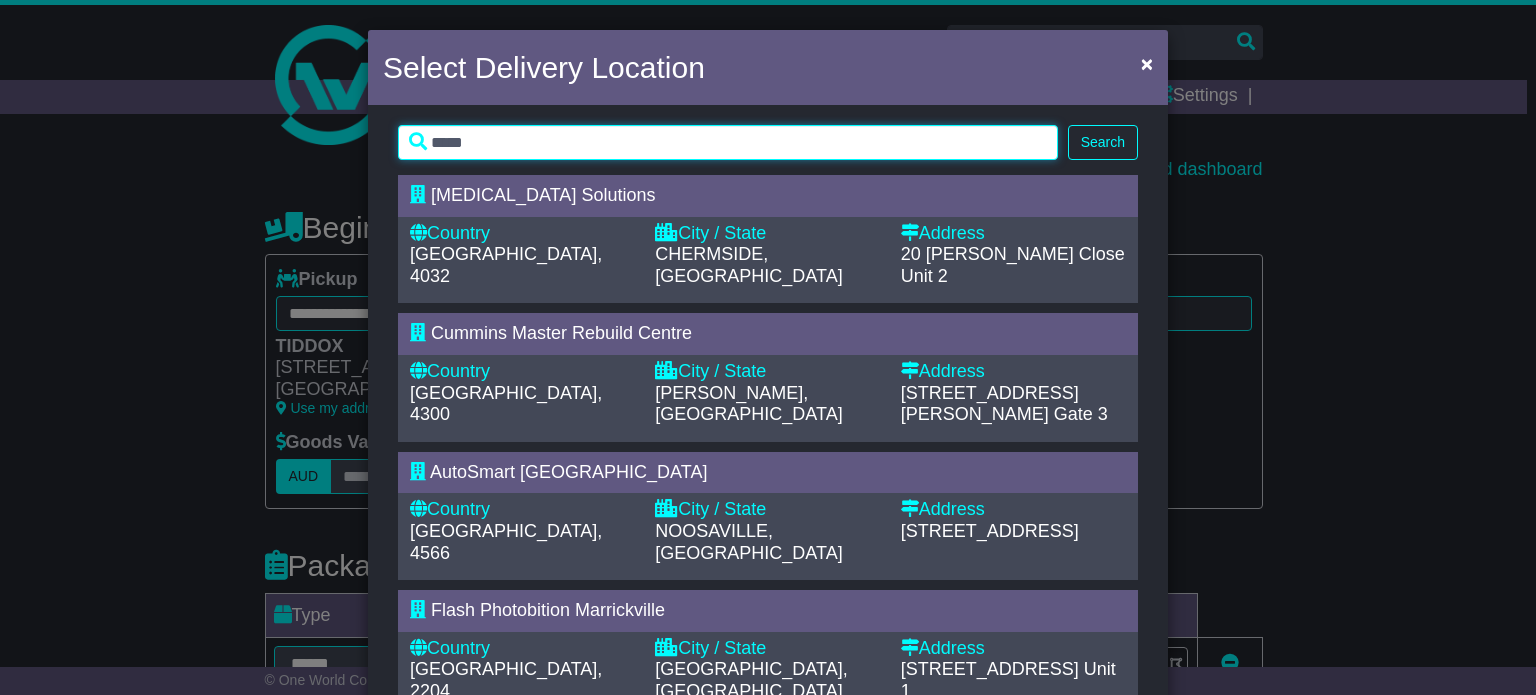 type on "*****" 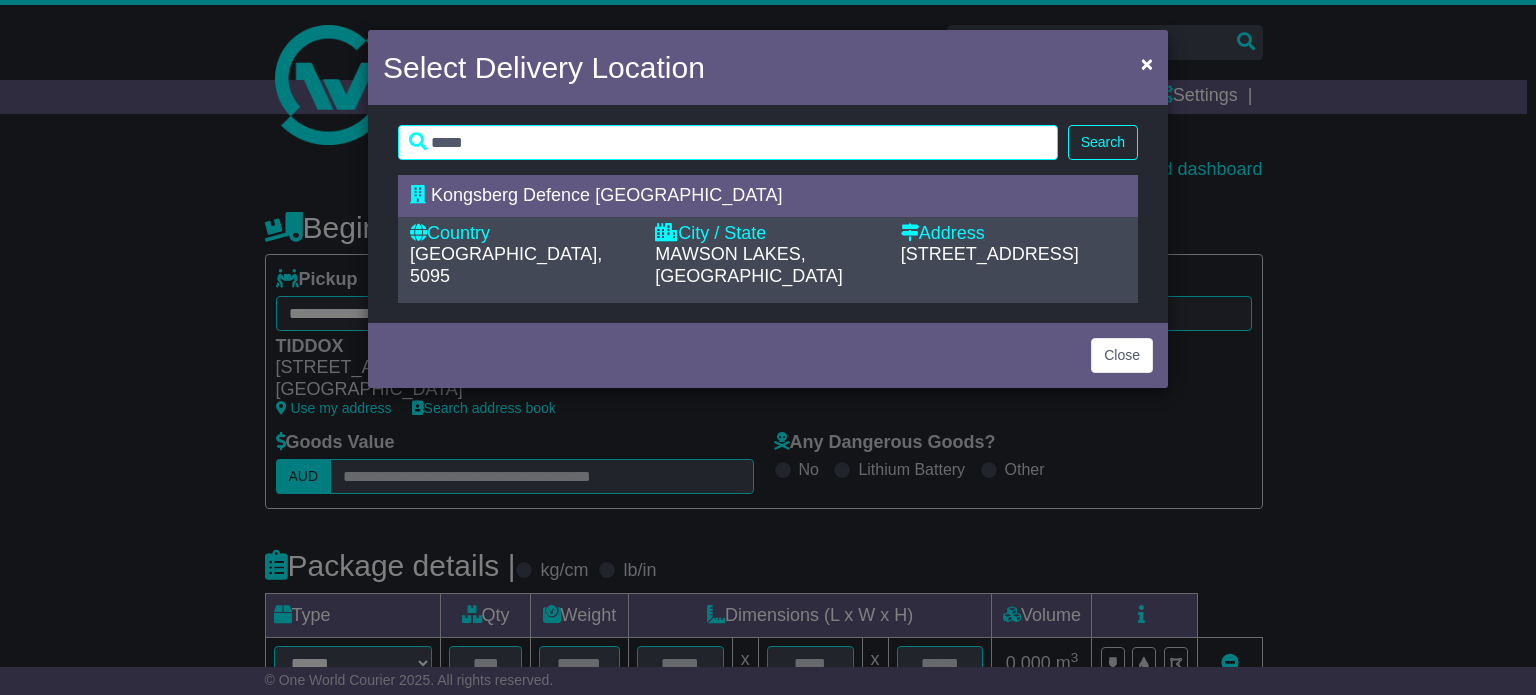 click on "Kongsberg Defence [GEOGRAPHIC_DATA]" at bounding box center (606, 195) 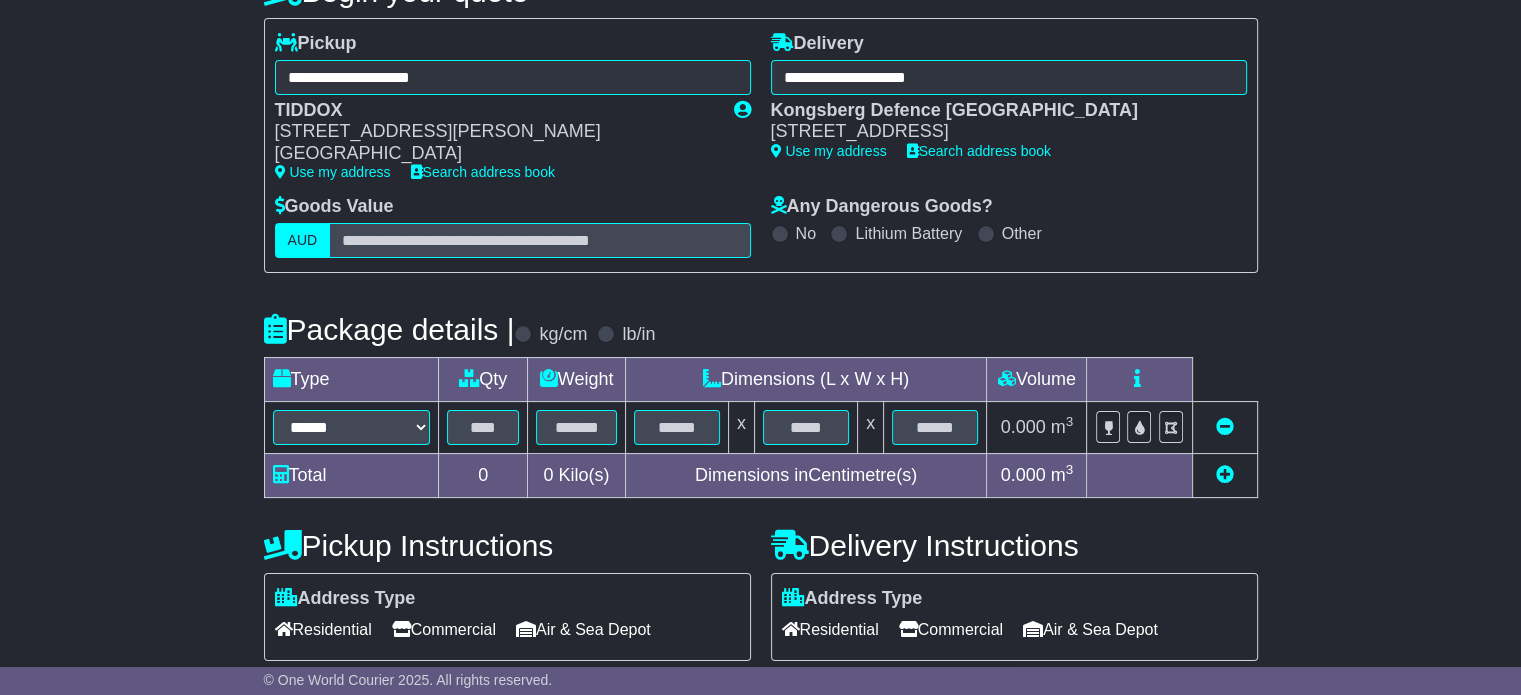 scroll, scrollTop: 300, scrollLeft: 0, axis: vertical 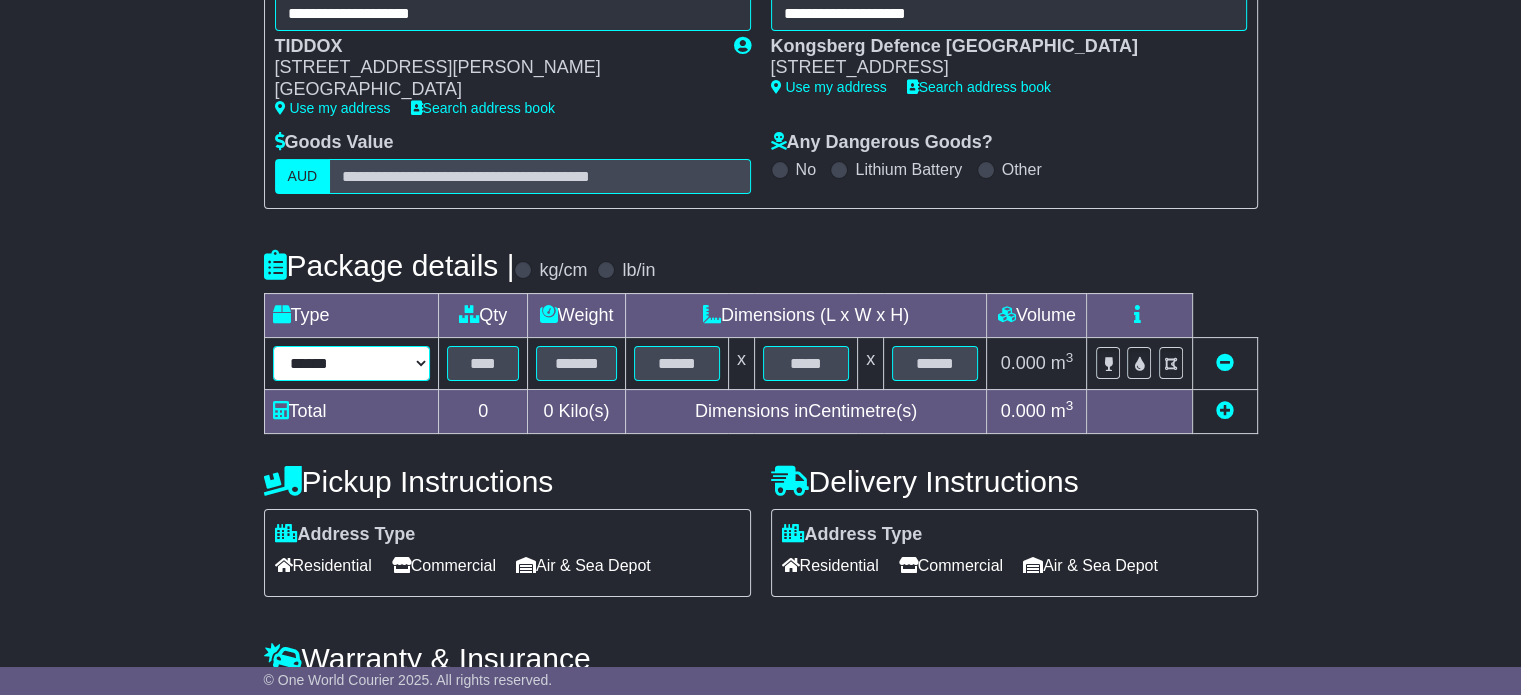click on "**********" at bounding box center [352, 363] 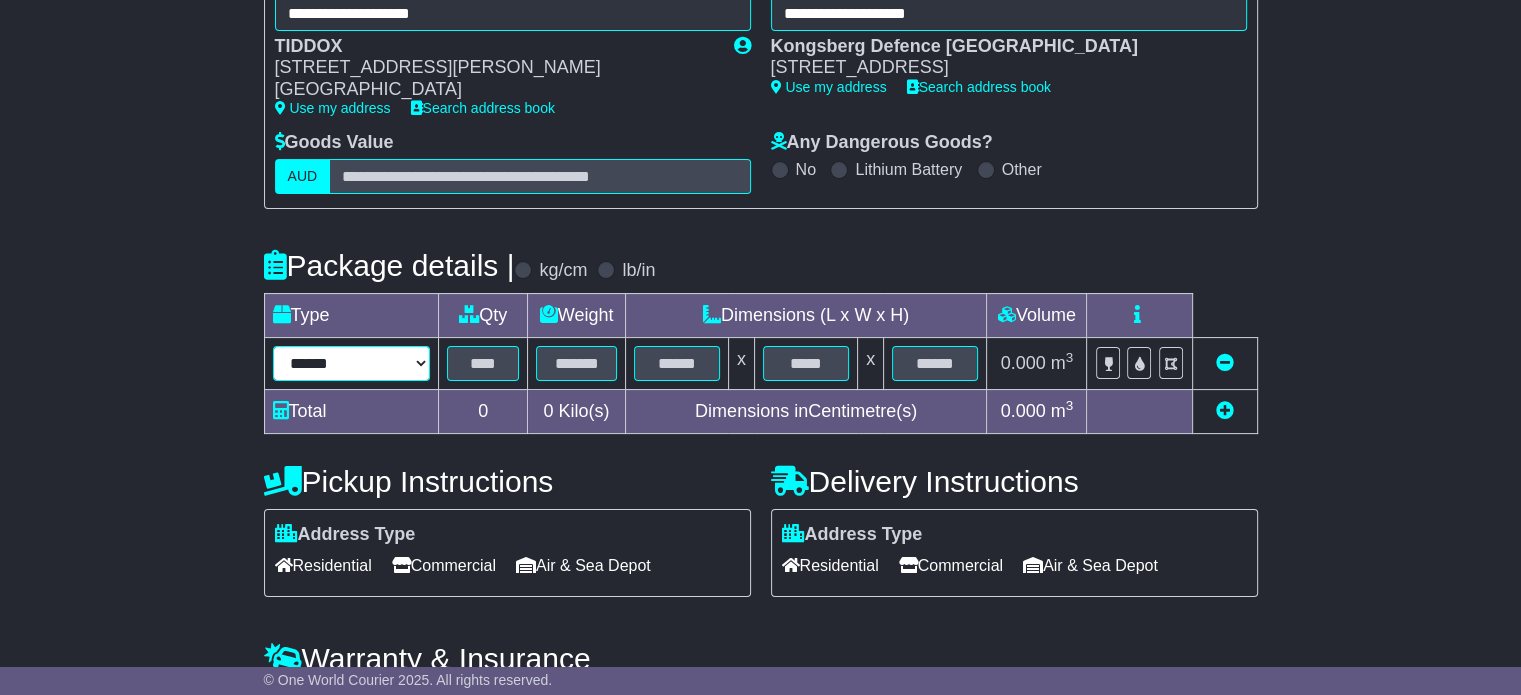 select on "*****" 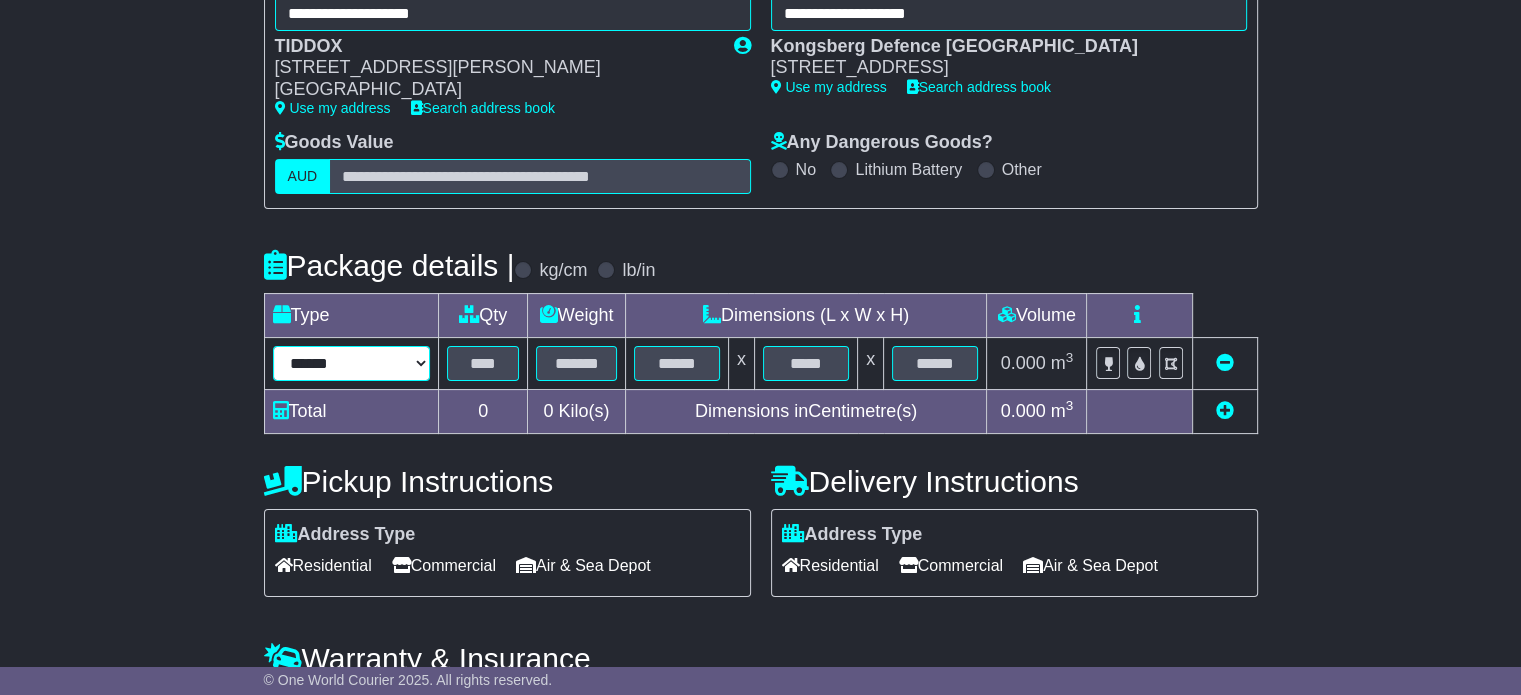 click on "**********" at bounding box center (352, 363) 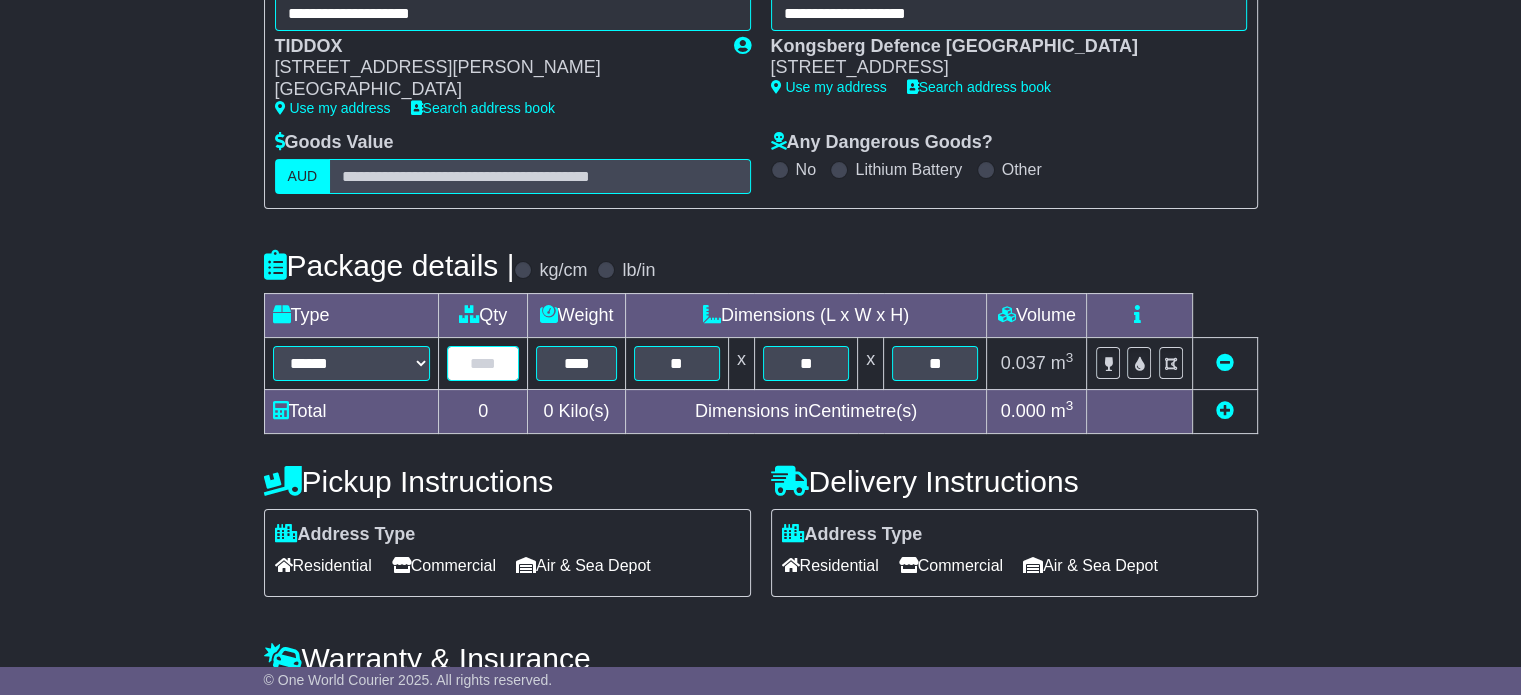 click at bounding box center [483, 363] 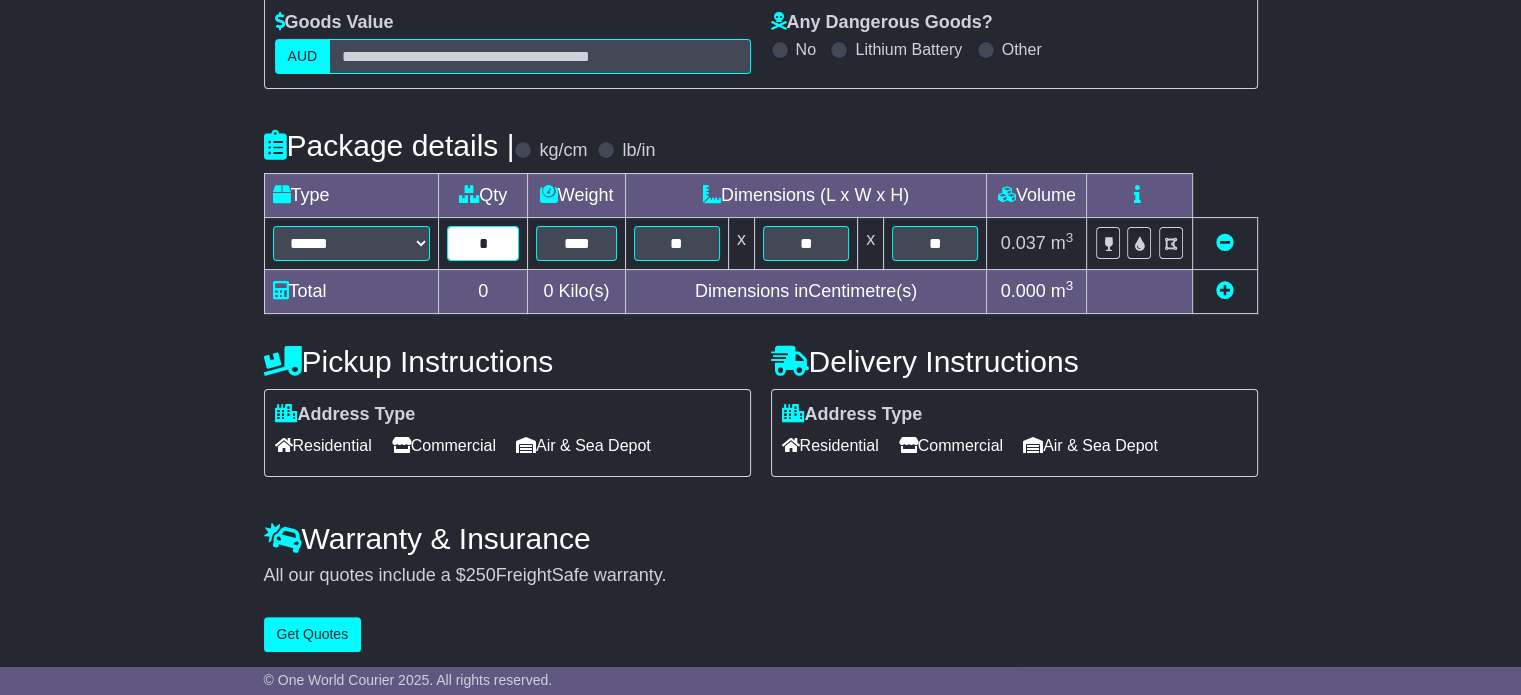 scroll, scrollTop: 426, scrollLeft: 0, axis: vertical 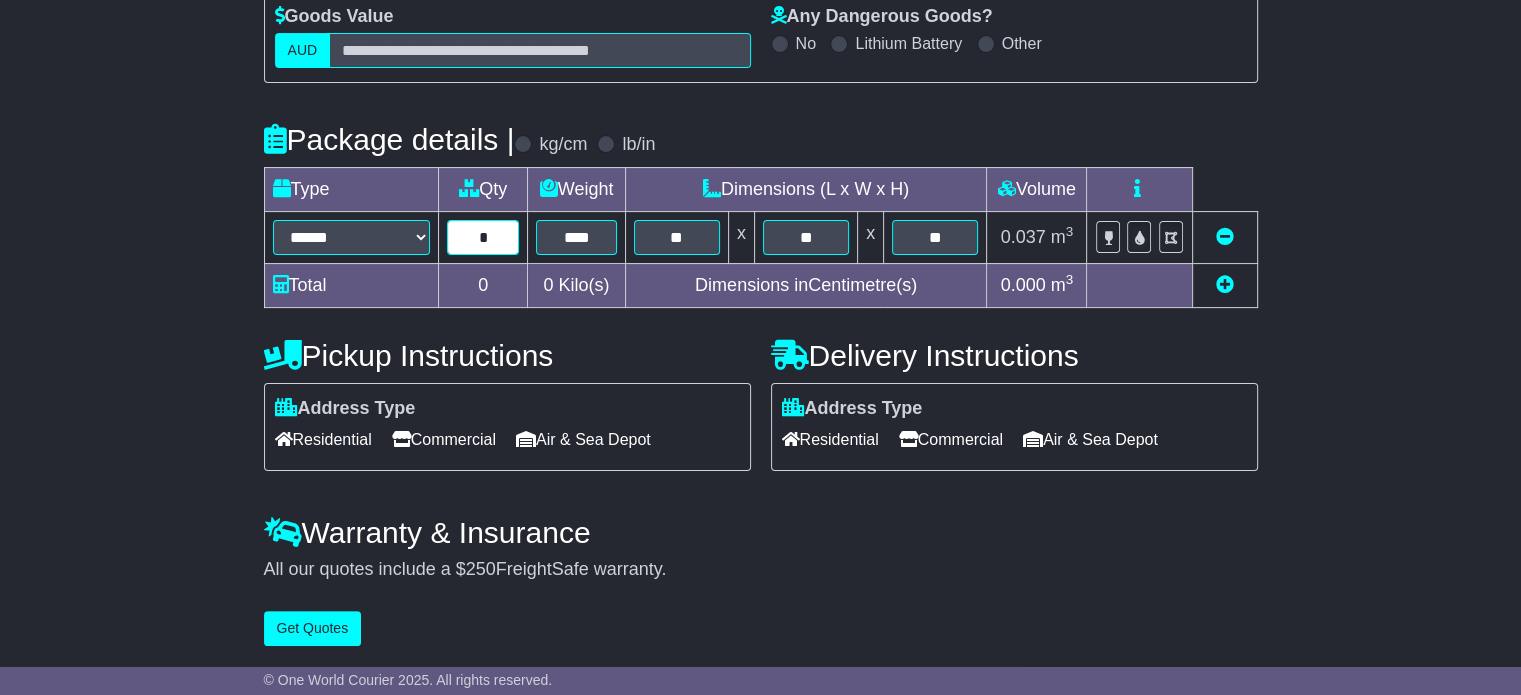 type on "*" 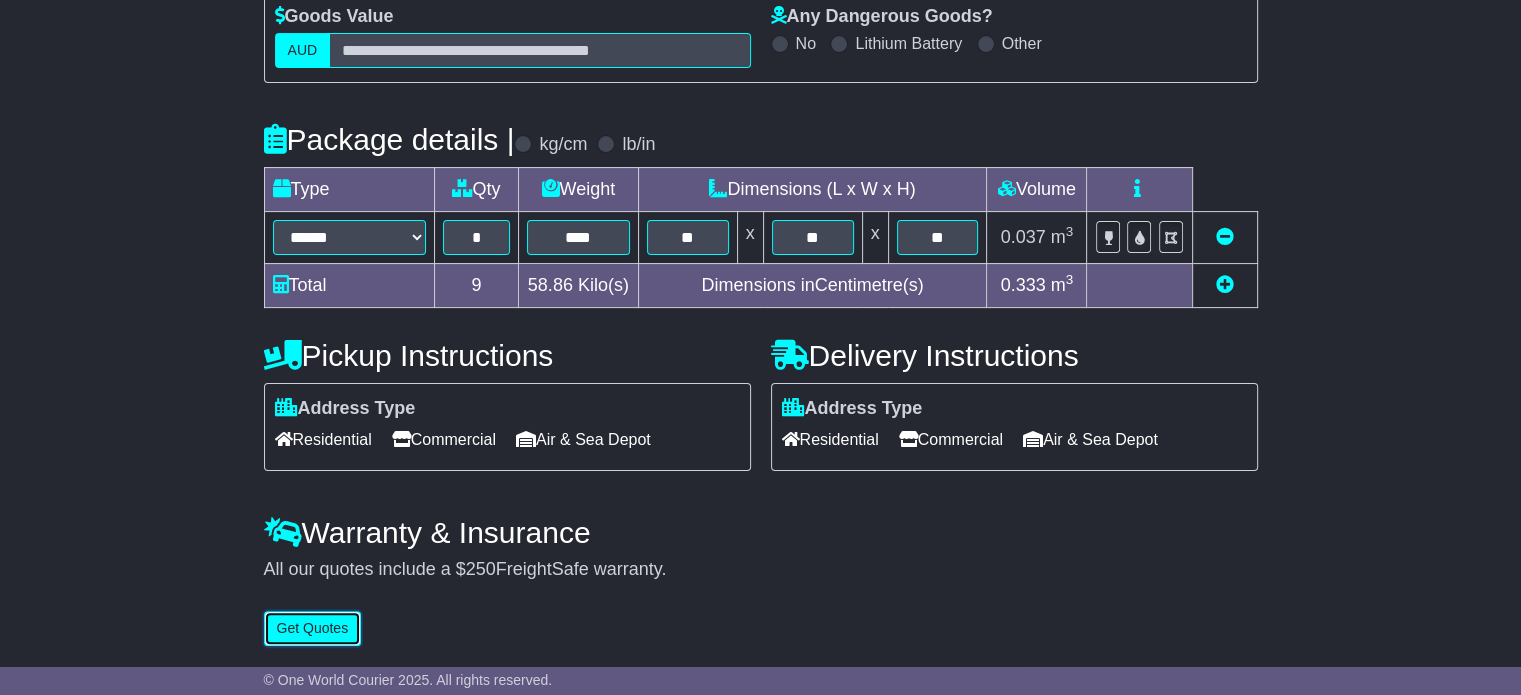 click on "Get Quotes" at bounding box center (313, 628) 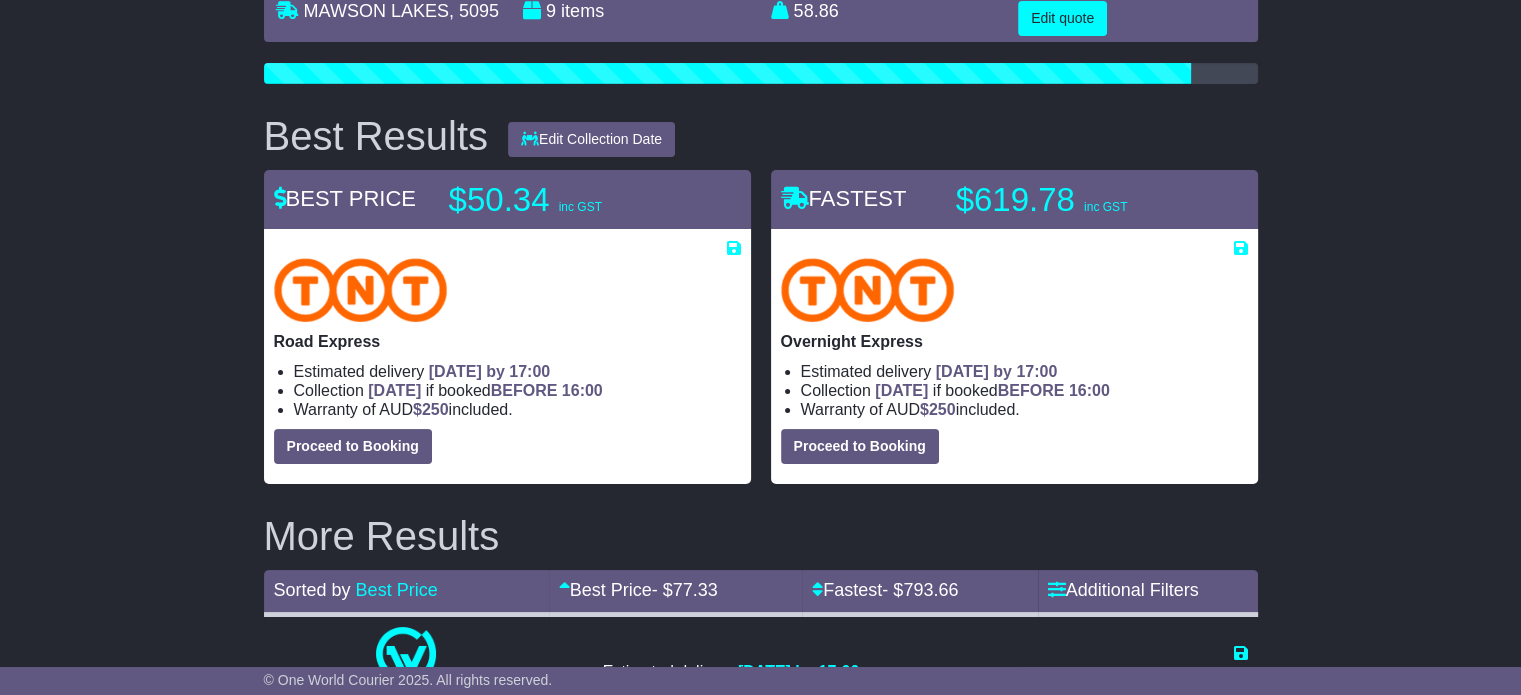 scroll, scrollTop: 200, scrollLeft: 0, axis: vertical 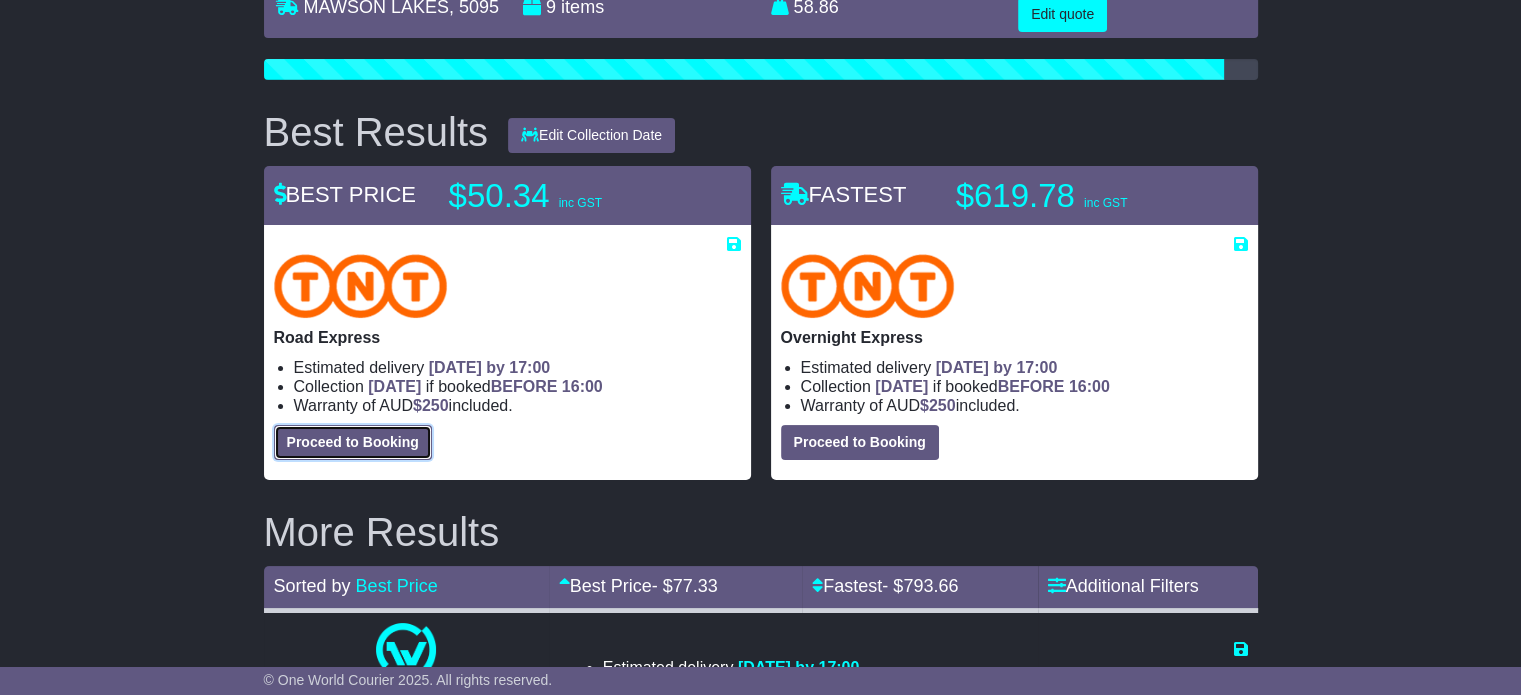 click on "Proceed to Booking" at bounding box center (353, 442) 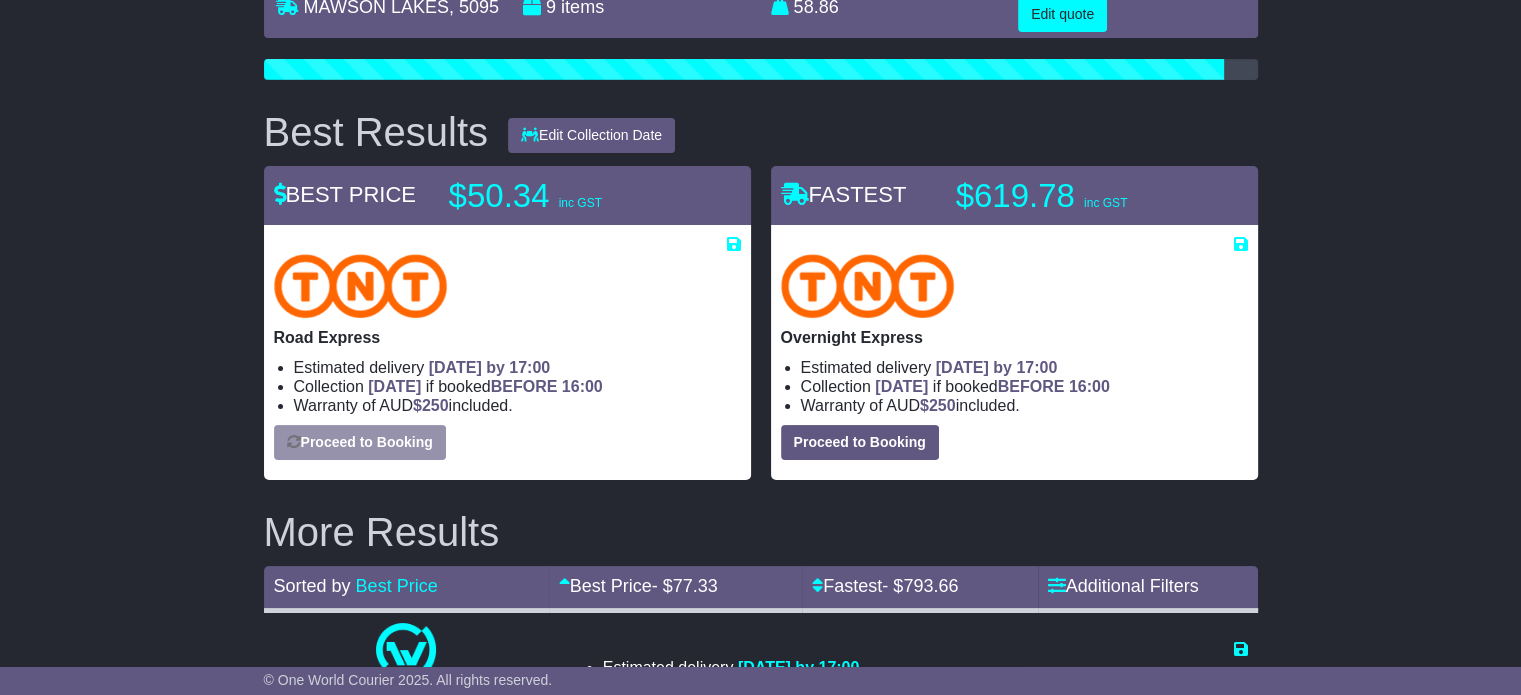 select on "*****" 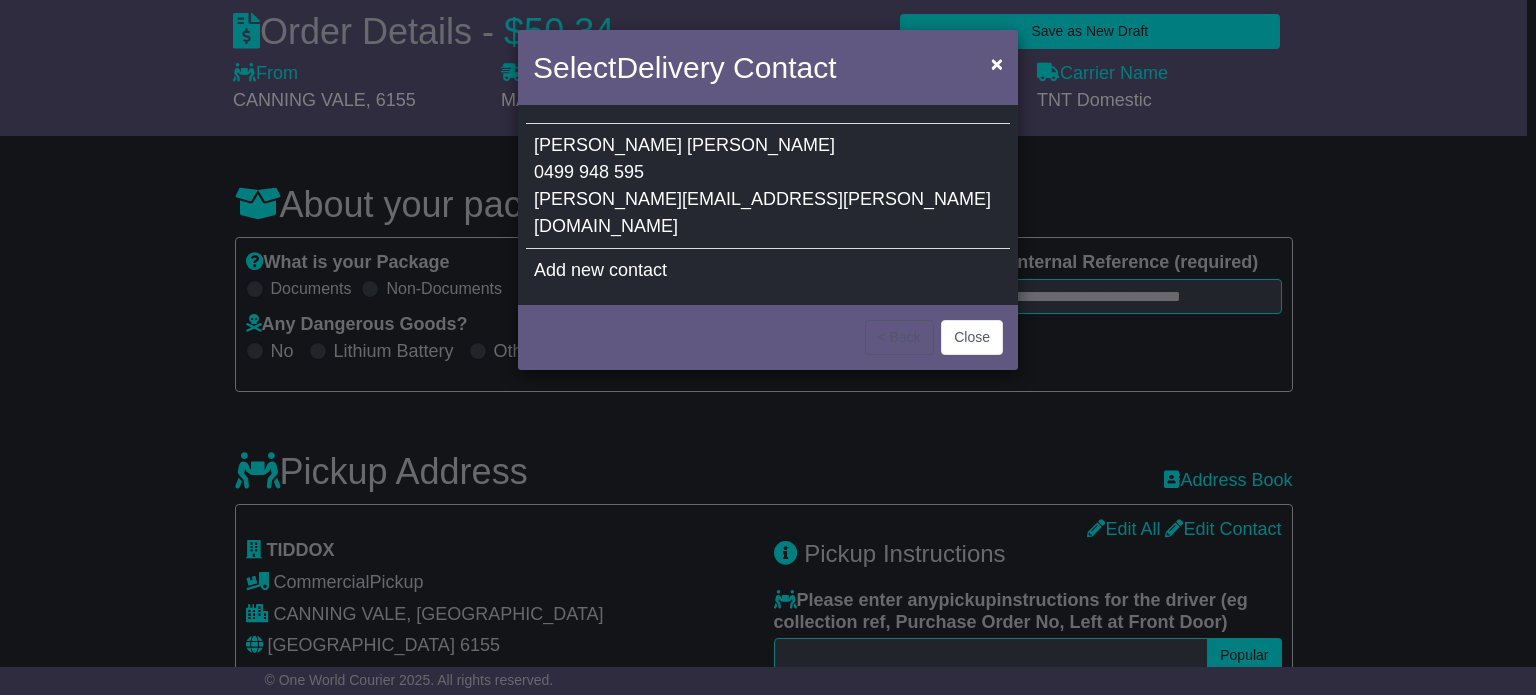 select 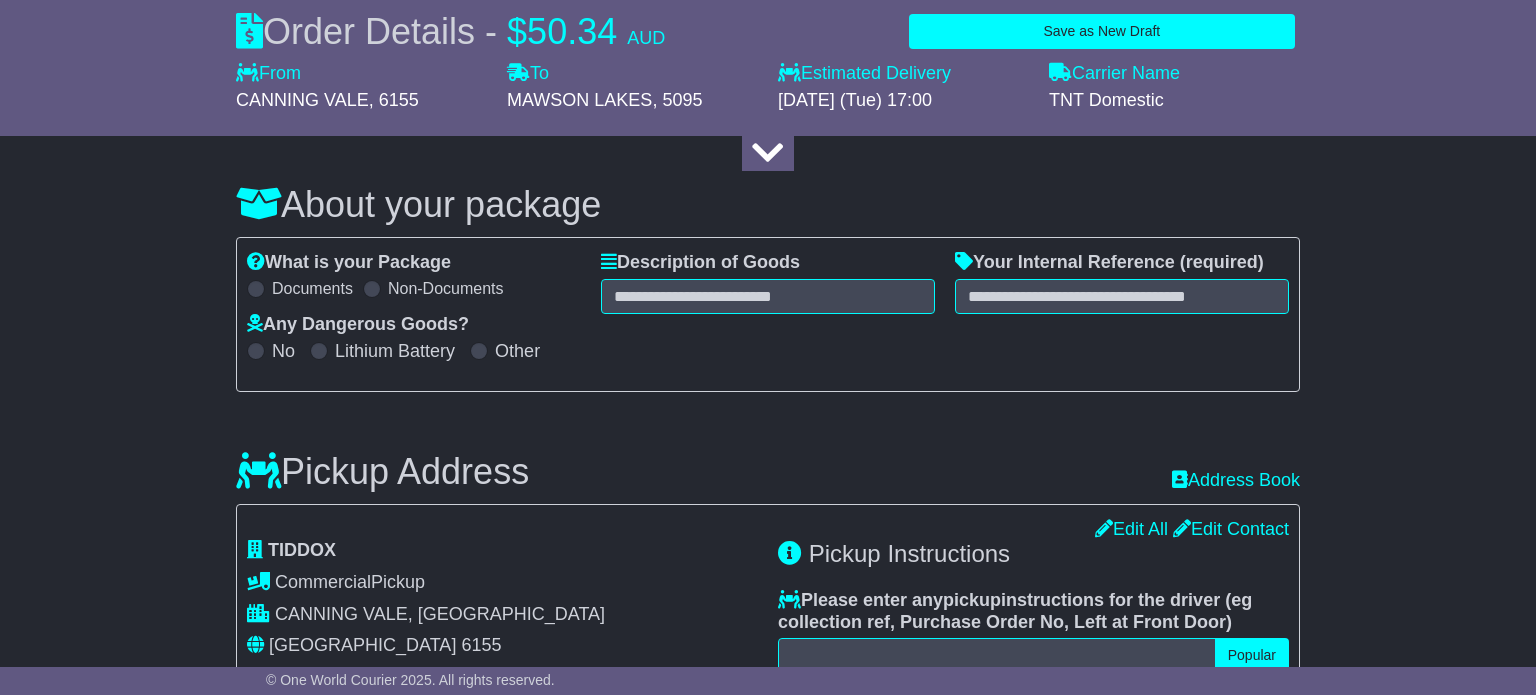 type on "*****" 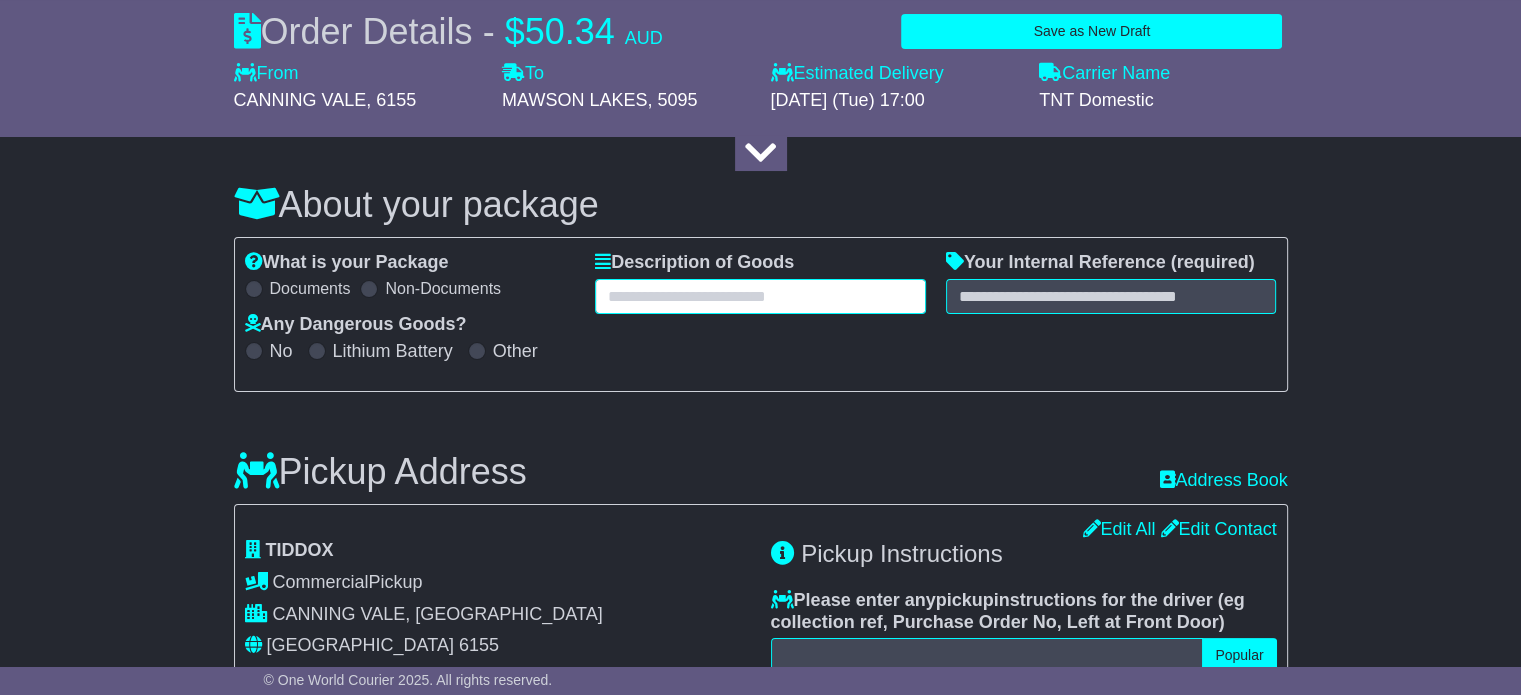 click at bounding box center [760, 296] 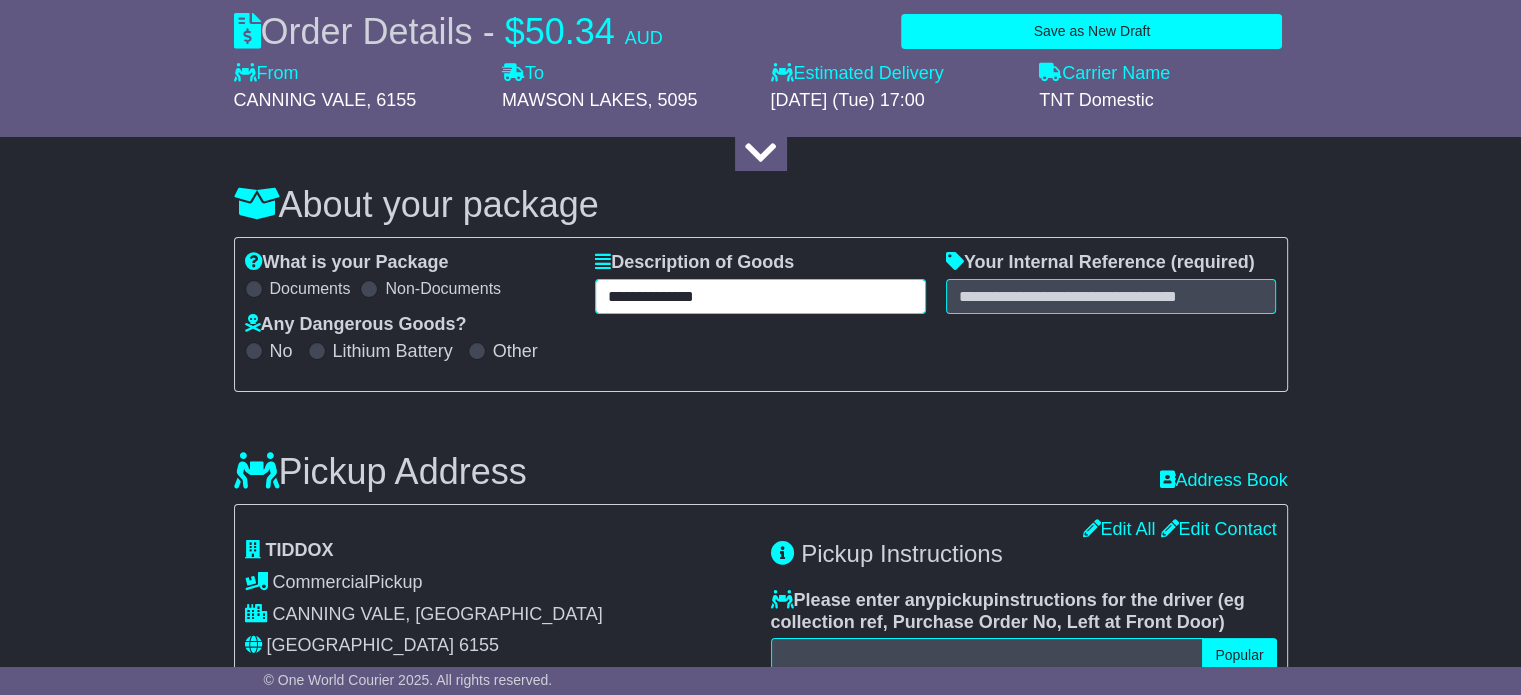 type on "**********" 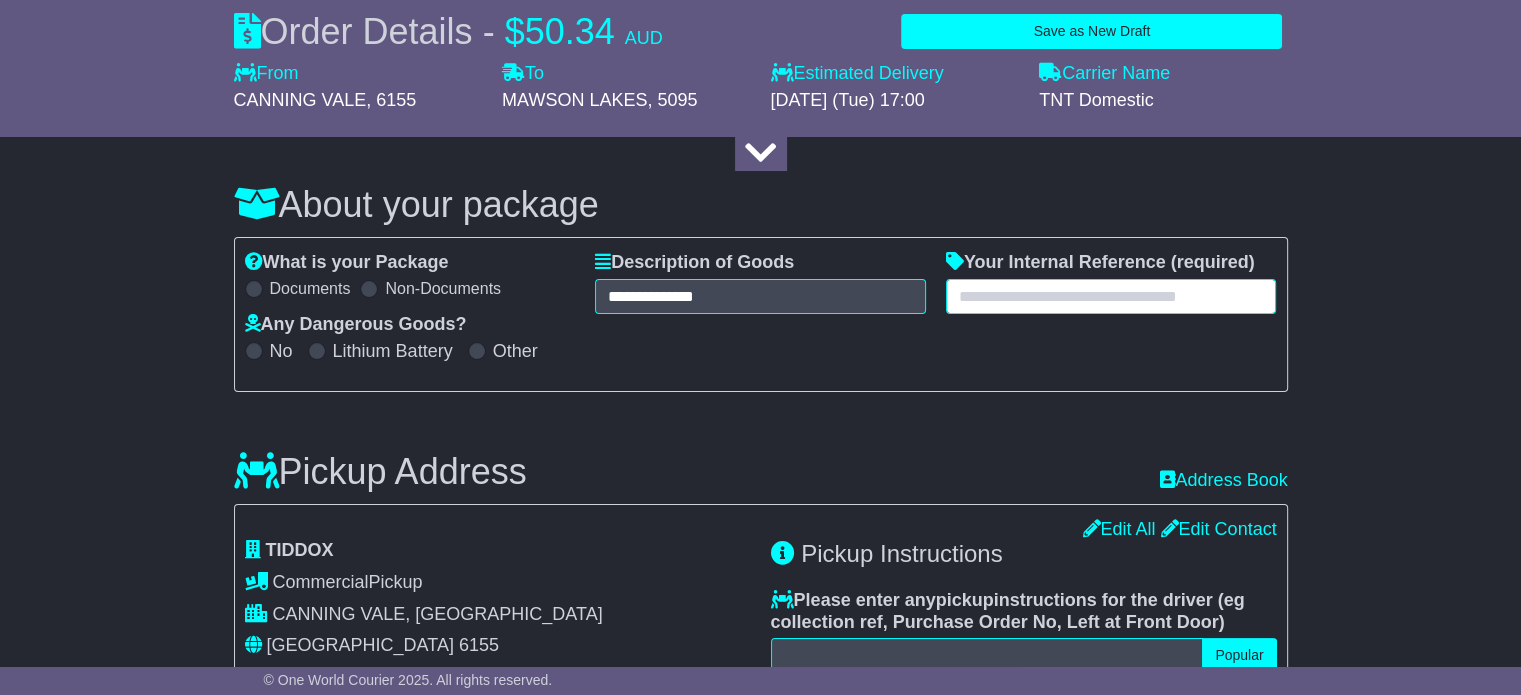 click at bounding box center (1111, 296) 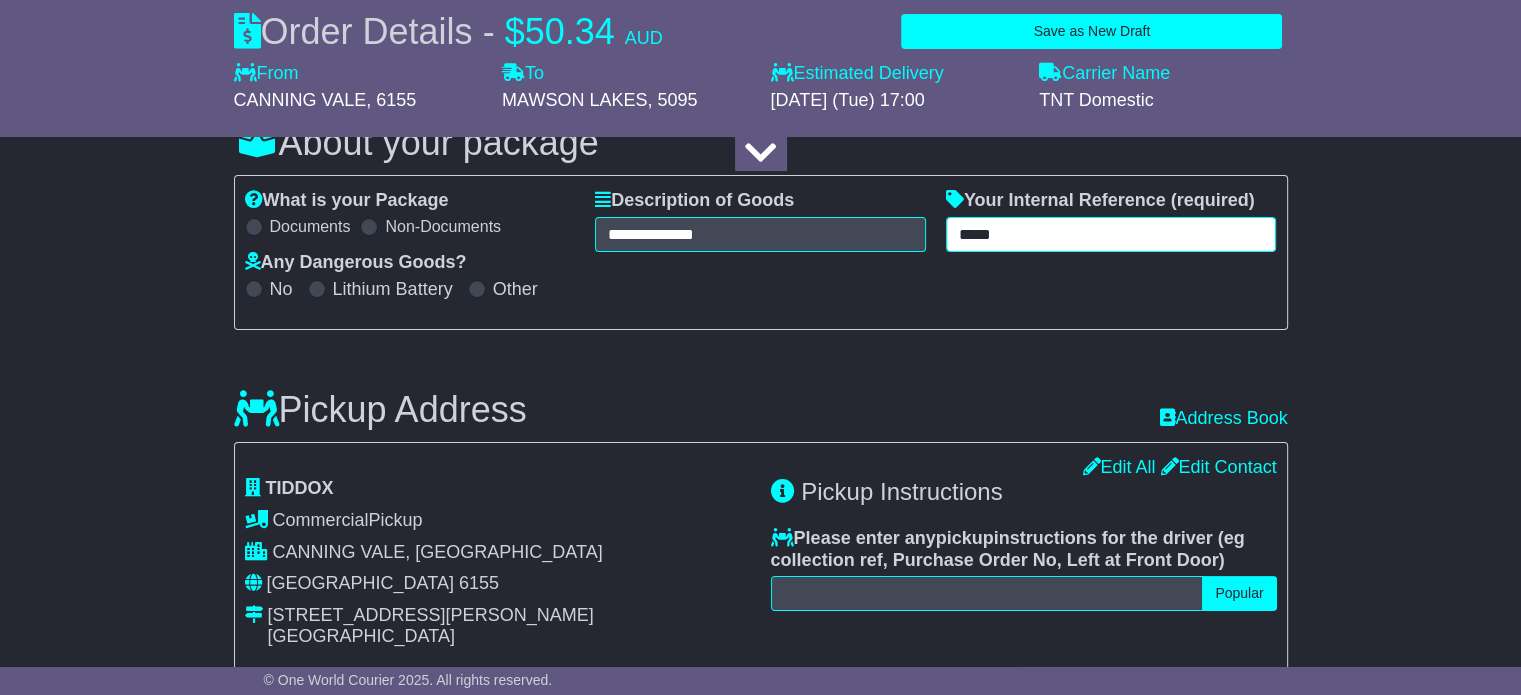 scroll, scrollTop: 500, scrollLeft: 0, axis: vertical 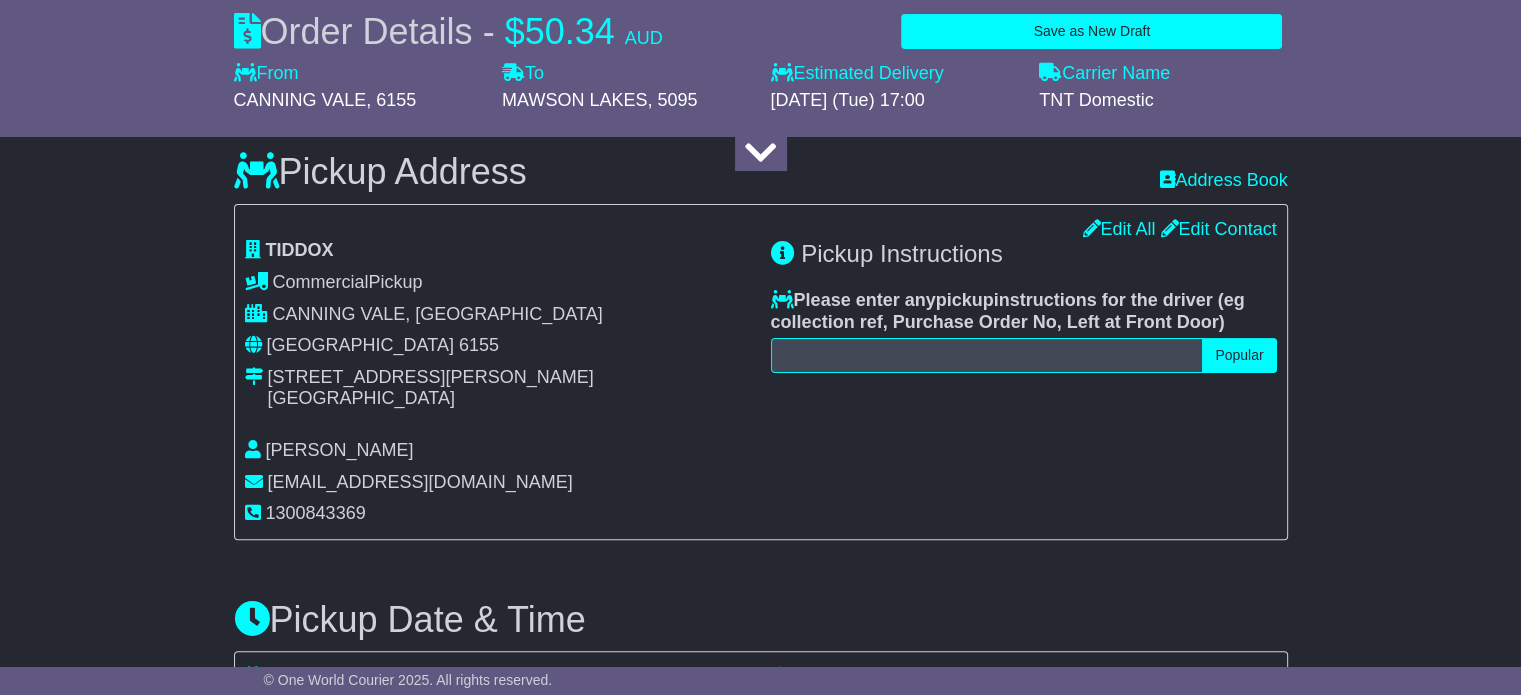 type on "*****" 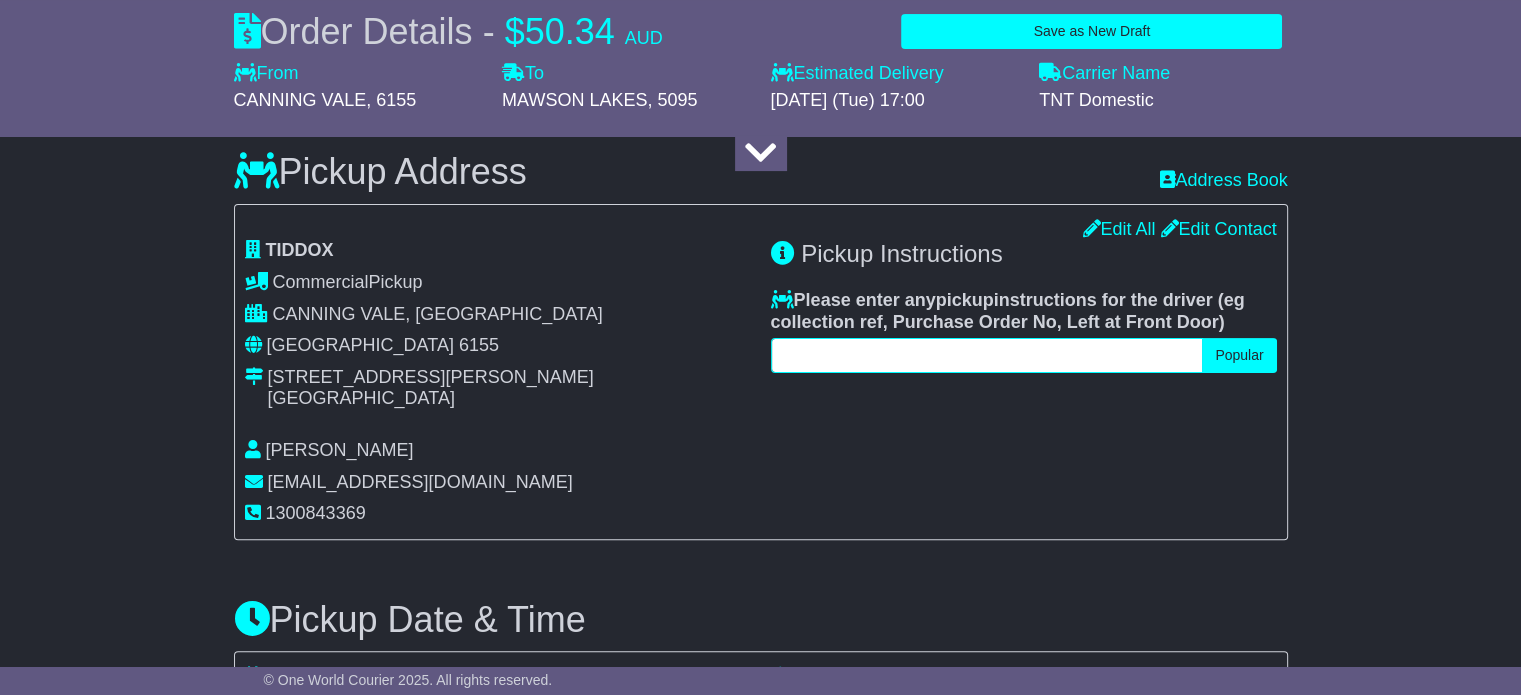 click at bounding box center [987, 355] 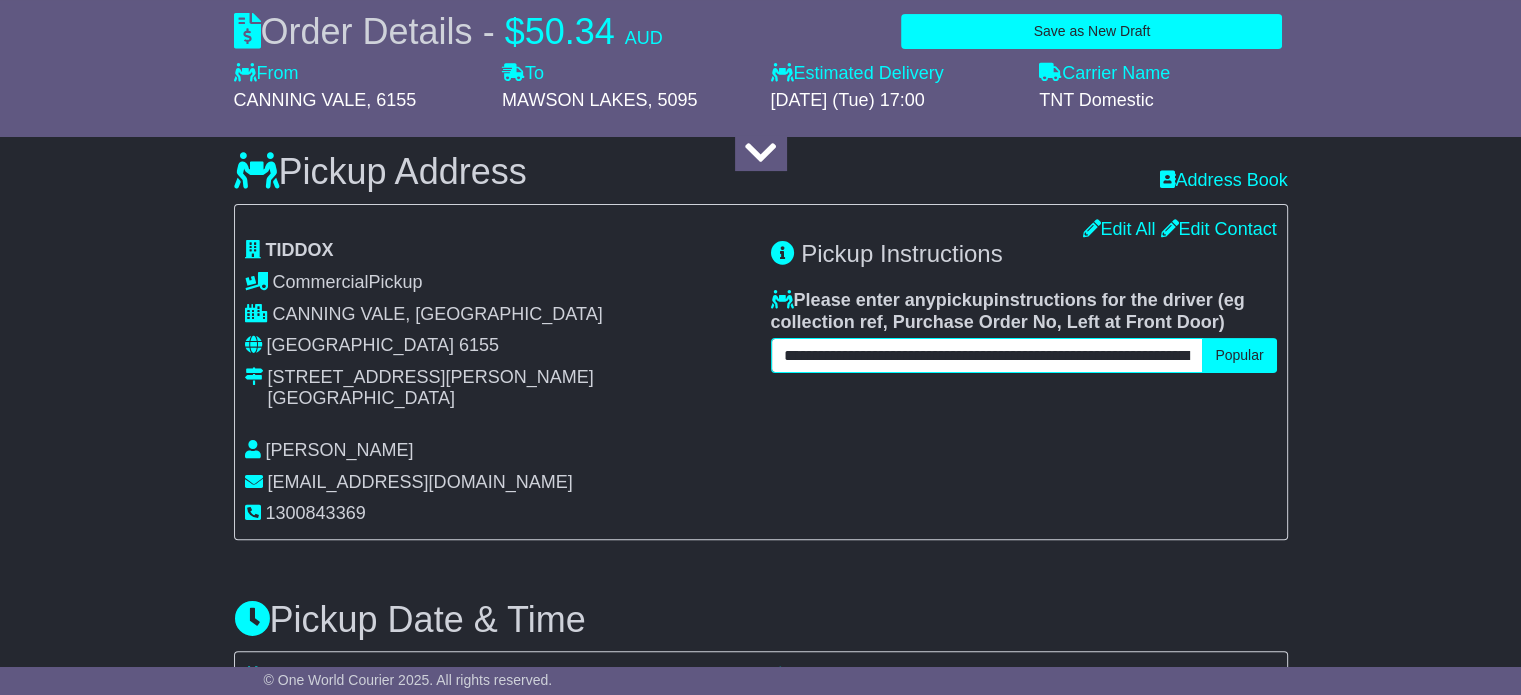 scroll, scrollTop: 0, scrollLeft: 80, axis: horizontal 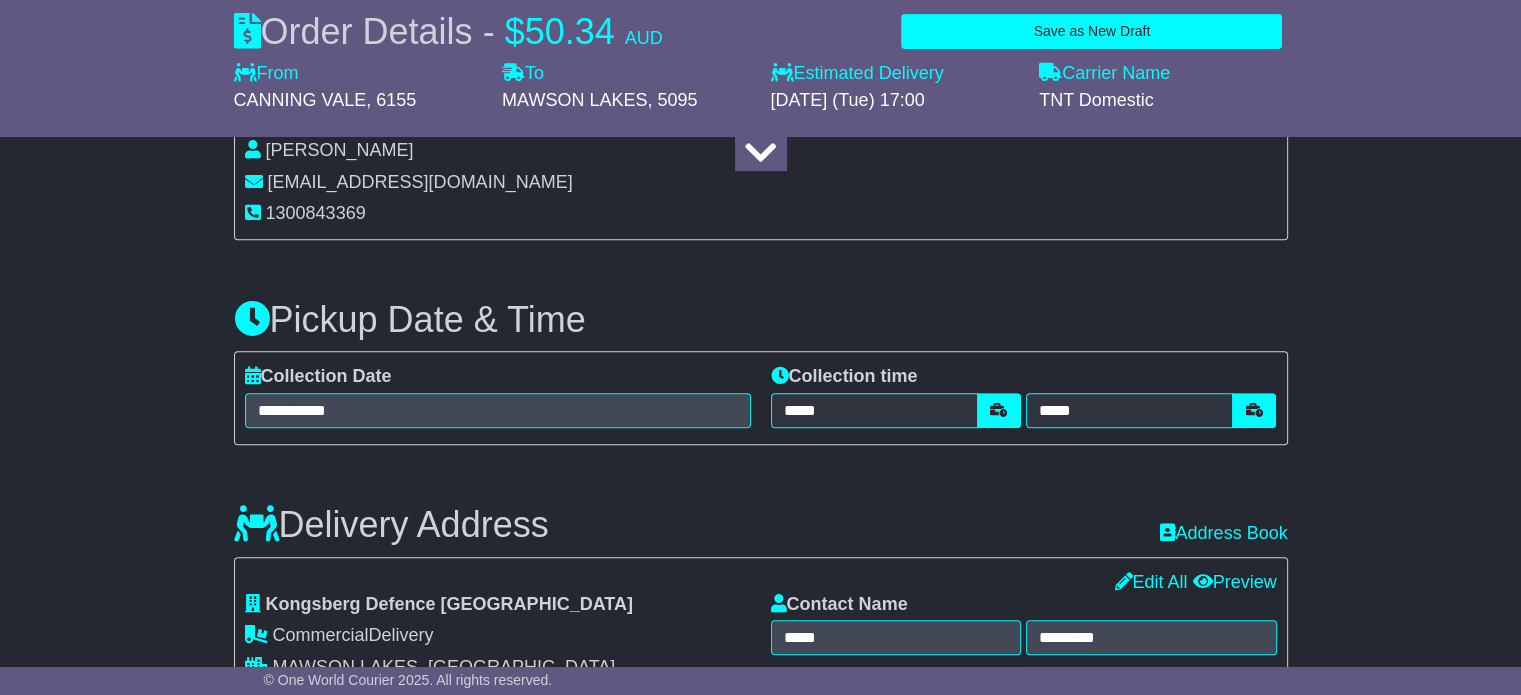 type on "**********" 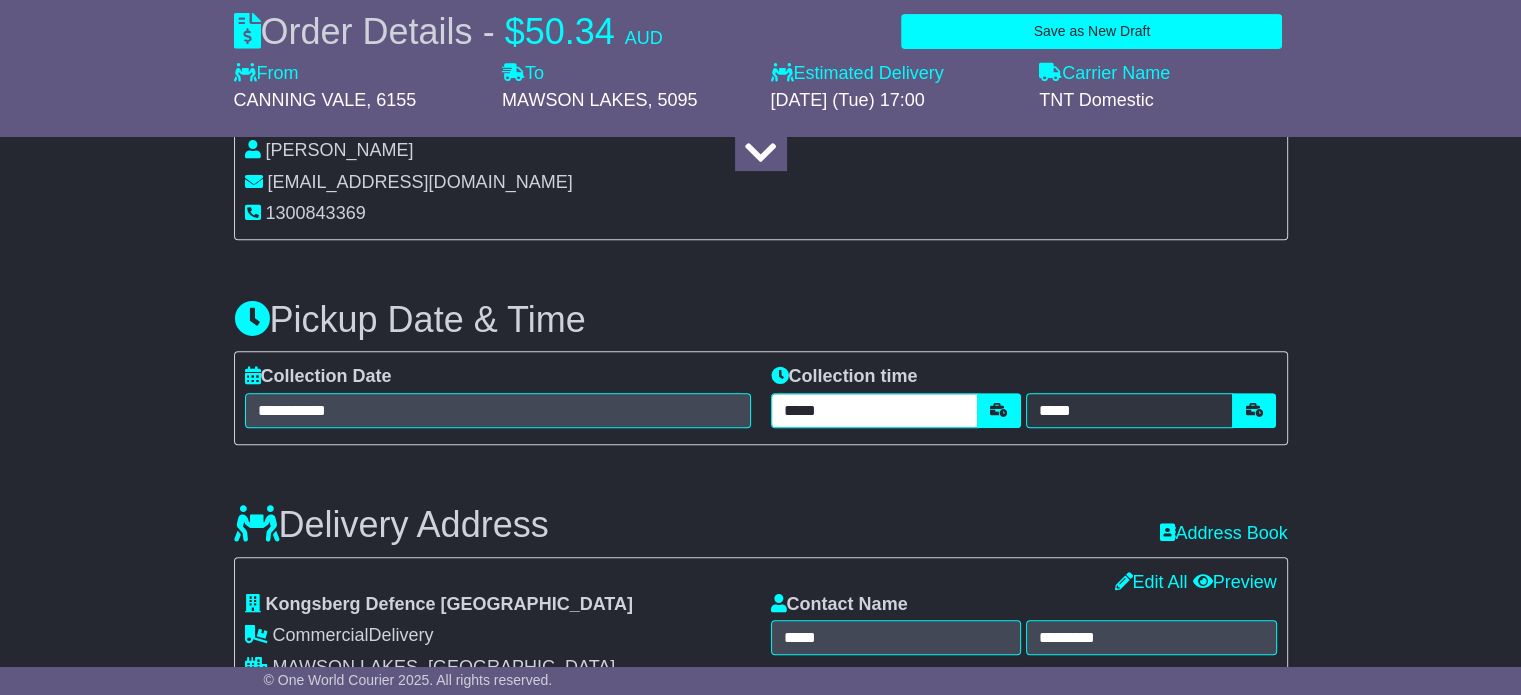 scroll, scrollTop: 0, scrollLeft: 0, axis: both 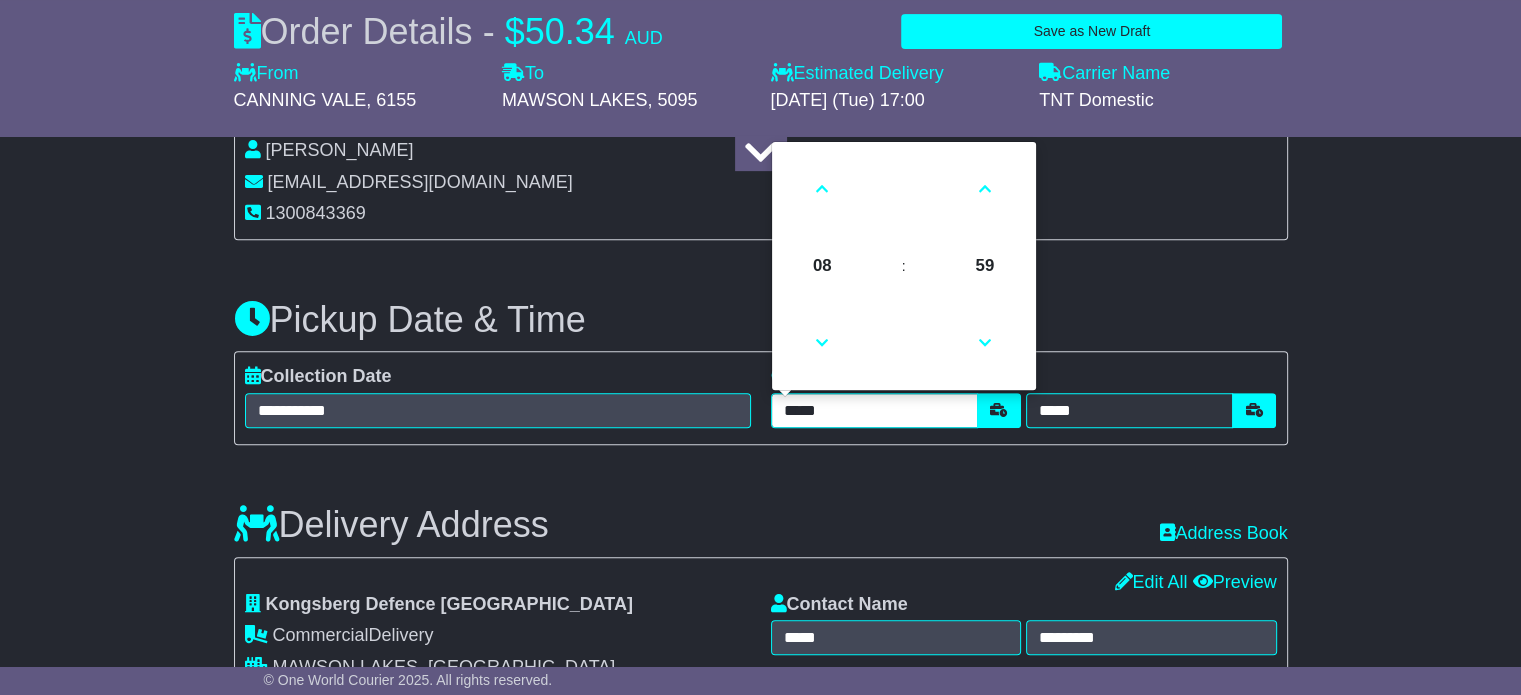 click on "*****" at bounding box center [874, 410] 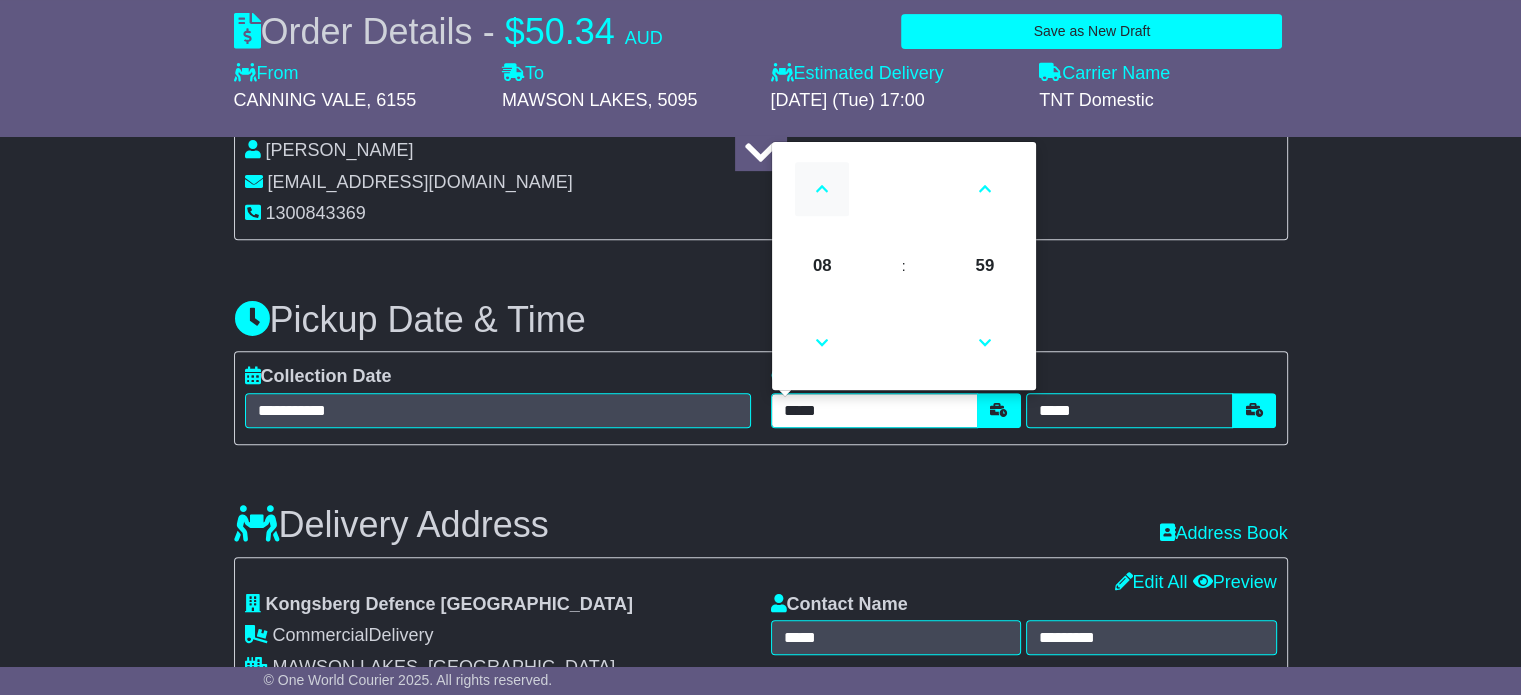 click at bounding box center [822, 189] 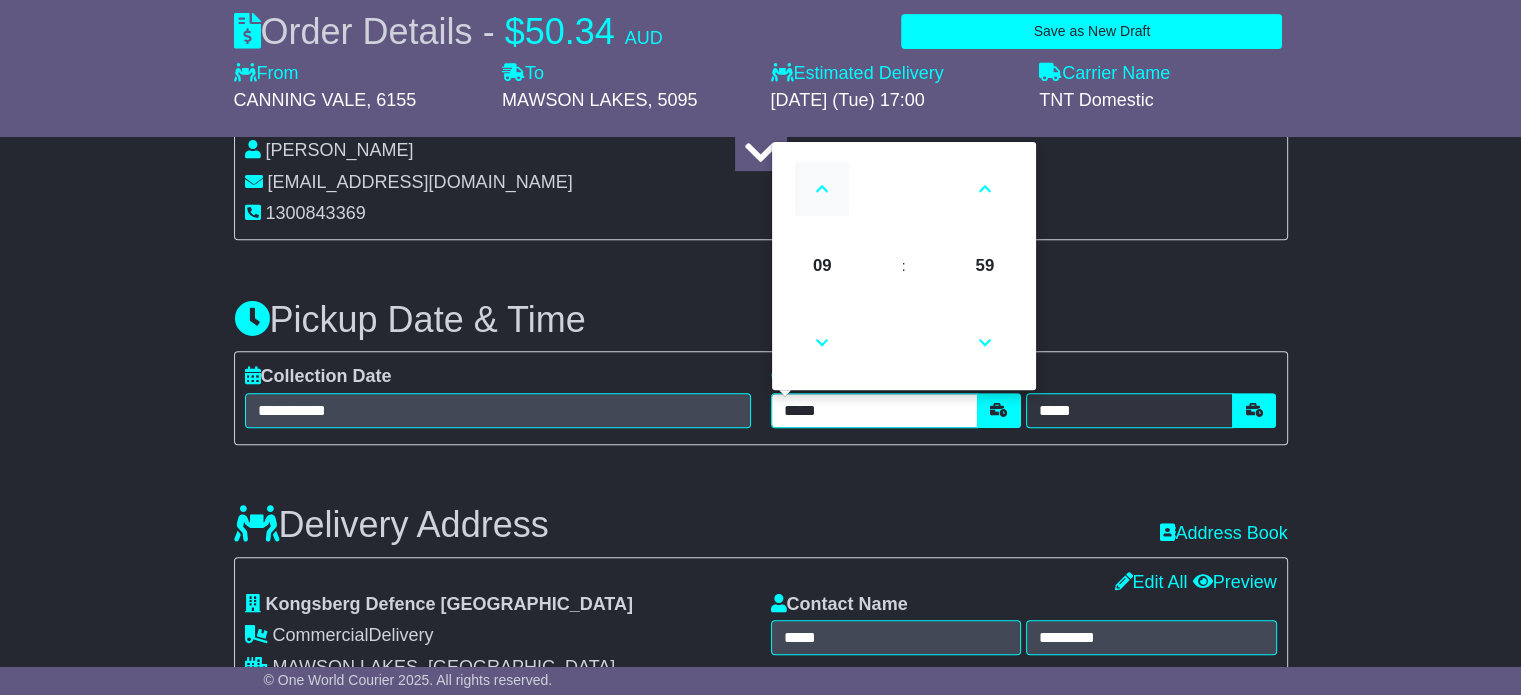 click at bounding box center (822, 189) 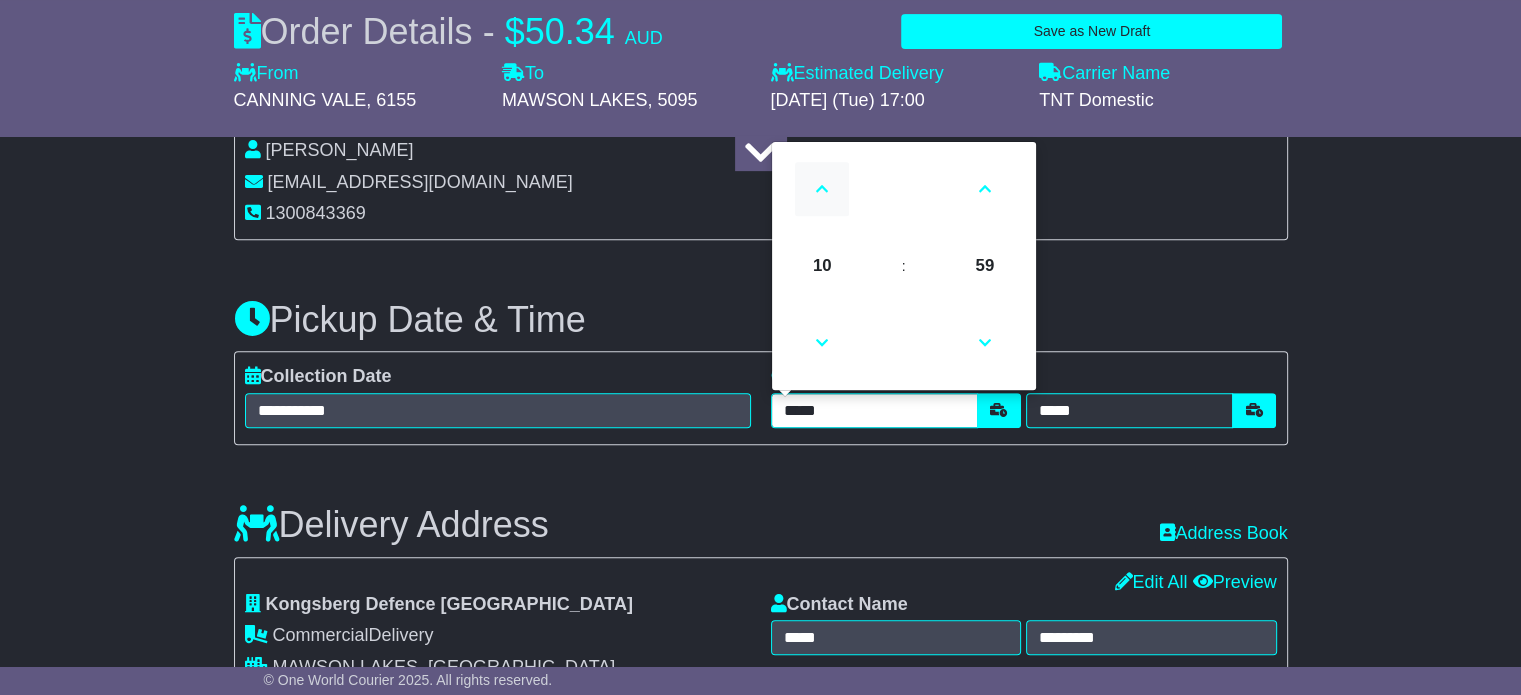 click at bounding box center (822, 189) 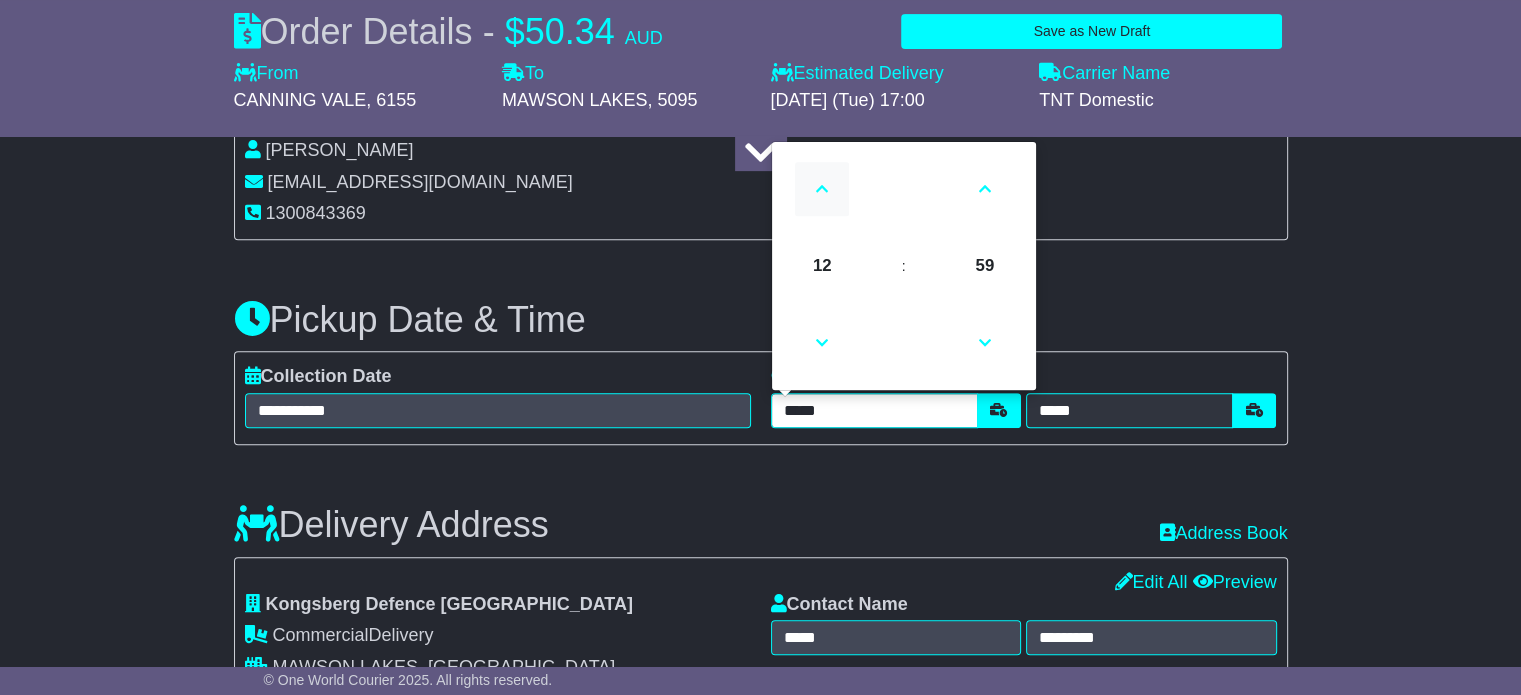 click at bounding box center [822, 189] 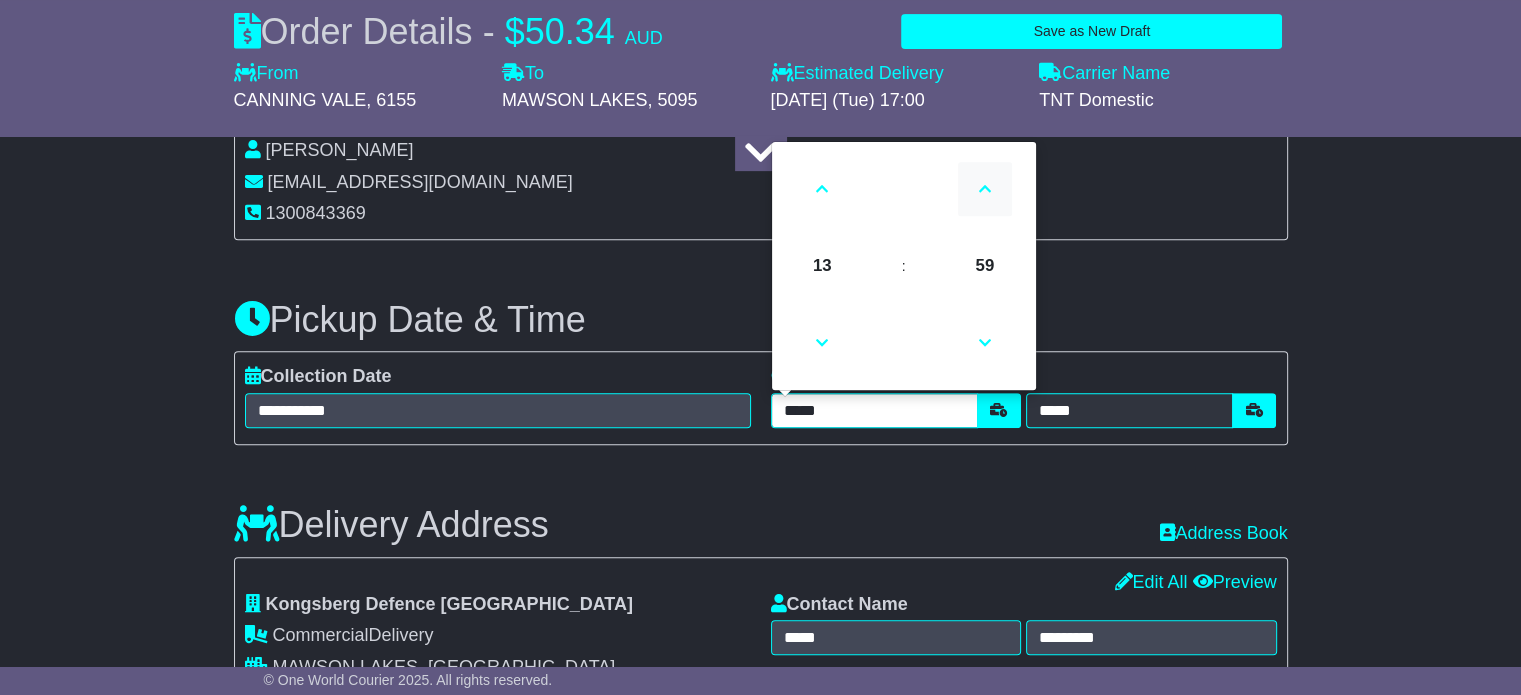 click at bounding box center (985, 189) 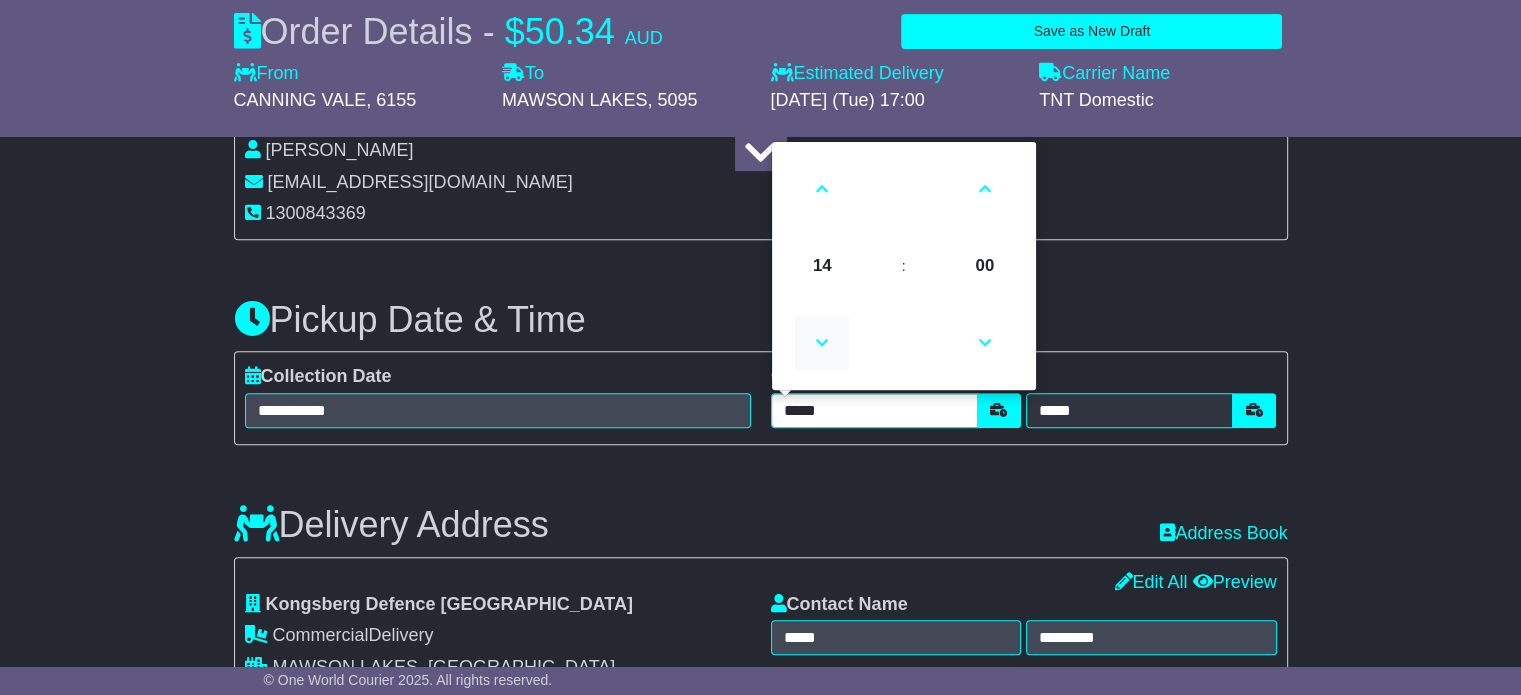 click at bounding box center [822, 343] 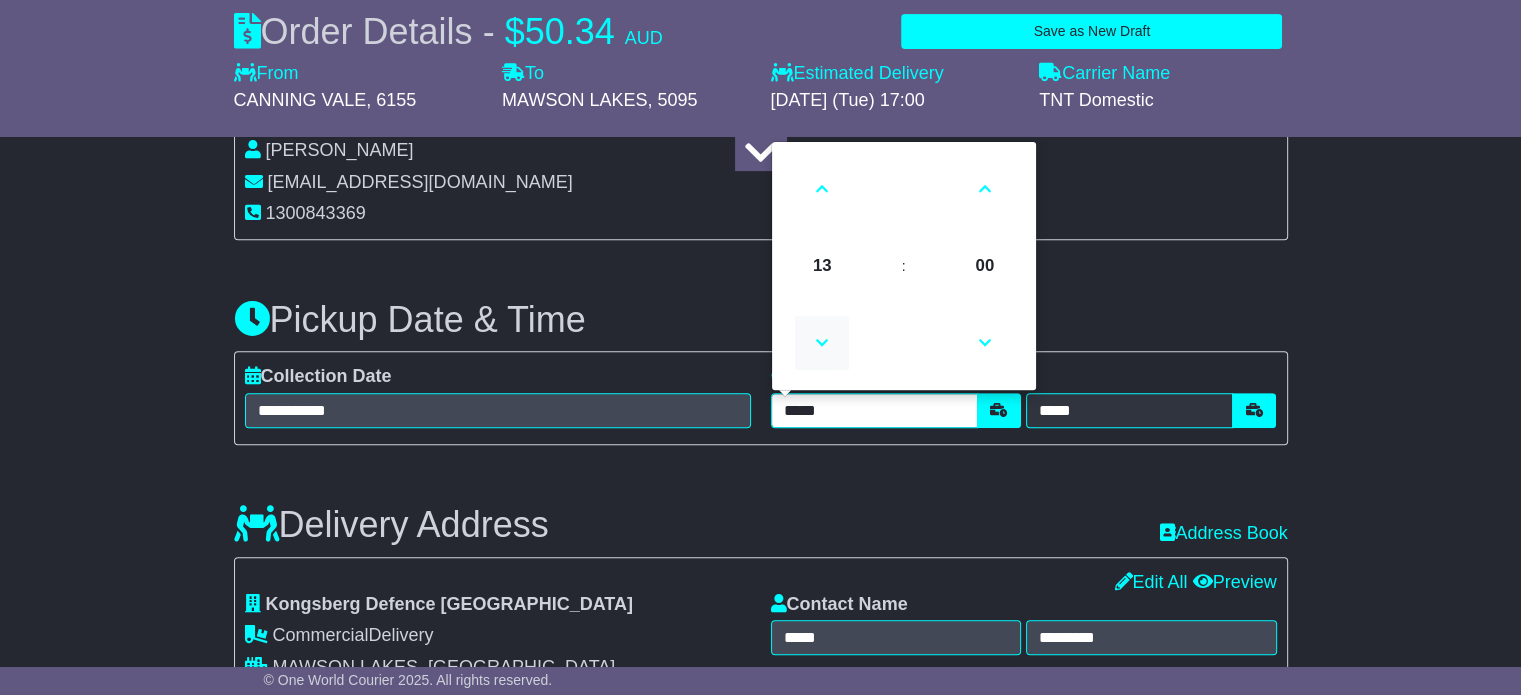 click at bounding box center [822, 343] 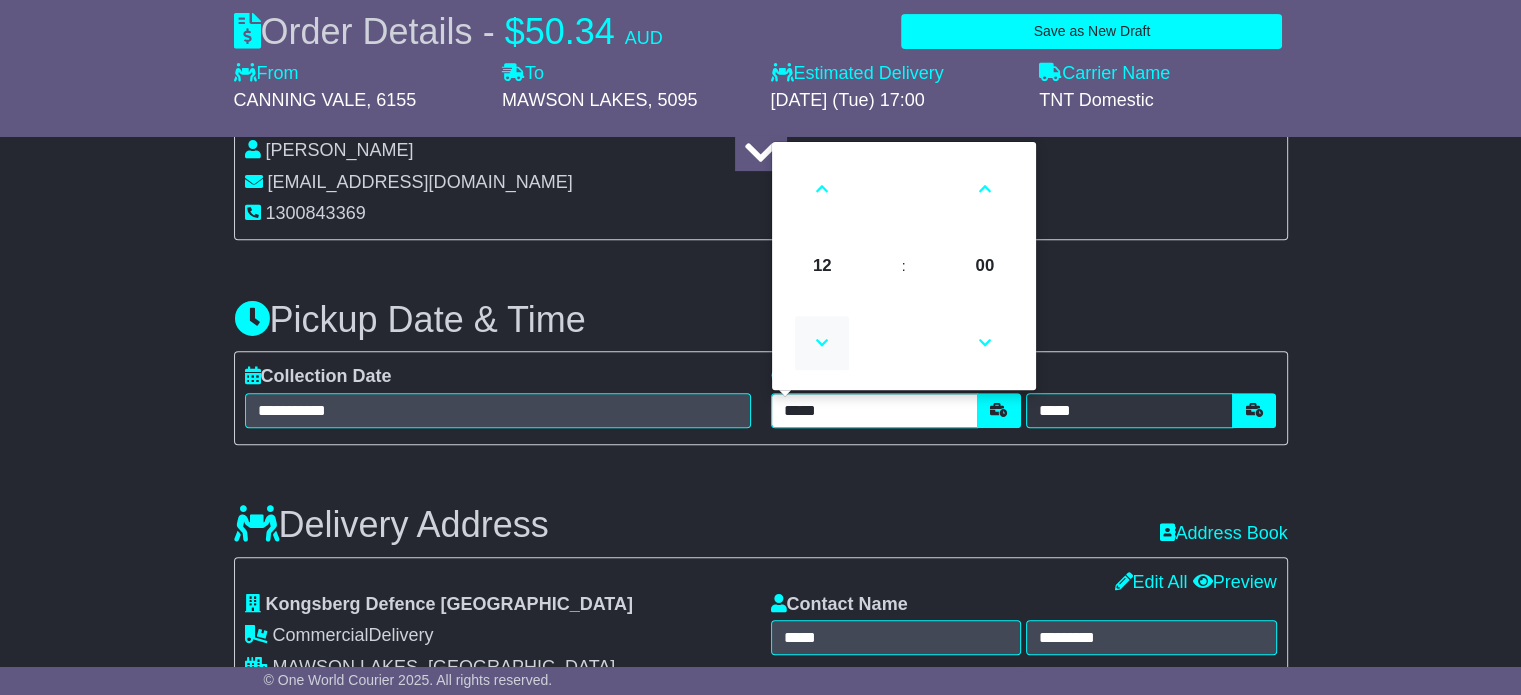 click at bounding box center (822, 343) 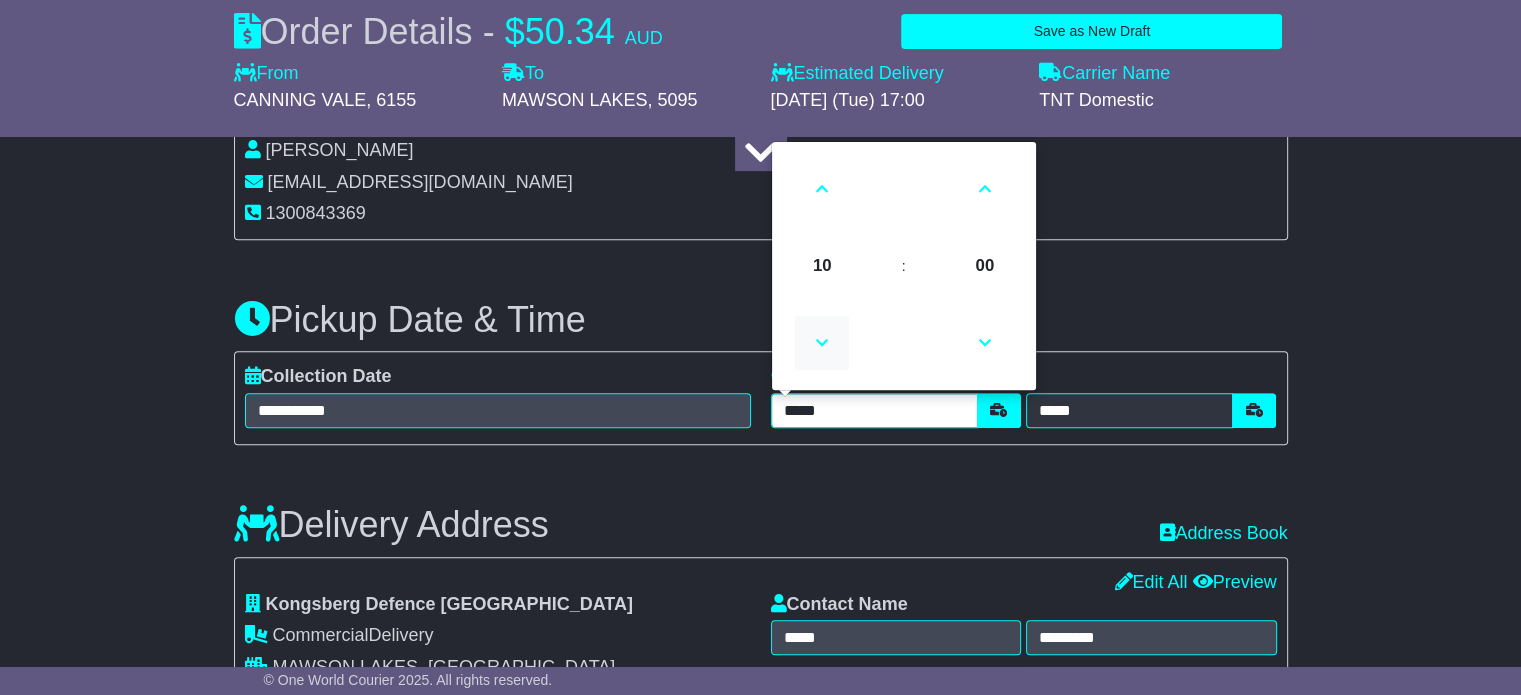 click at bounding box center (822, 343) 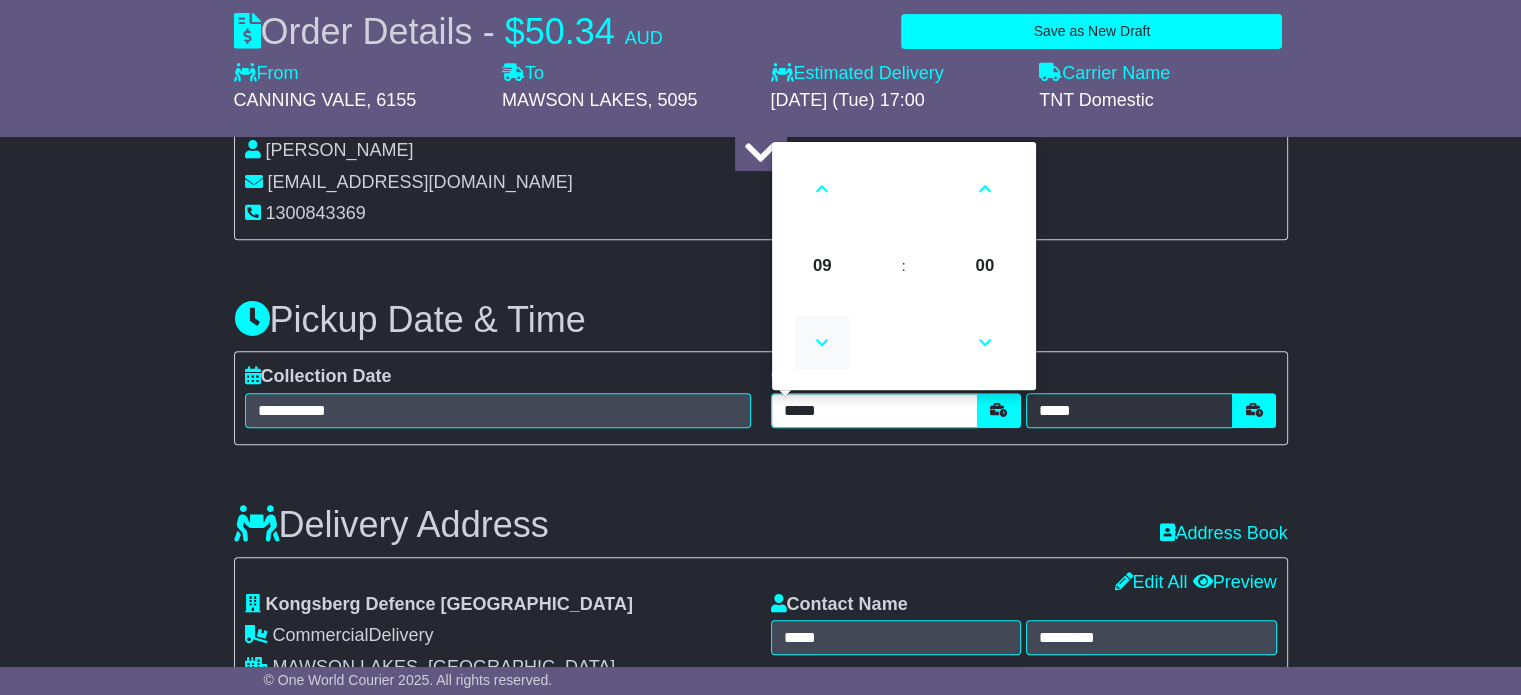 click at bounding box center [822, 343] 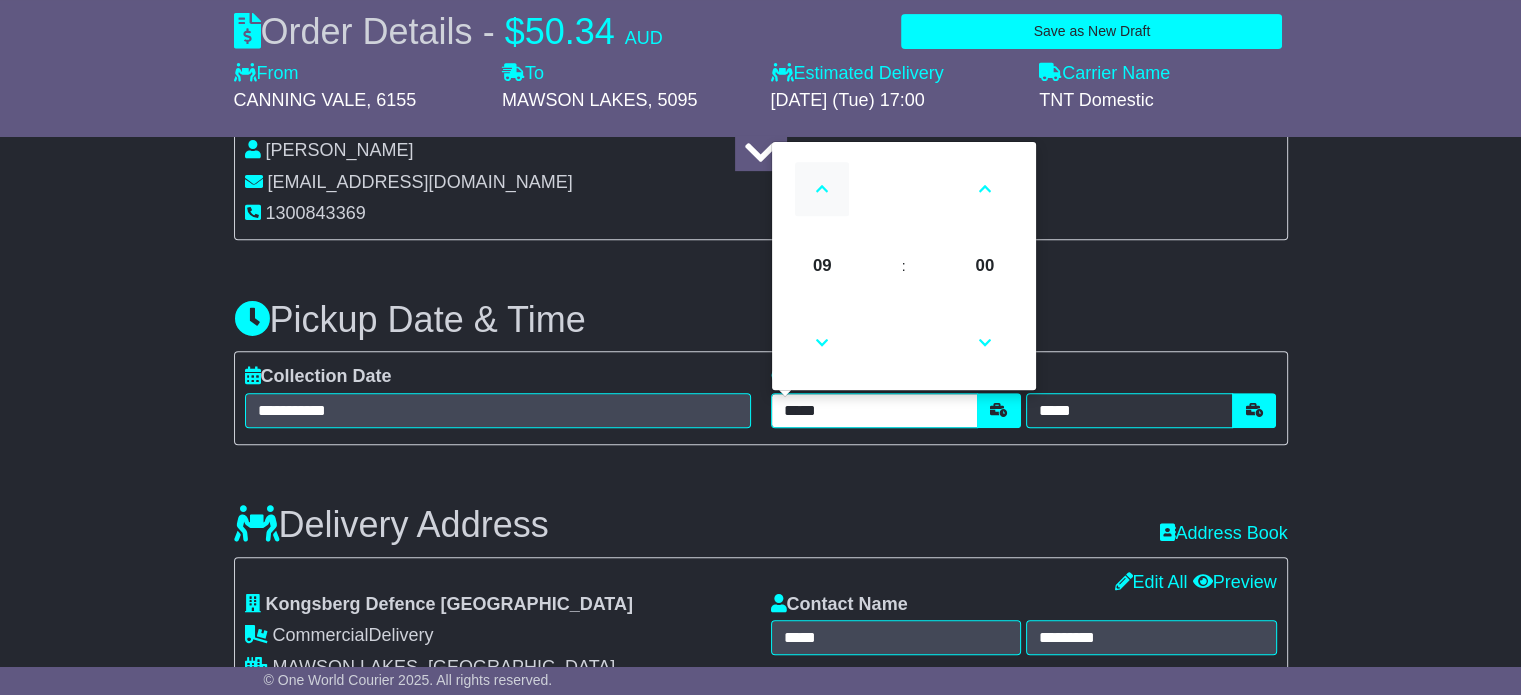 click at bounding box center [822, 189] 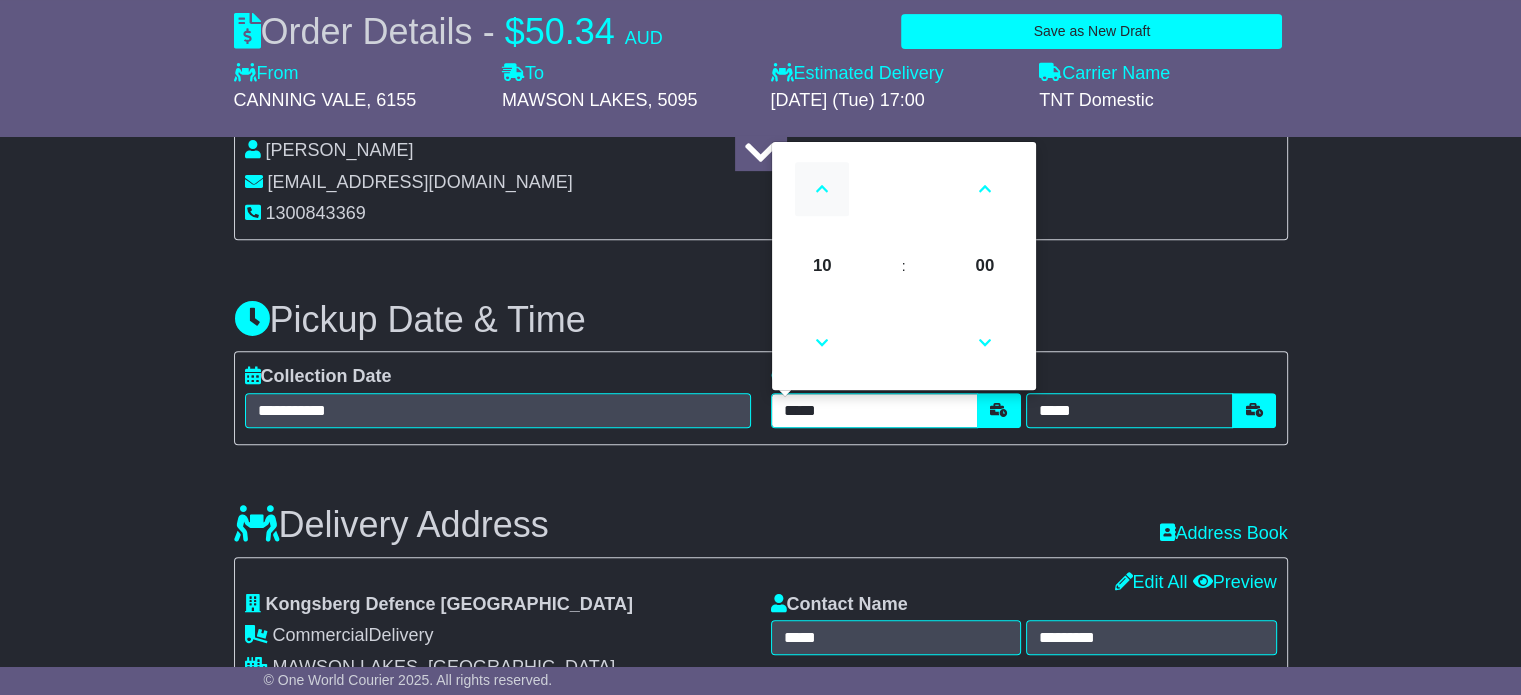 click at bounding box center (822, 189) 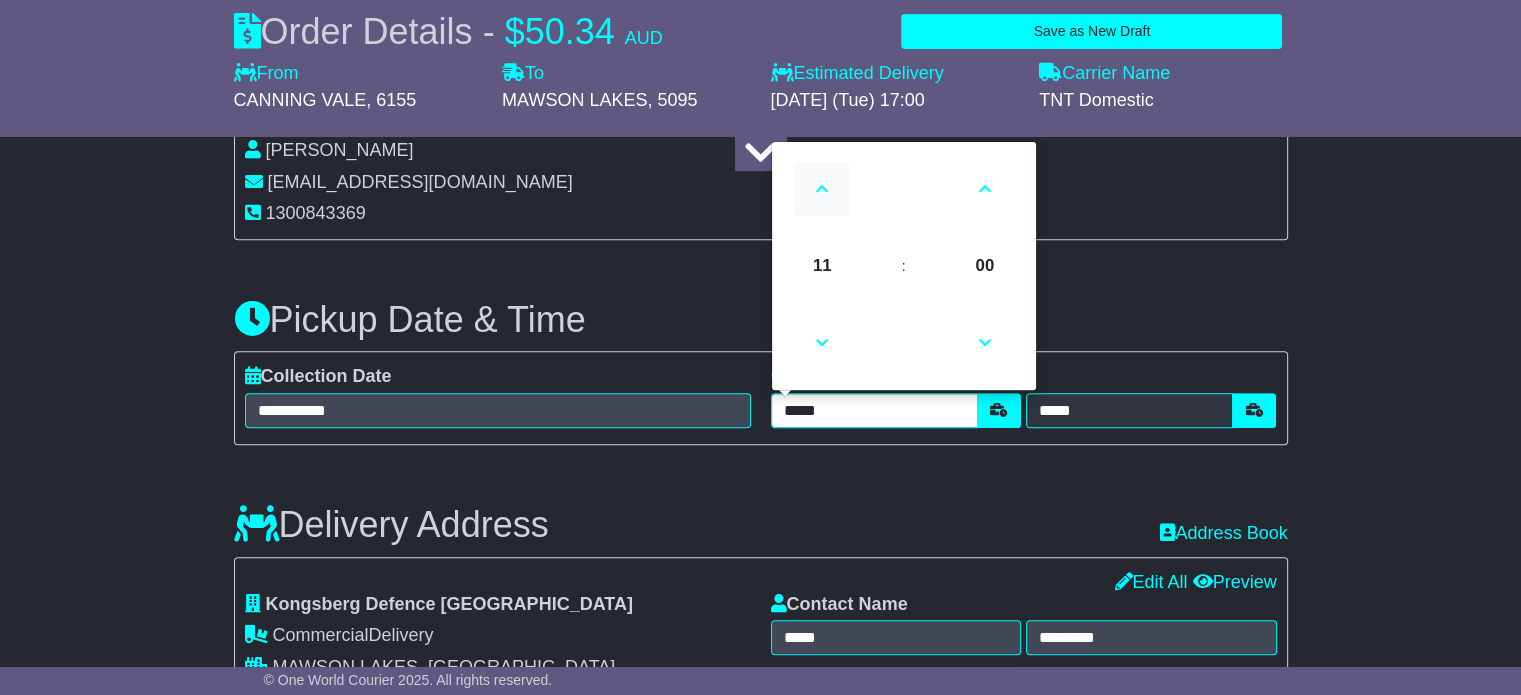 click at bounding box center [822, 189] 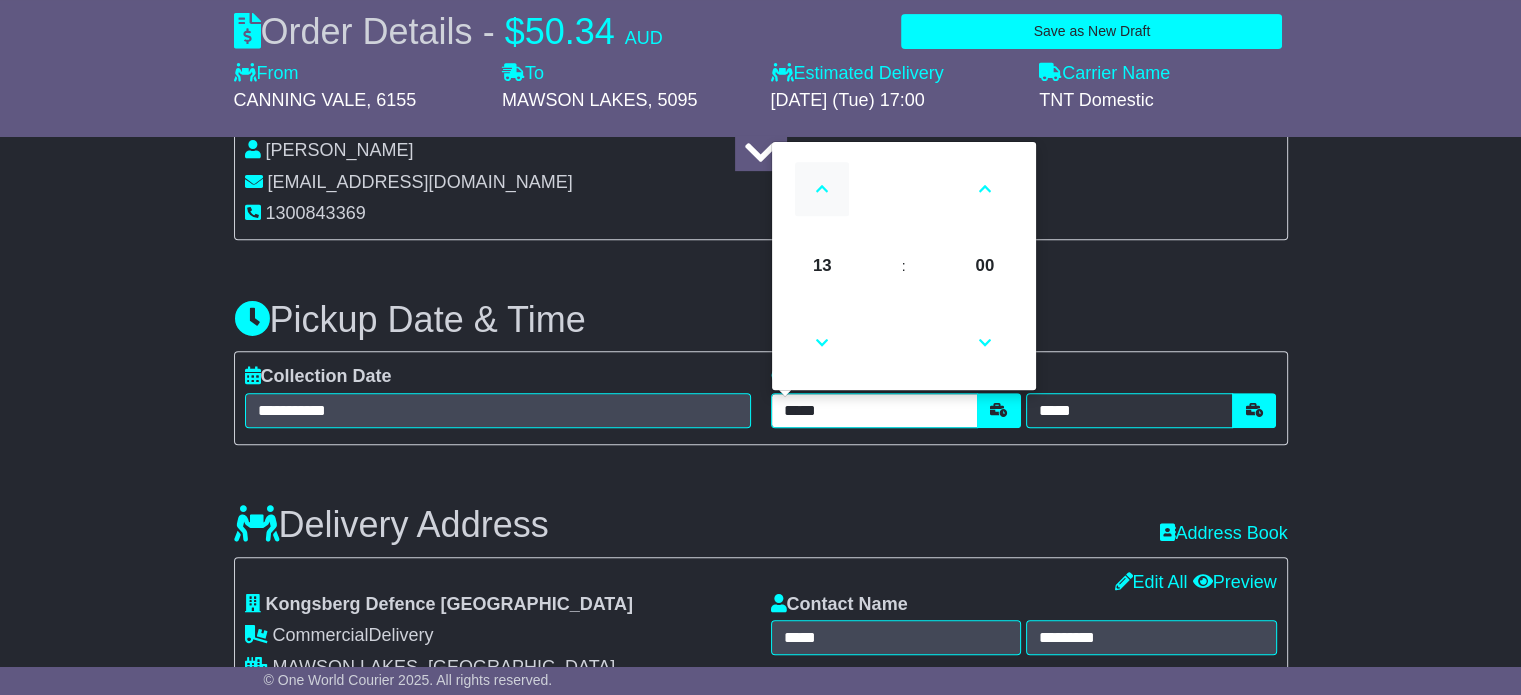type on "*****" 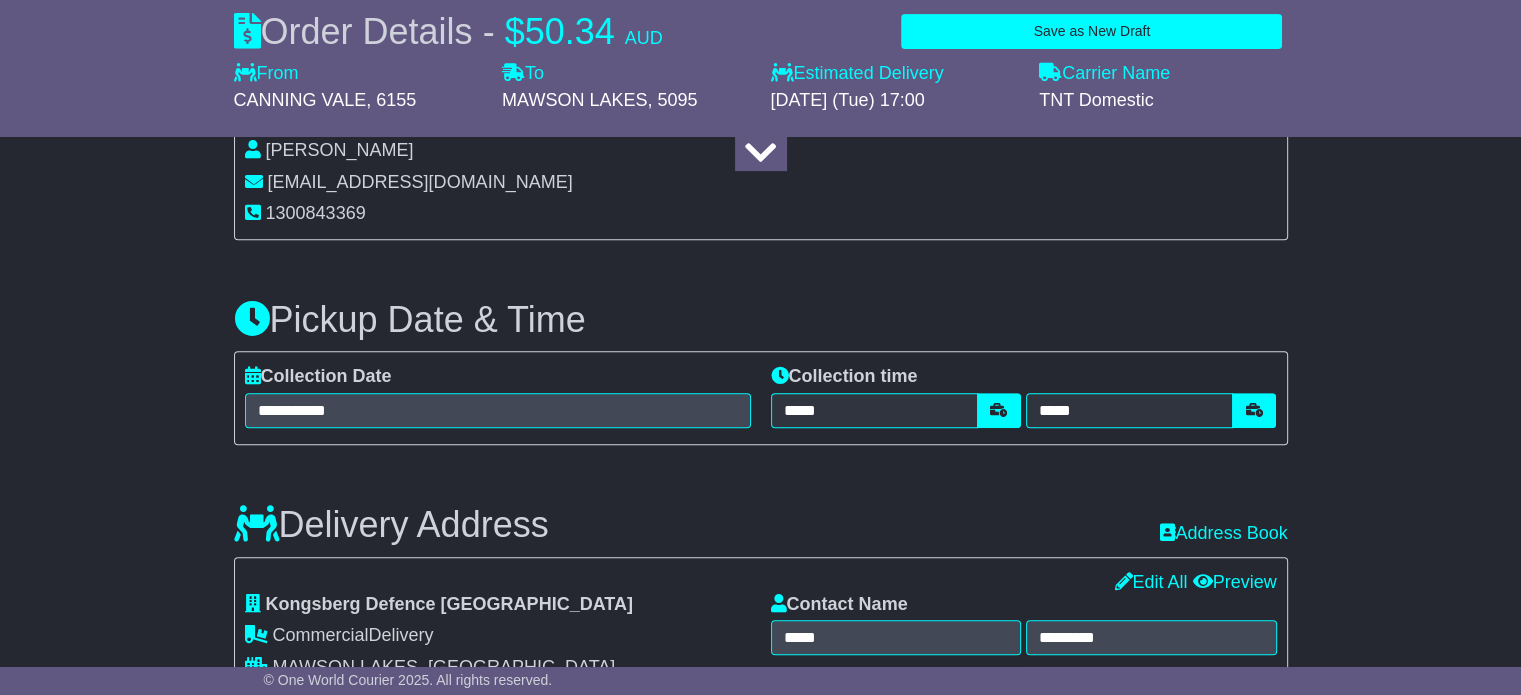 click on "Delivery Address
Recent:
Address Book" at bounding box center [761, 510] 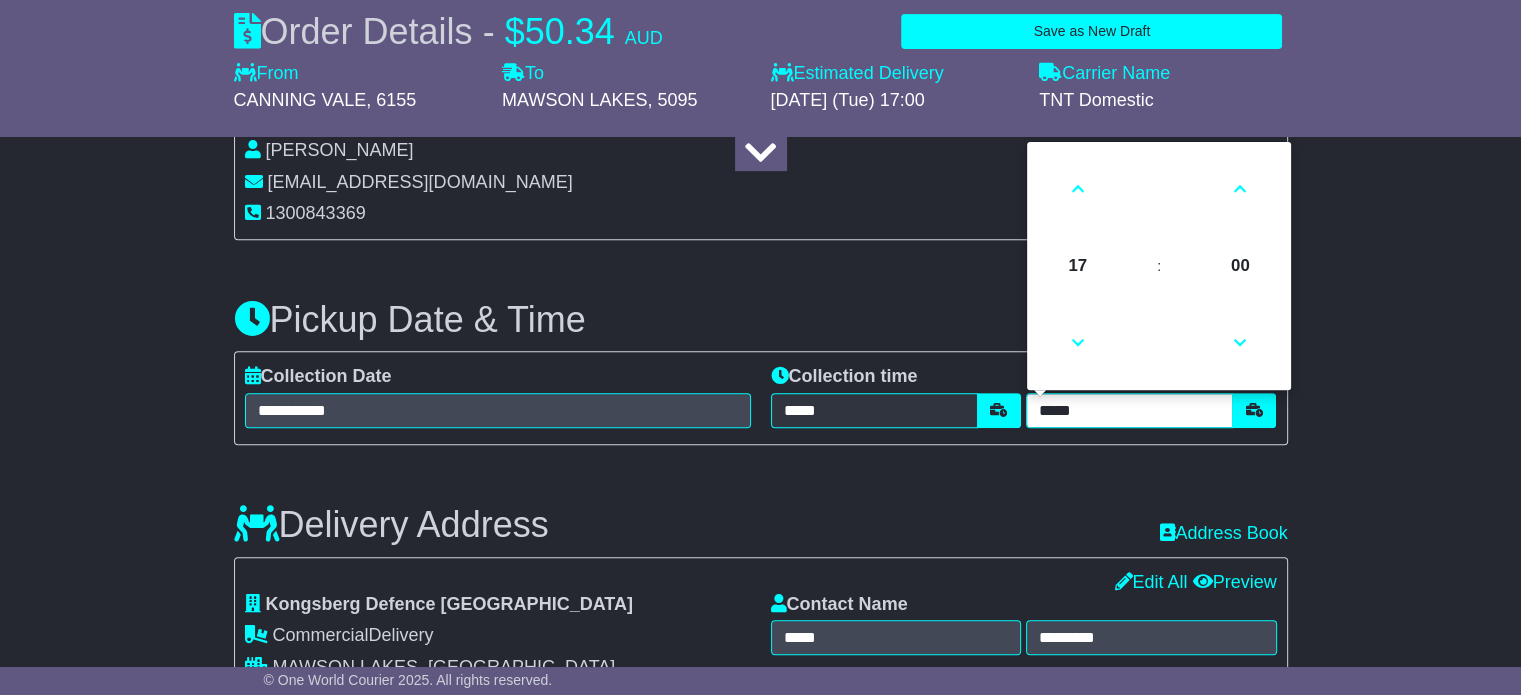 click on "*****" at bounding box center [1129, 410] 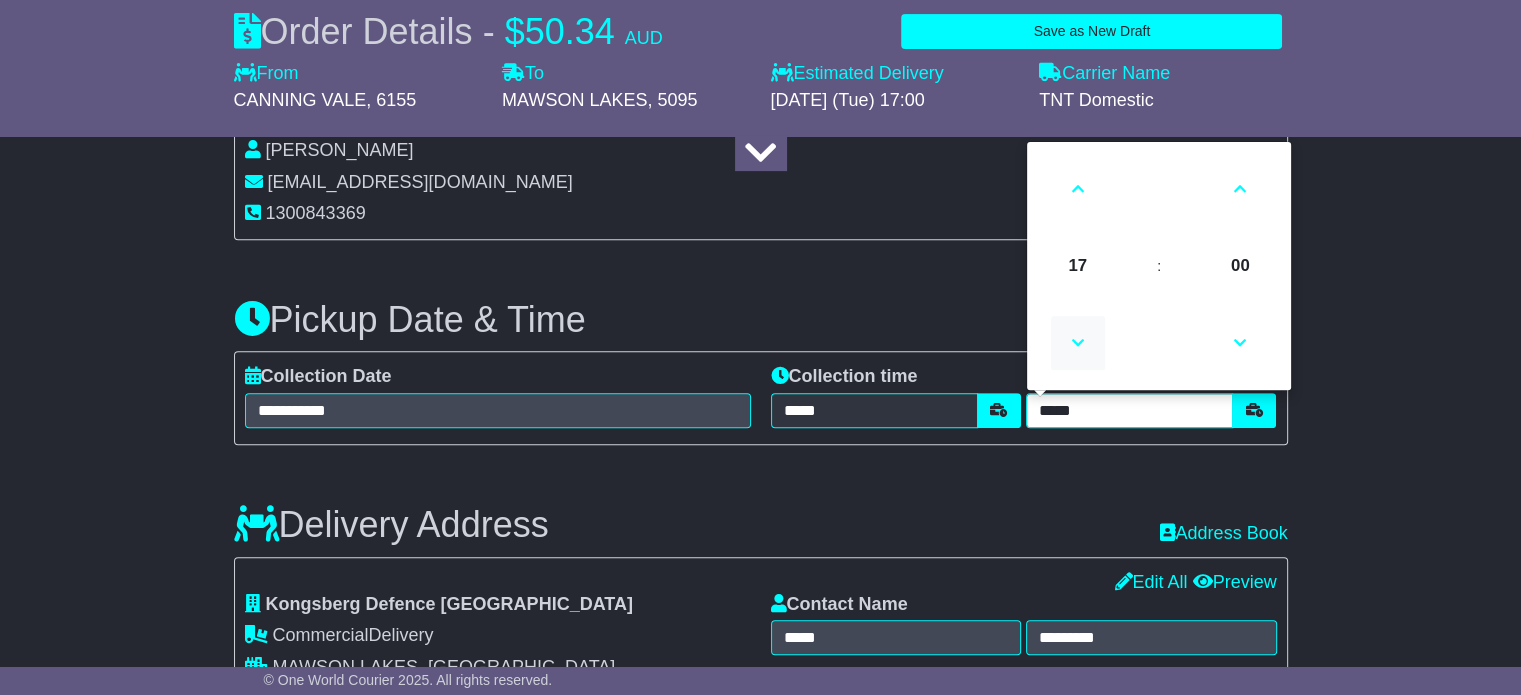 click at bounding box center (1078, 343) 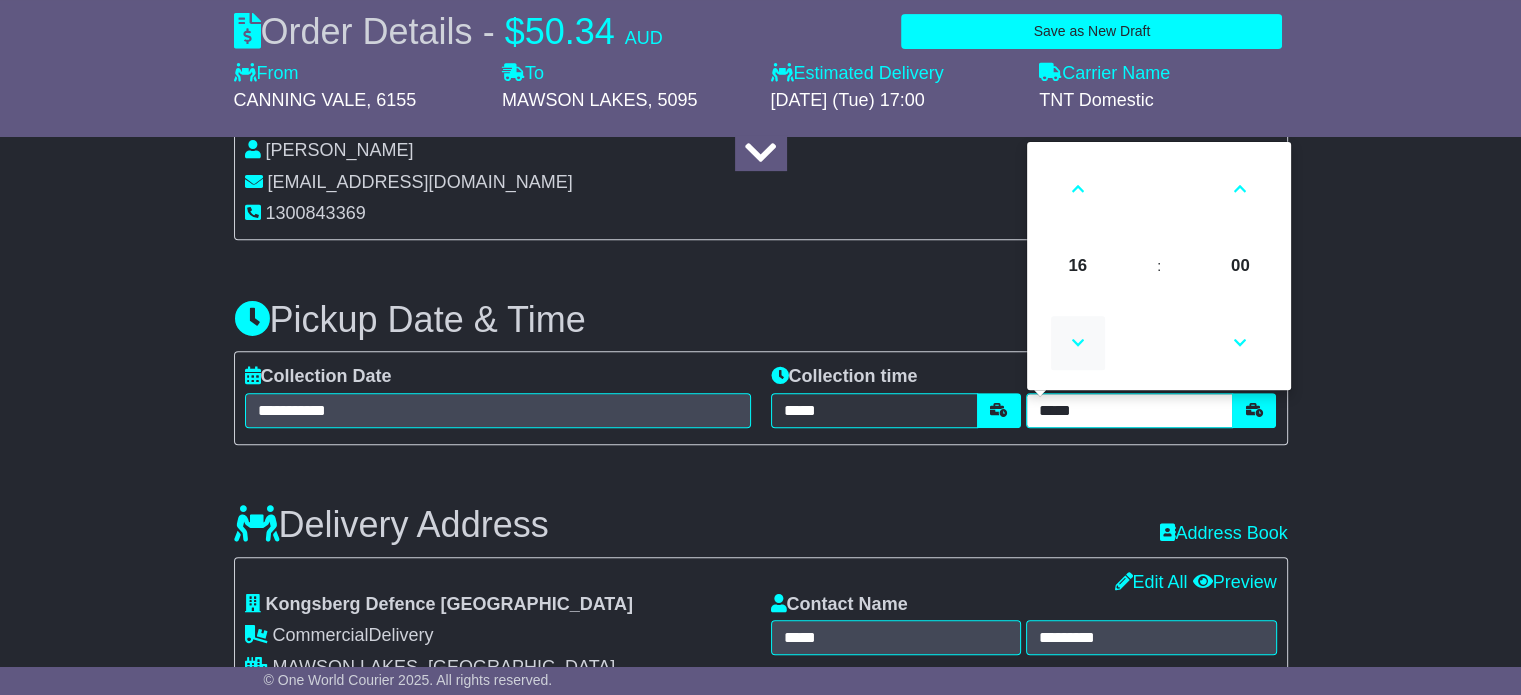 click at bounding box center [1078, 343] 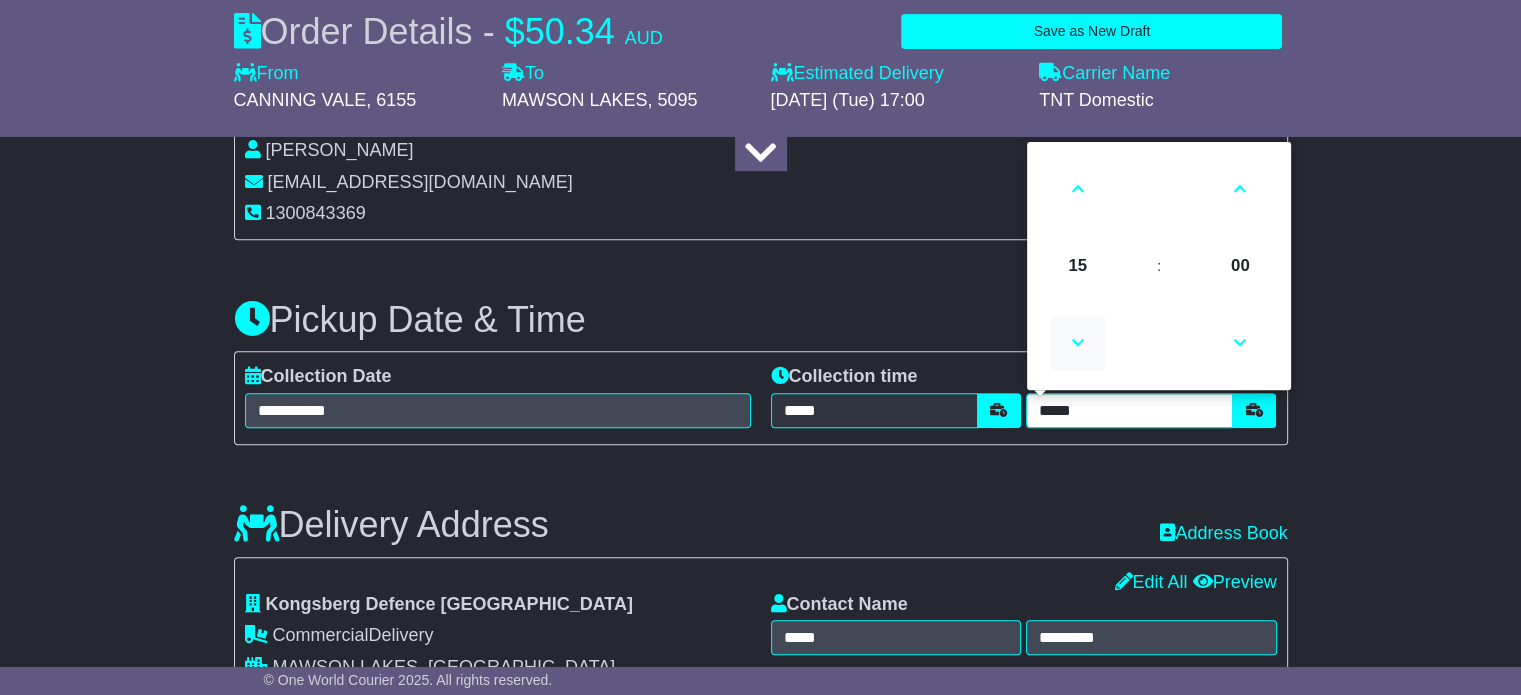 click at bounding box center (1078, 343) 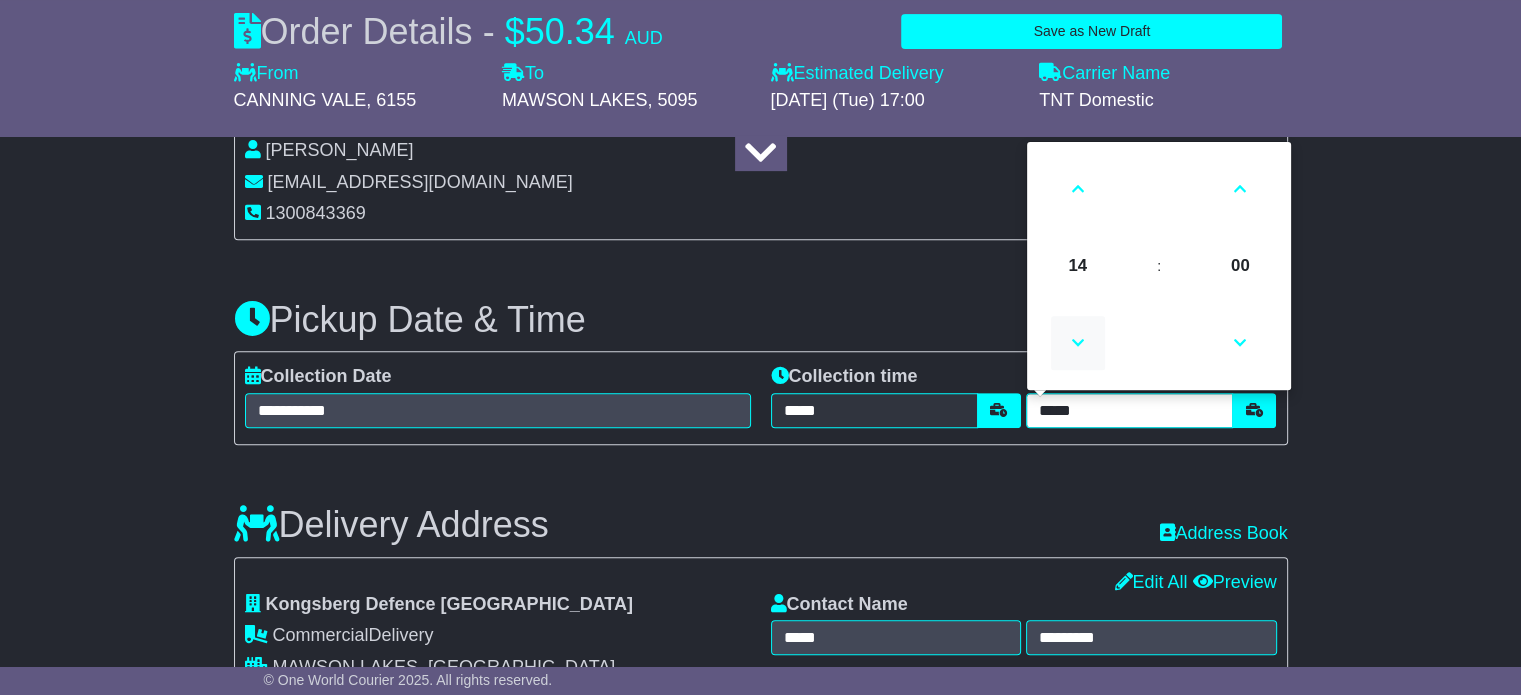 click at bounding box center (1078, 343) 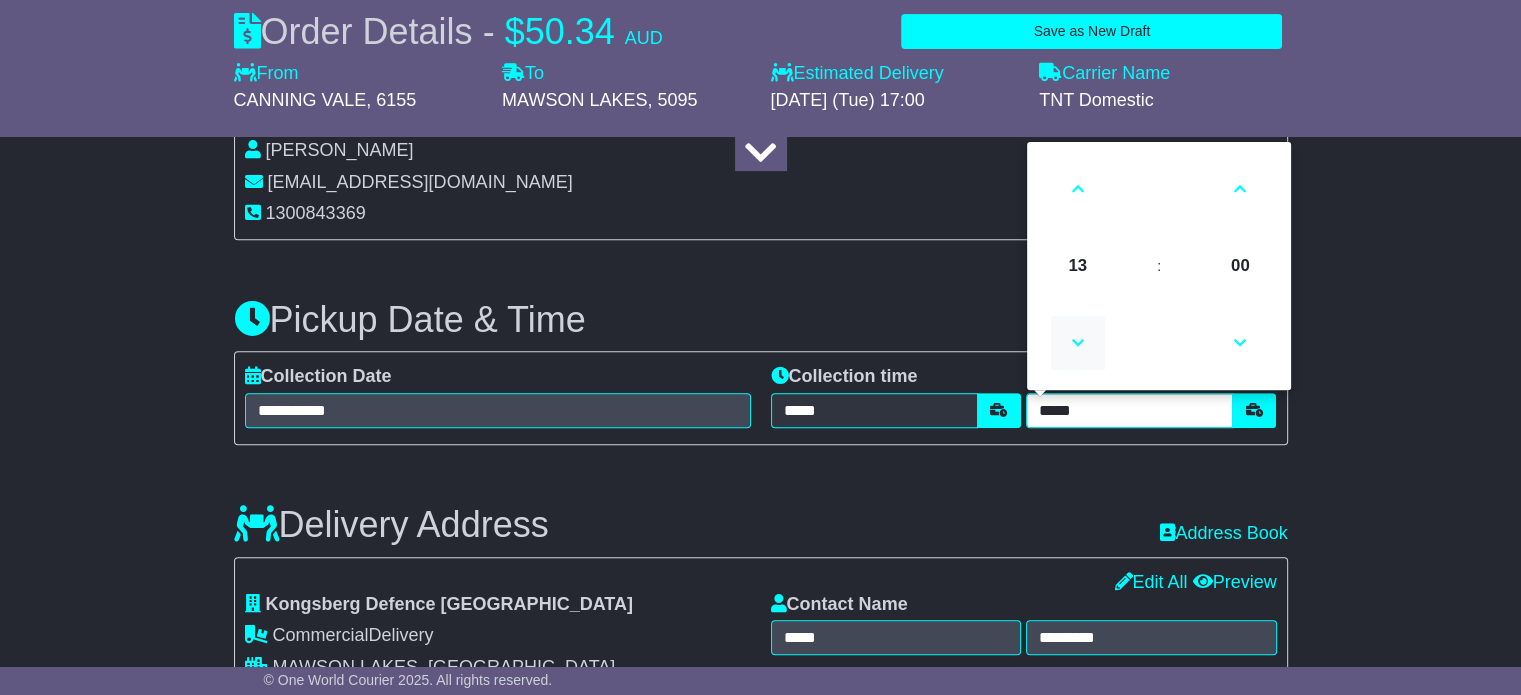 click at bounding box center [1078, 343] 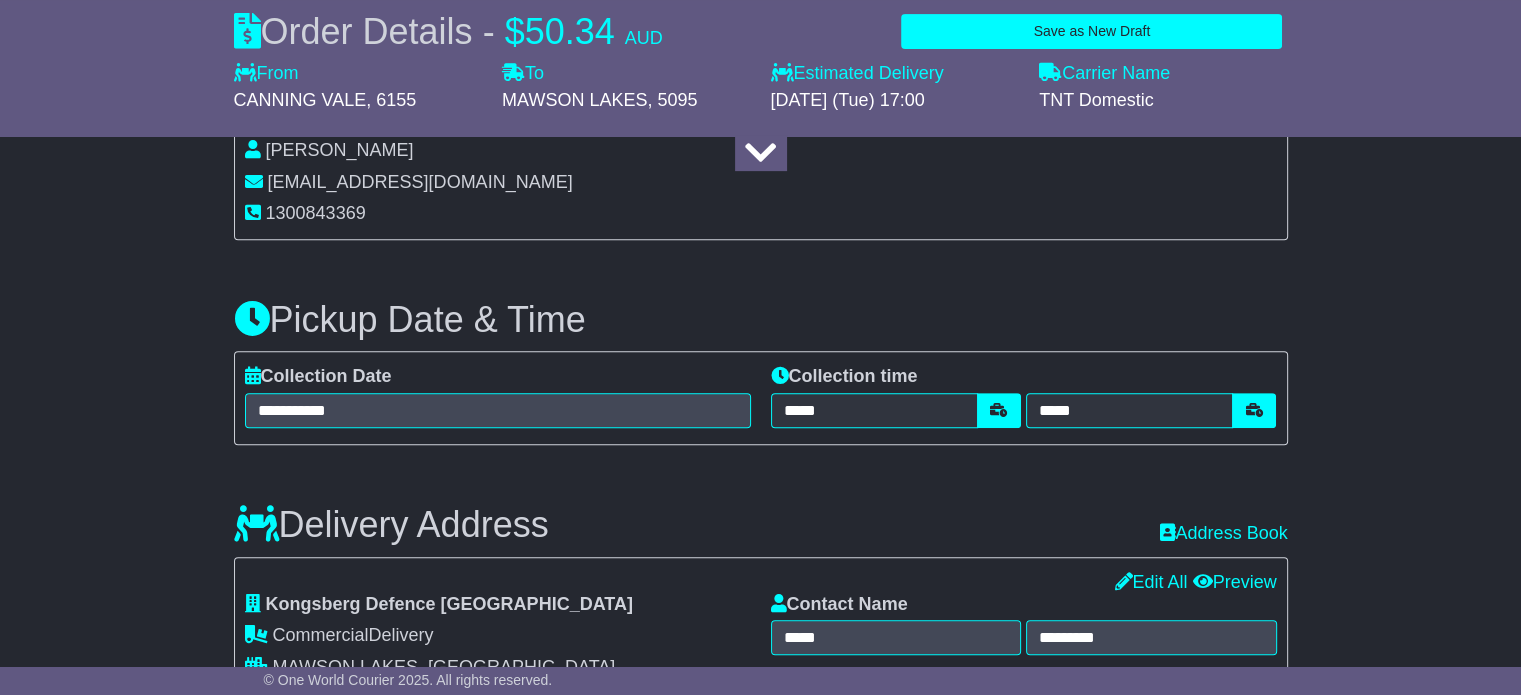 drag, startPoint x: 1085, startPoint y: 477, endPoint x: 989, endPoint y: 494, distance: 97.49359 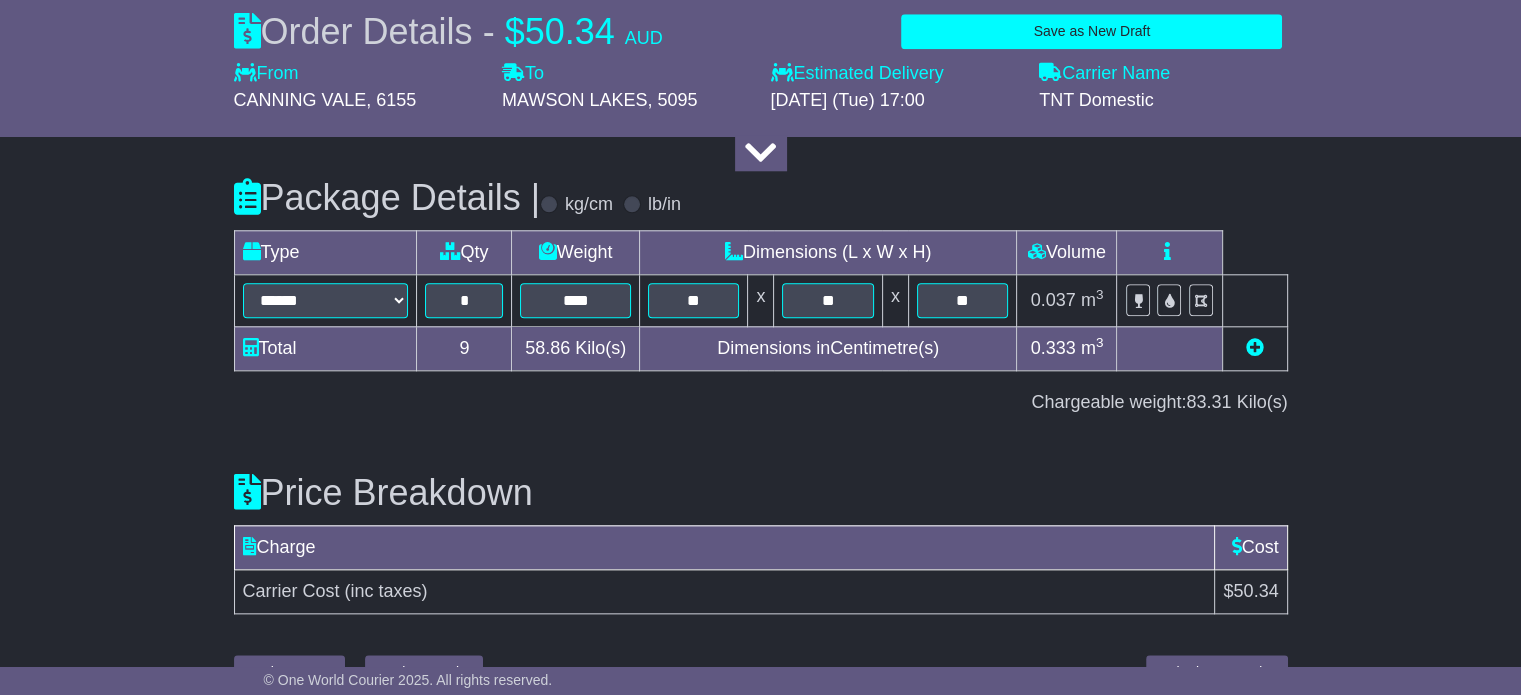 scroll, scrollTop: 2106, scrollLeft: 0, axis: vertical 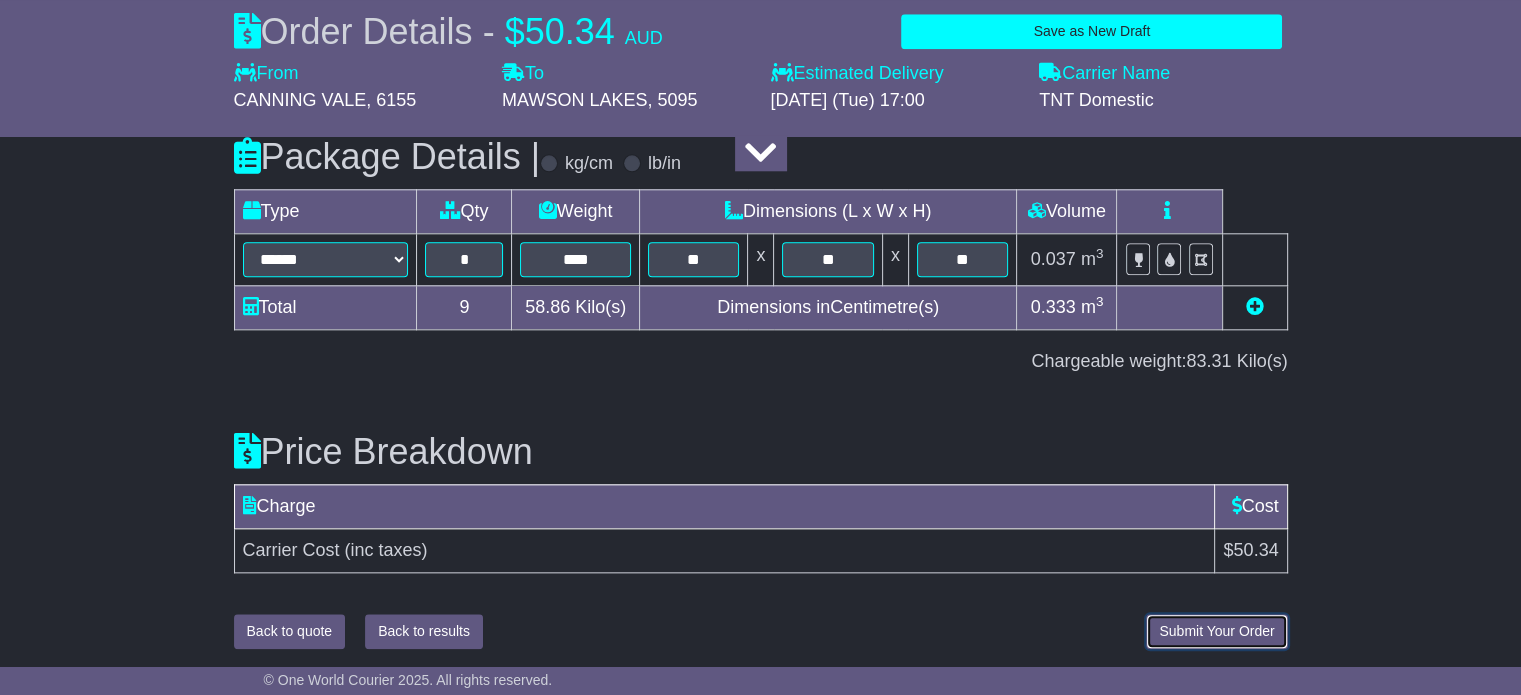 click on "Submit Your Order" at bounding box center [1216, 631] 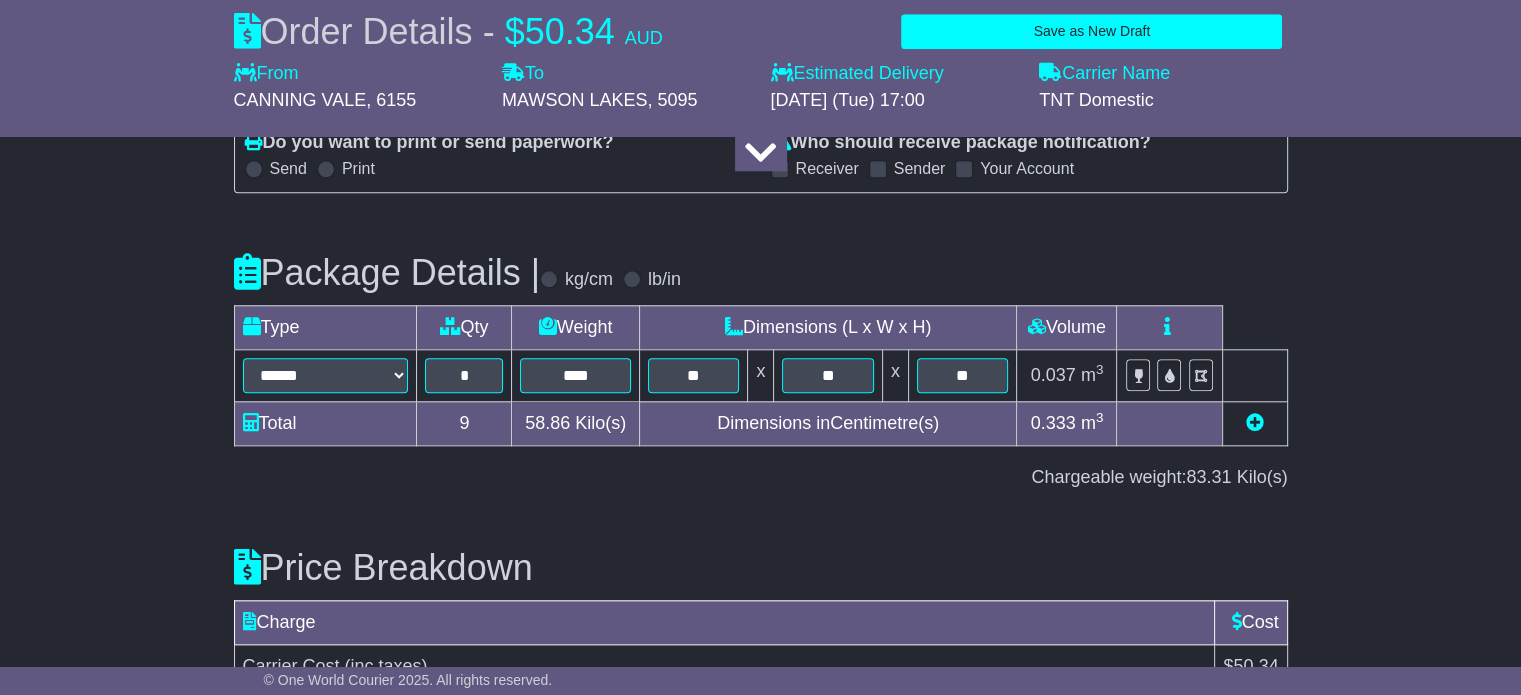 scroll, scrollTop: 2106, scrollLeft: 0, axis: vertical 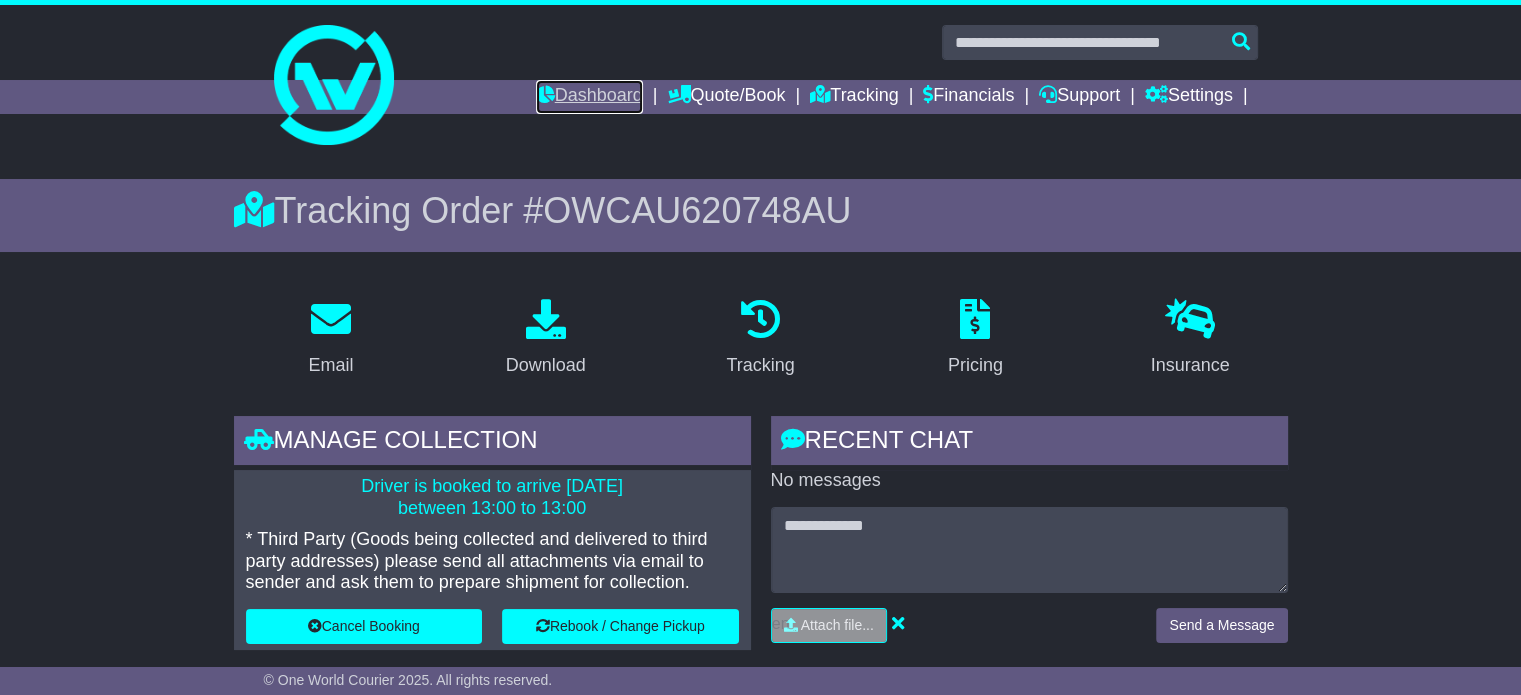 click on "Dashboard" at bounding box center (589, 97) 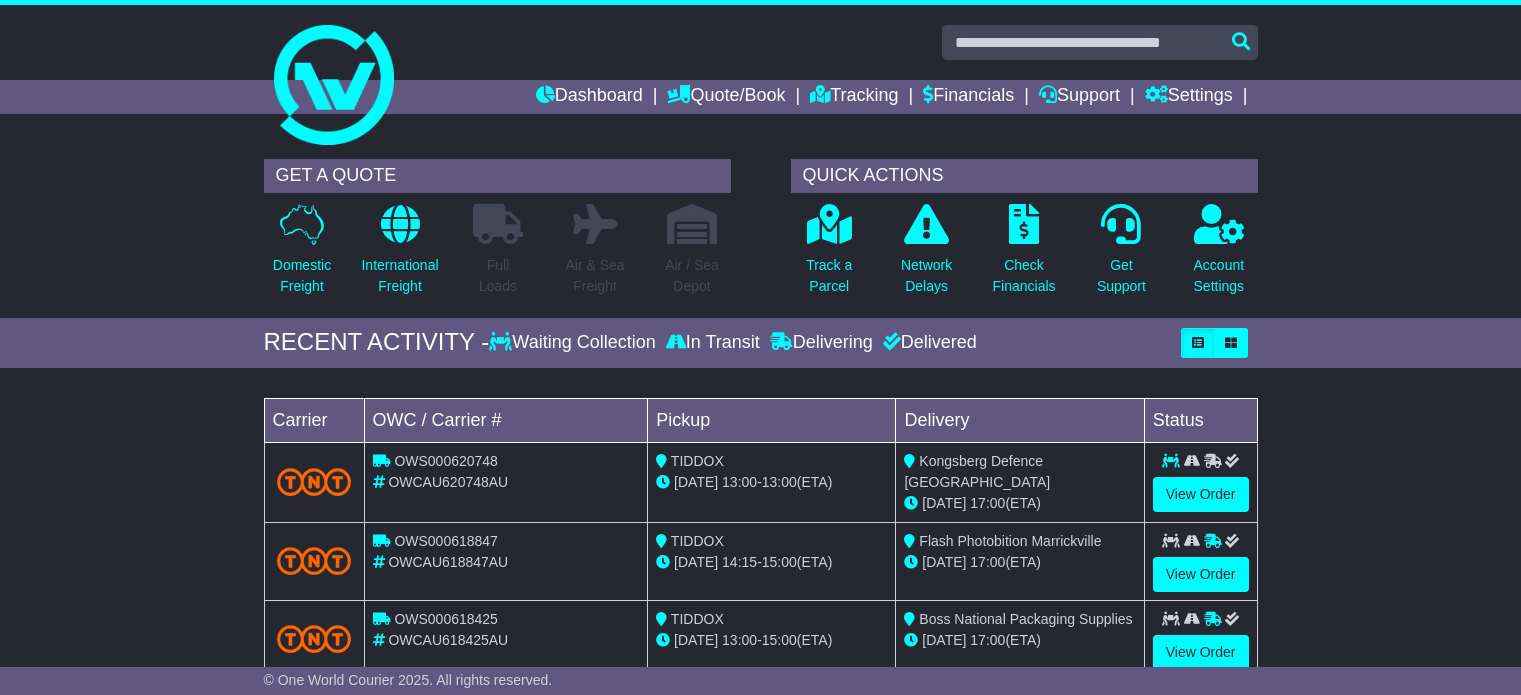 scroll, scrollTop: 0, scrollLeft: 0, axis: both 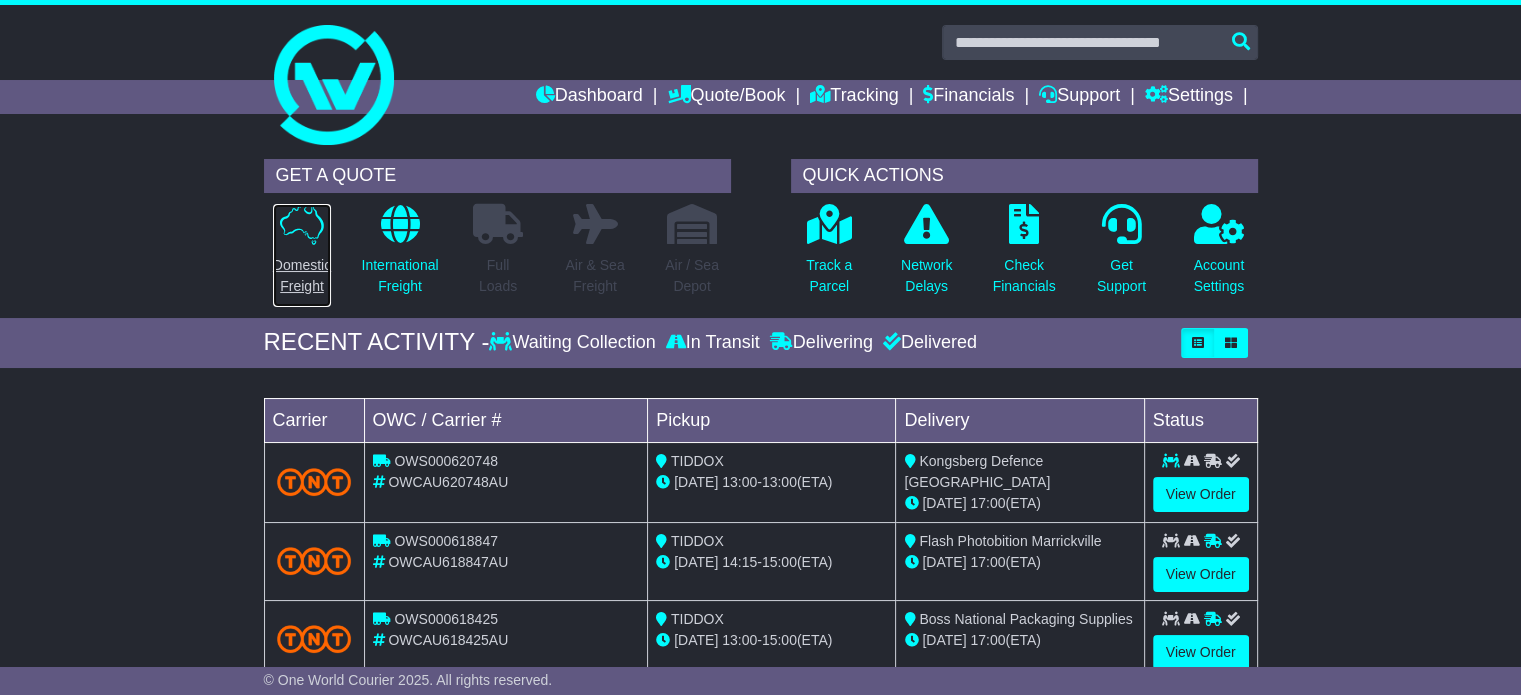 click on "Domestic Freight" at bounding box center [302, 276] 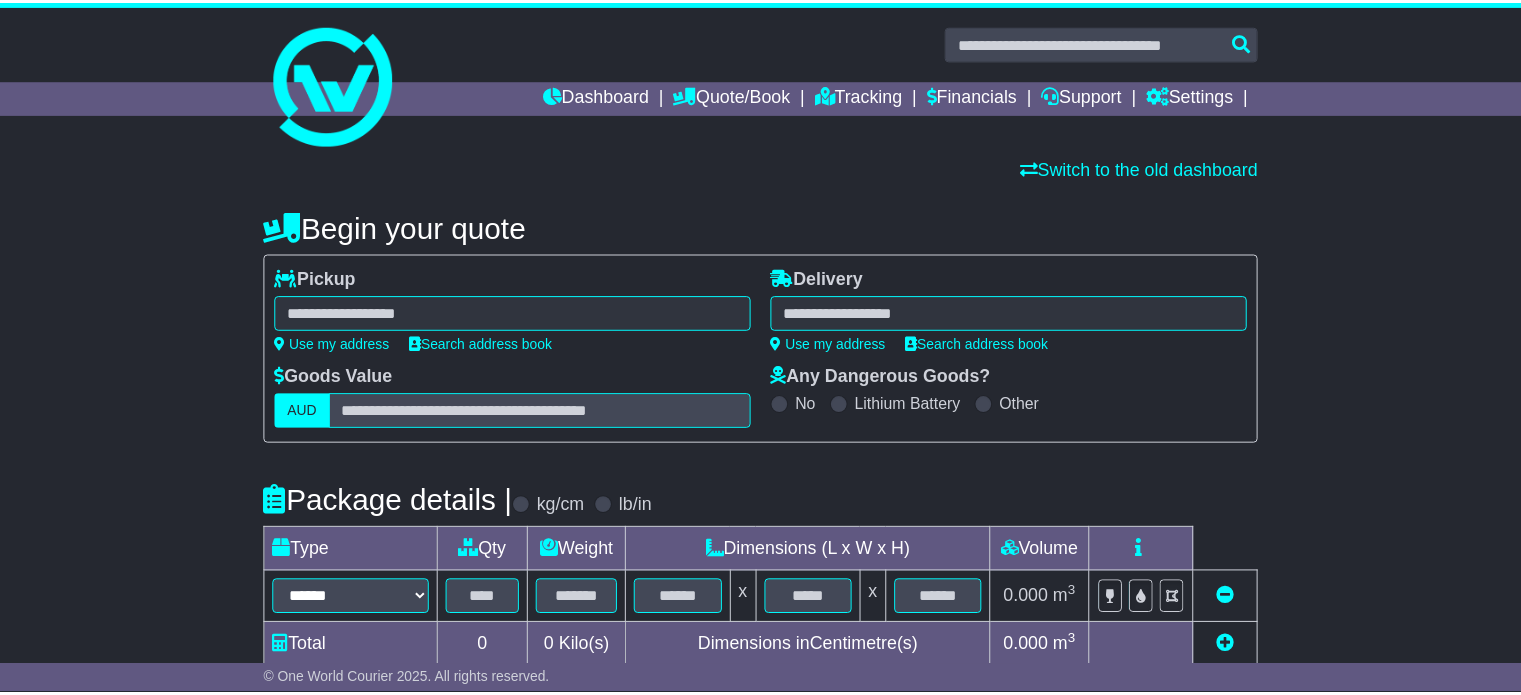 scroll, scrollTop: 0, scrollLeft: 0, axis: both 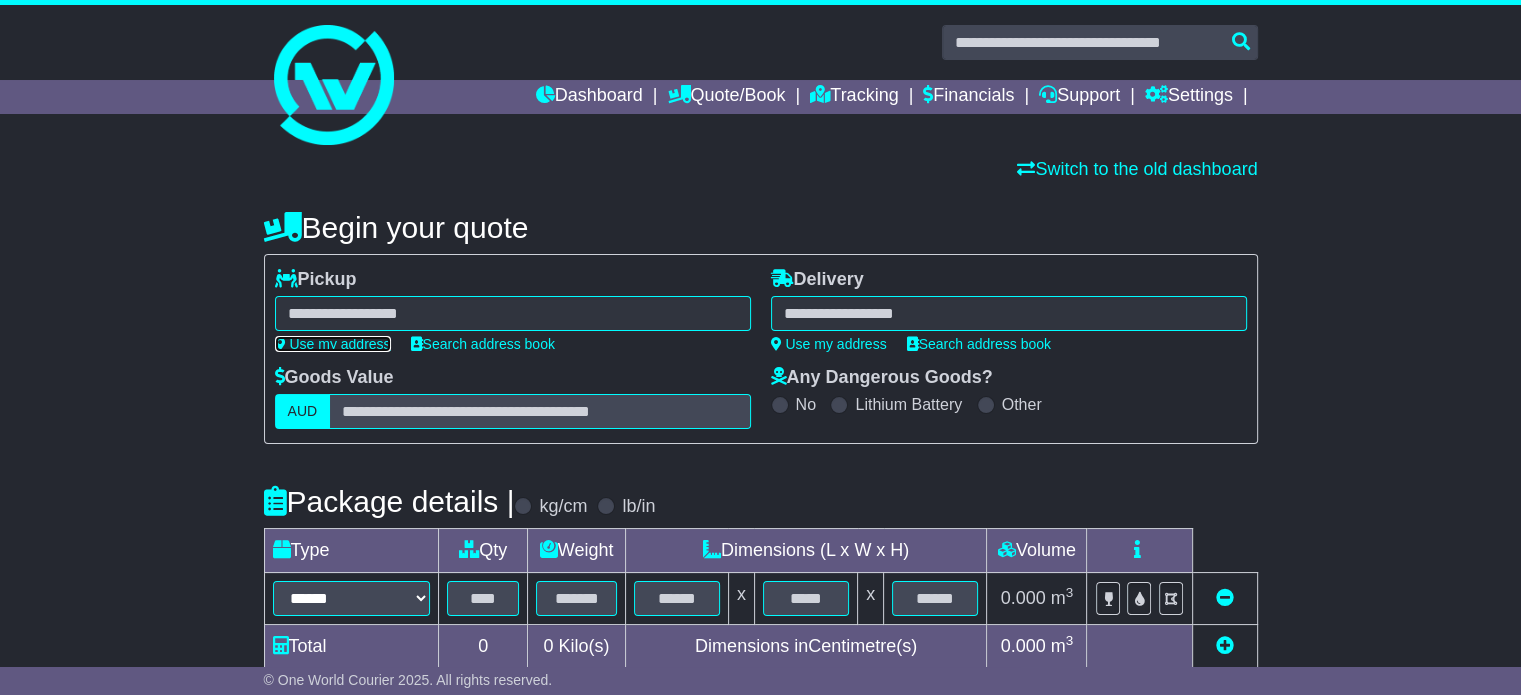 click on "Use my address" at bounding box center (333, 344) 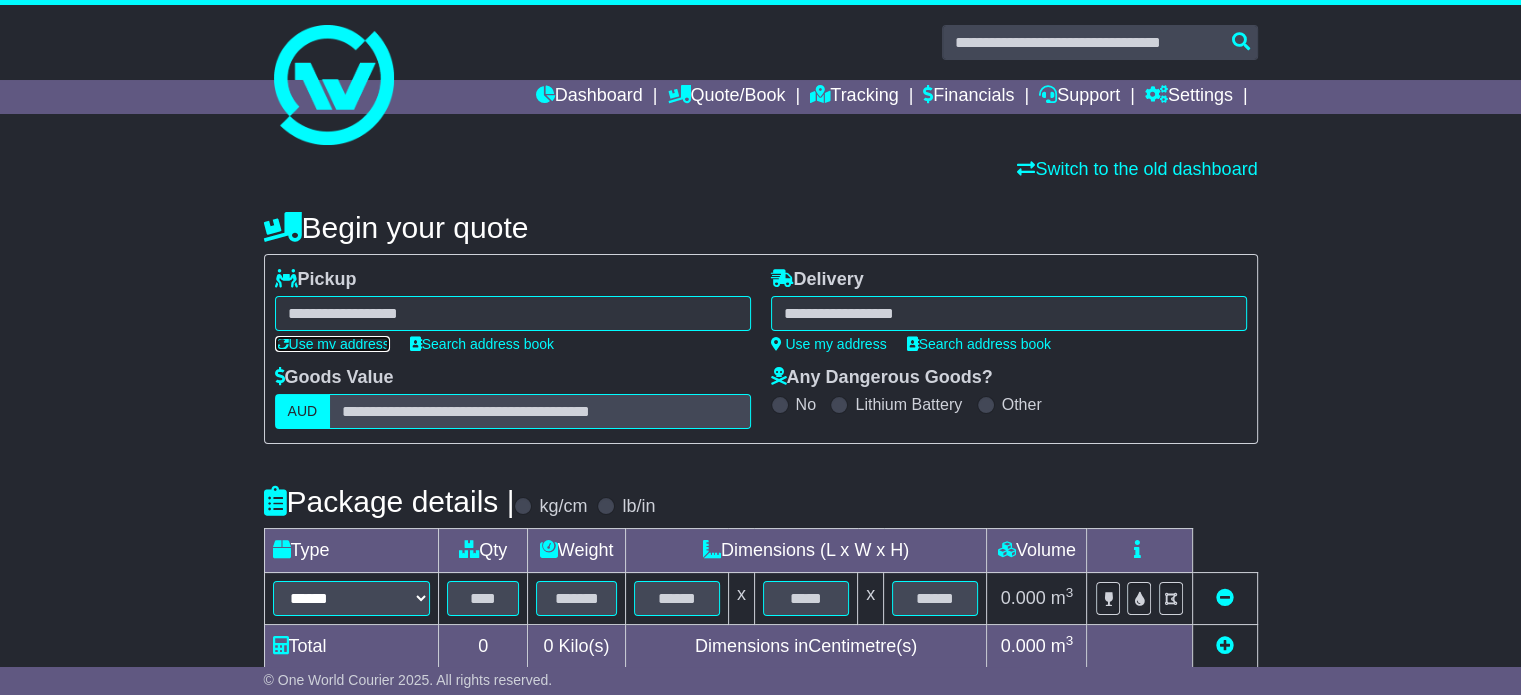 type on "**********" 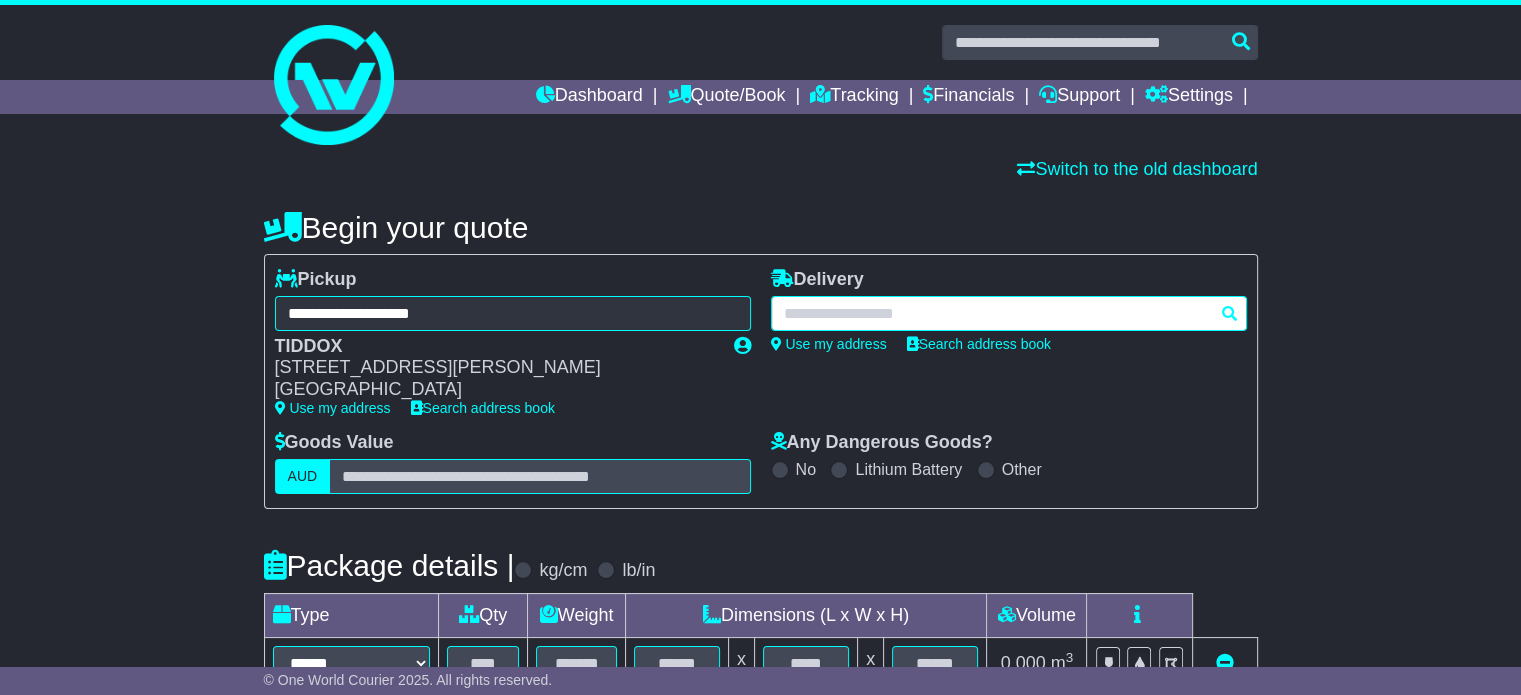 click at bounding box center [1009, 313] 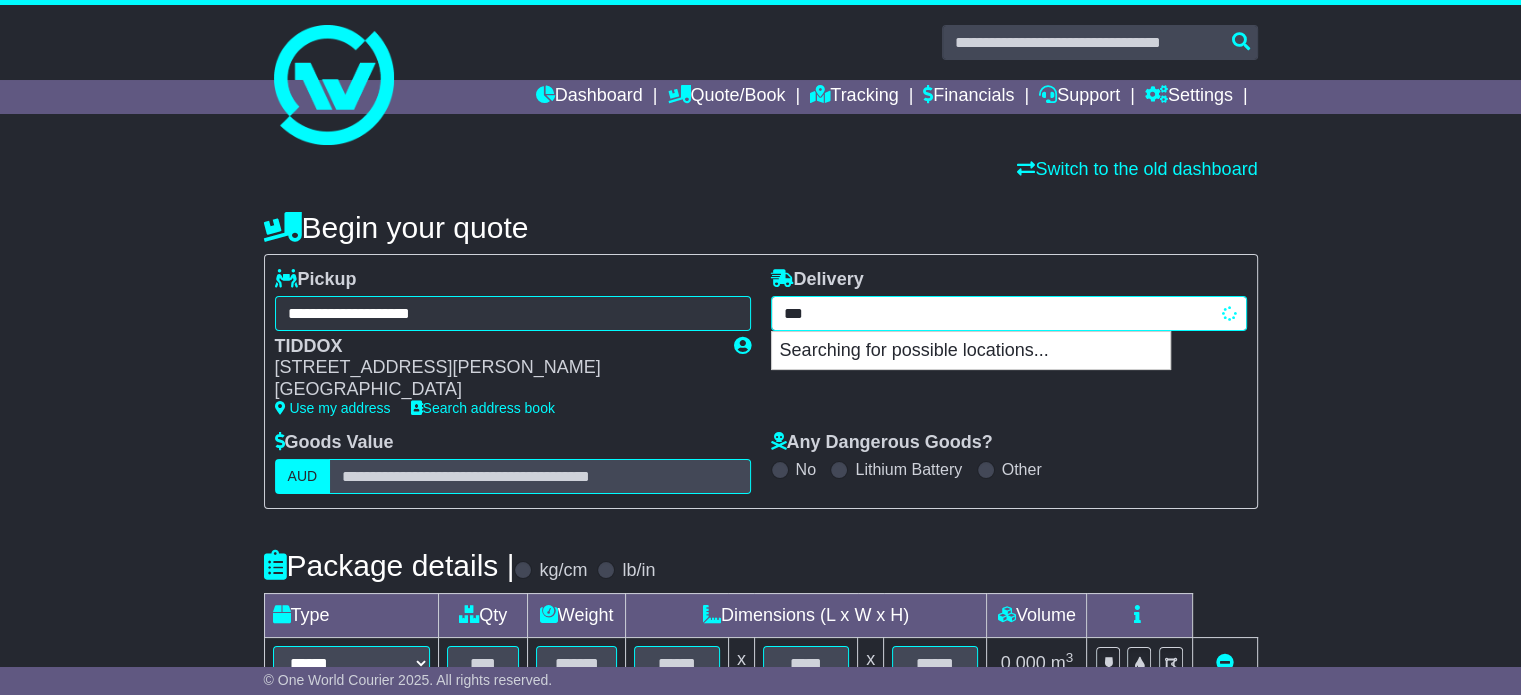 type on "****" 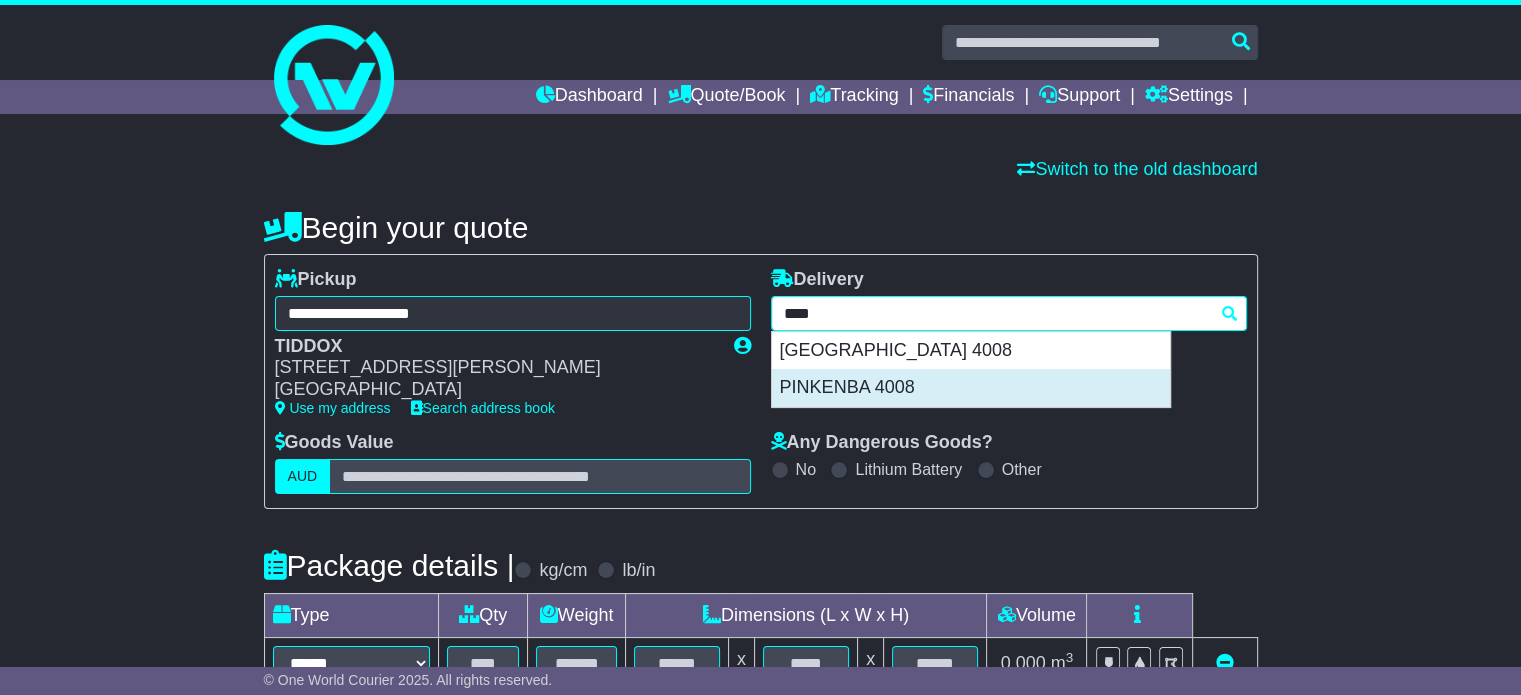 click on "PINKENBA 4008" at bounding box center [971, 388] 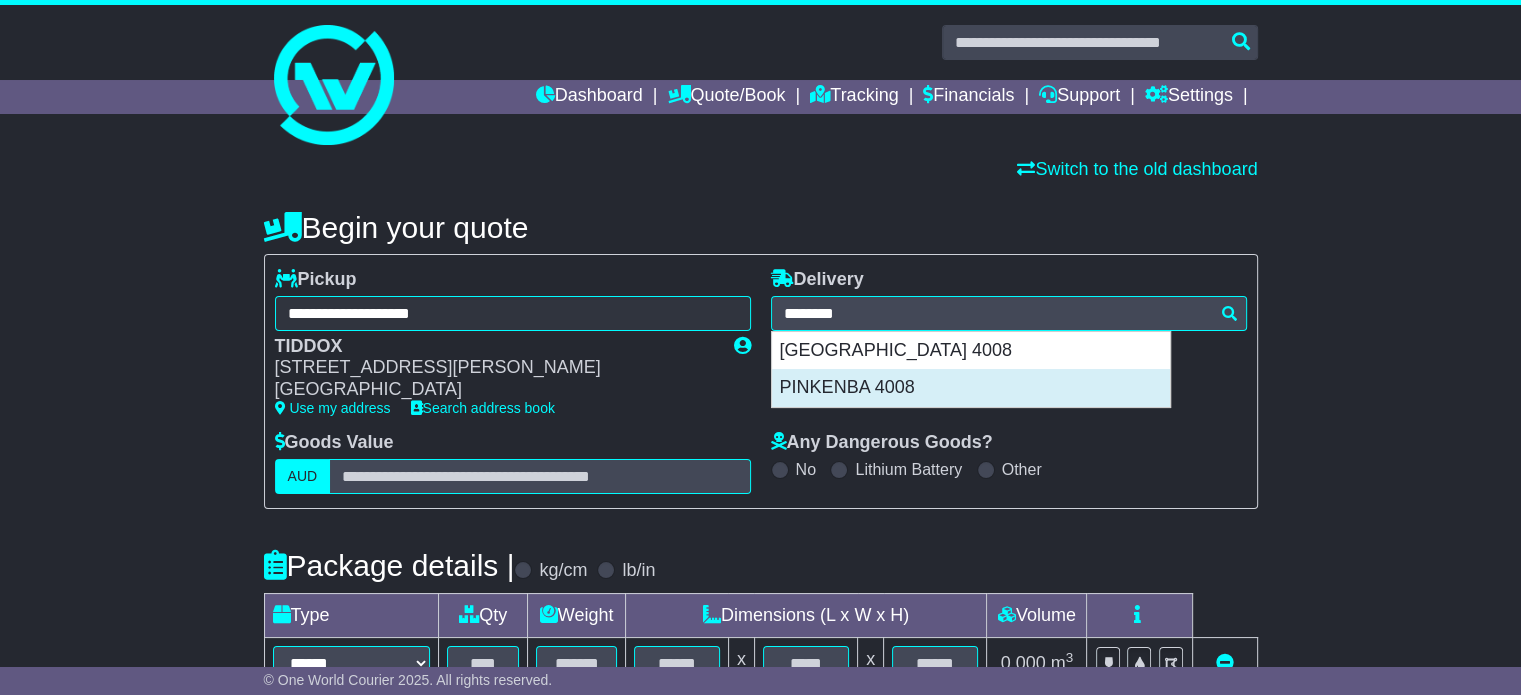 type on "**********" 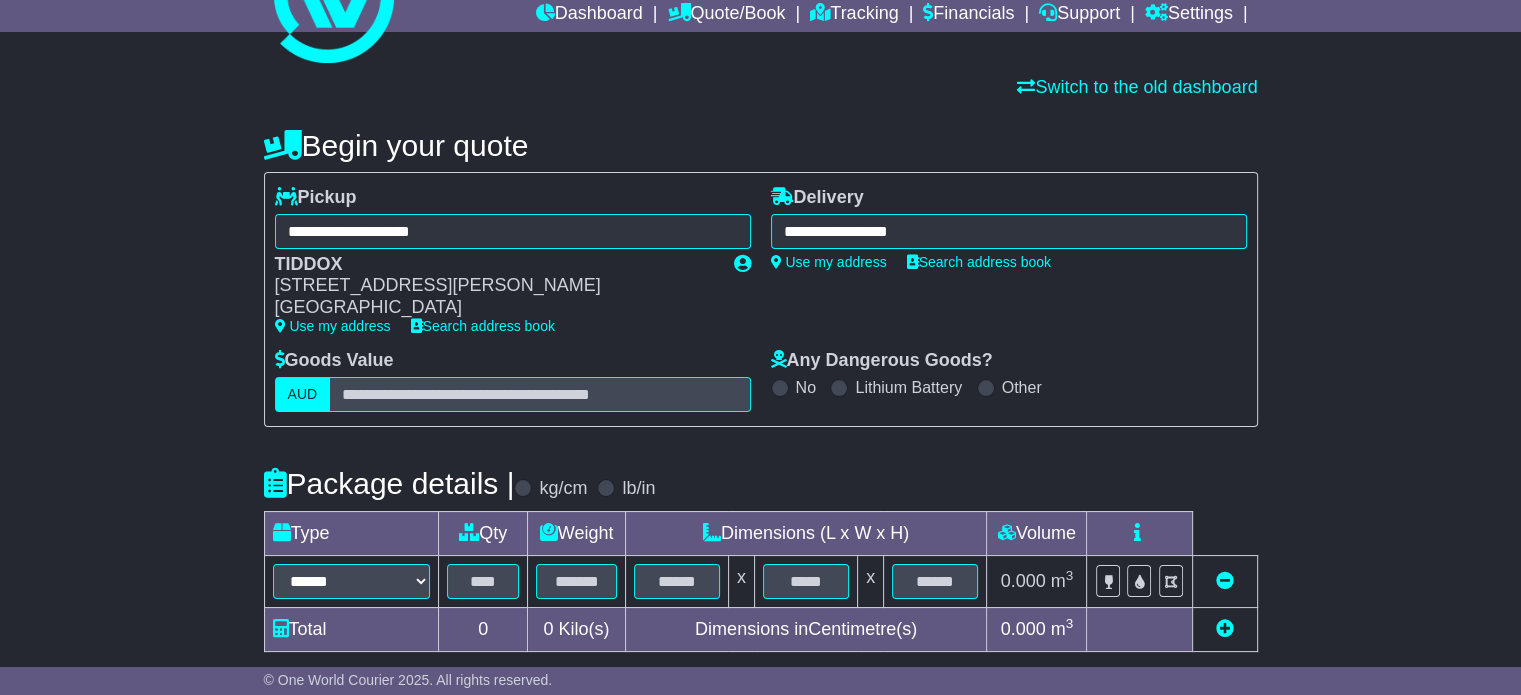 scroll, scrollTop: 200, scrollLeft: 0, axis: vertical 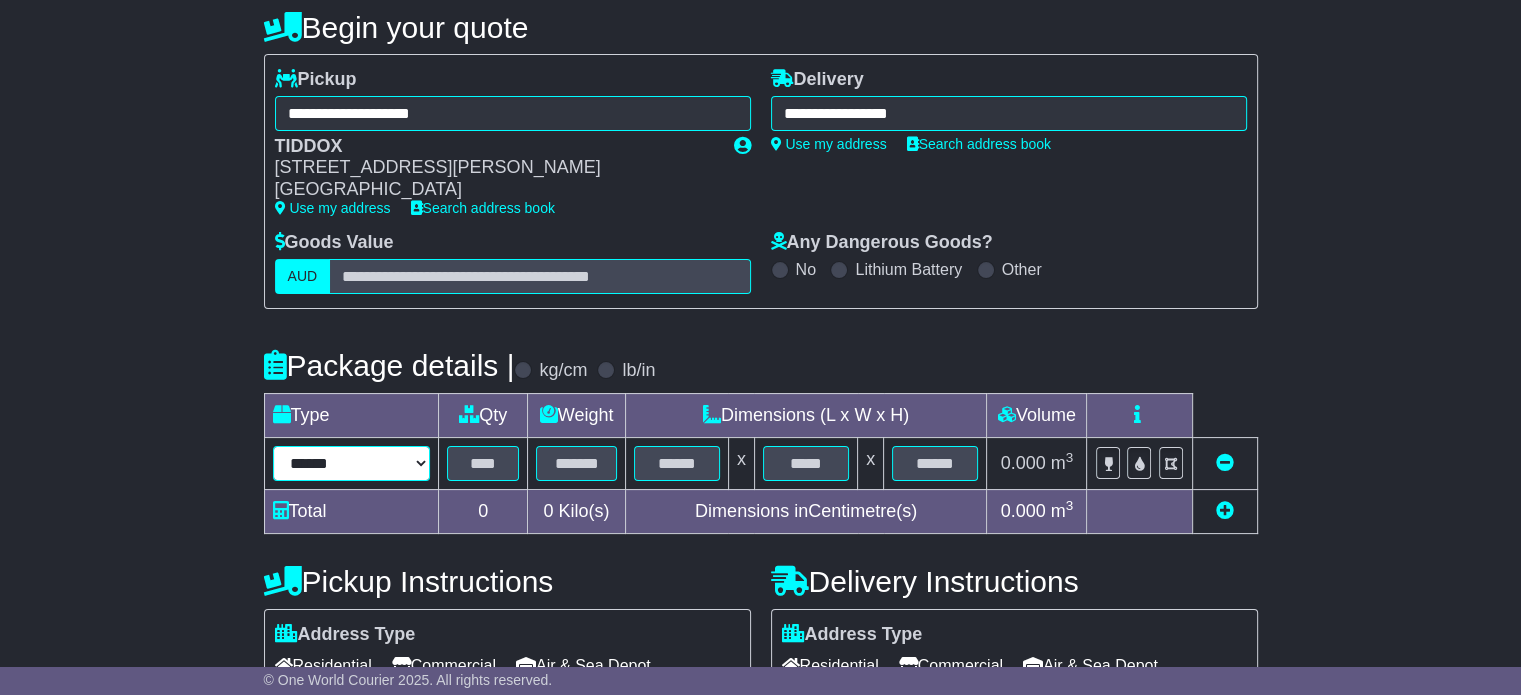 click on "**********" at bounding box center (352, 463) 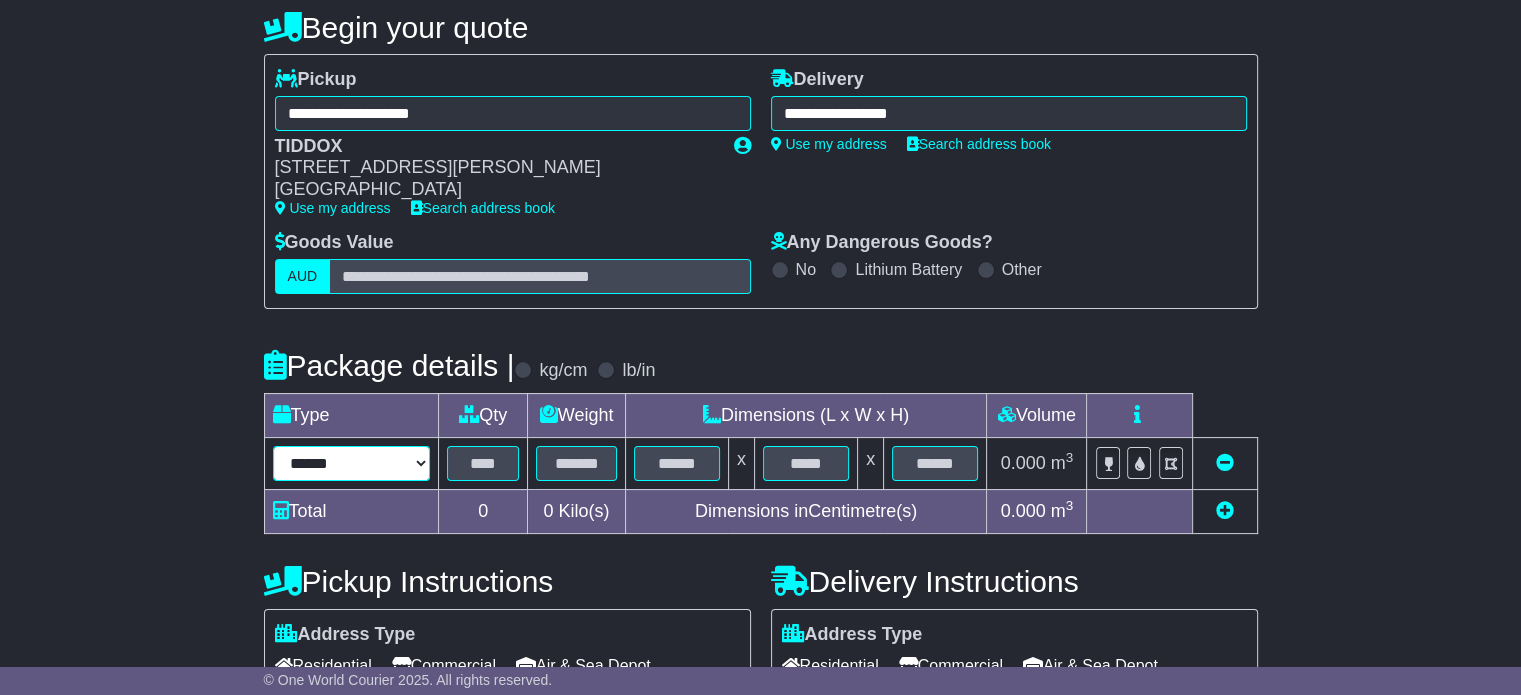 select on "*****" 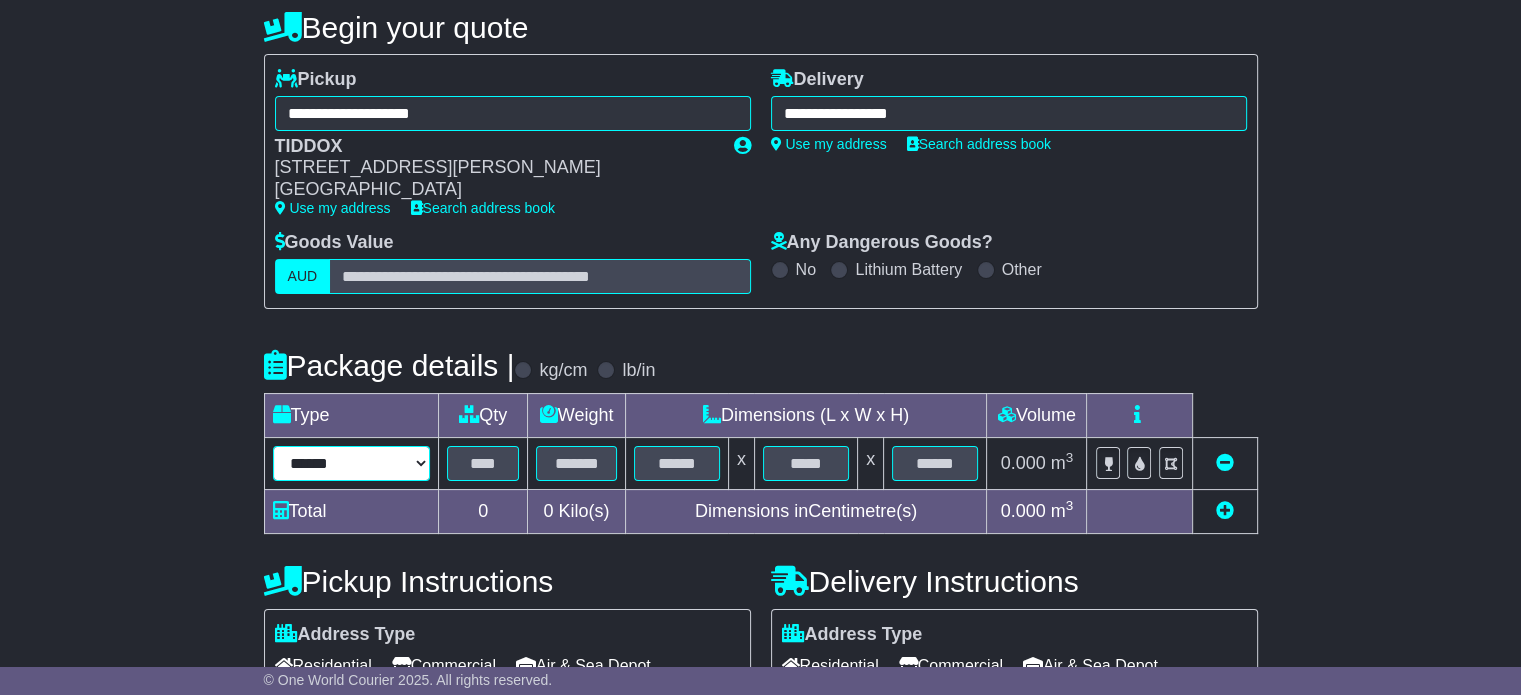 click on "**********" at bounding box center [352, 463] 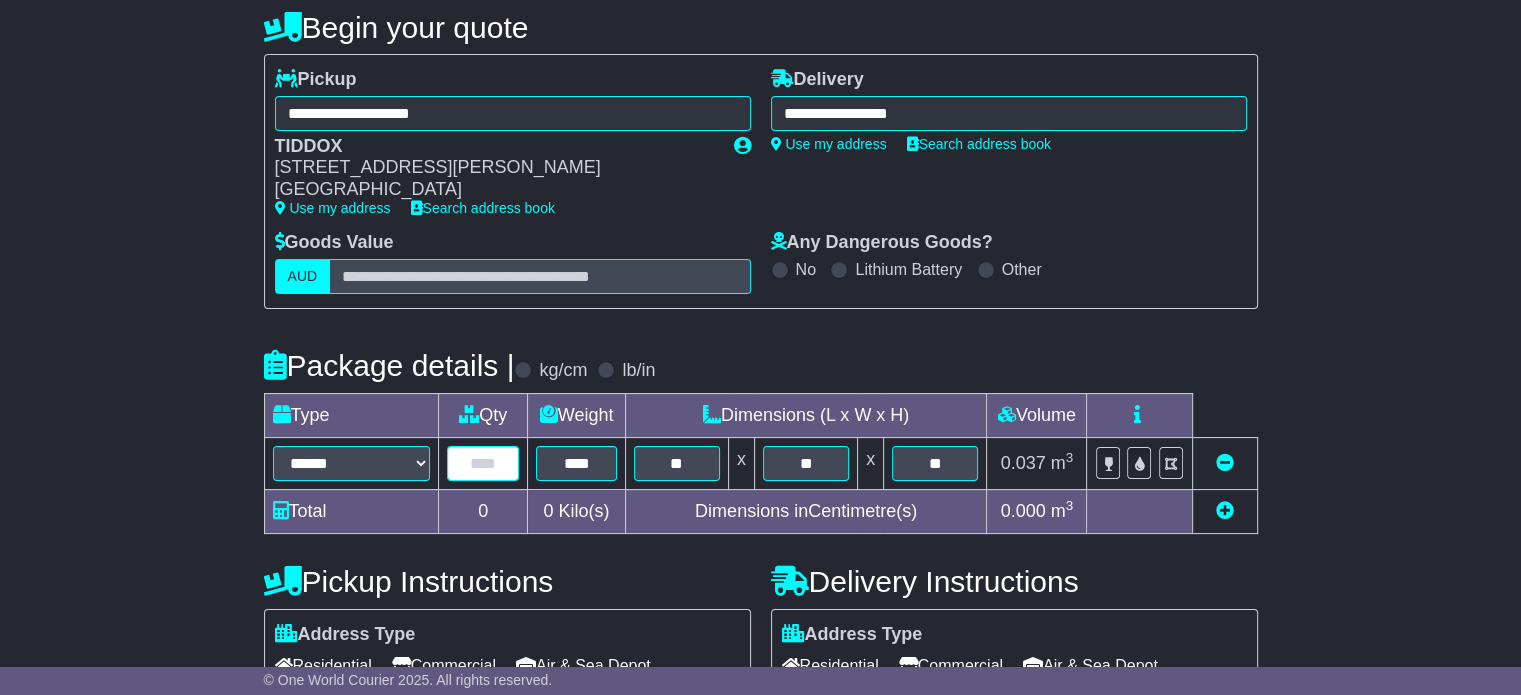 click at bounding box center [483, 463] 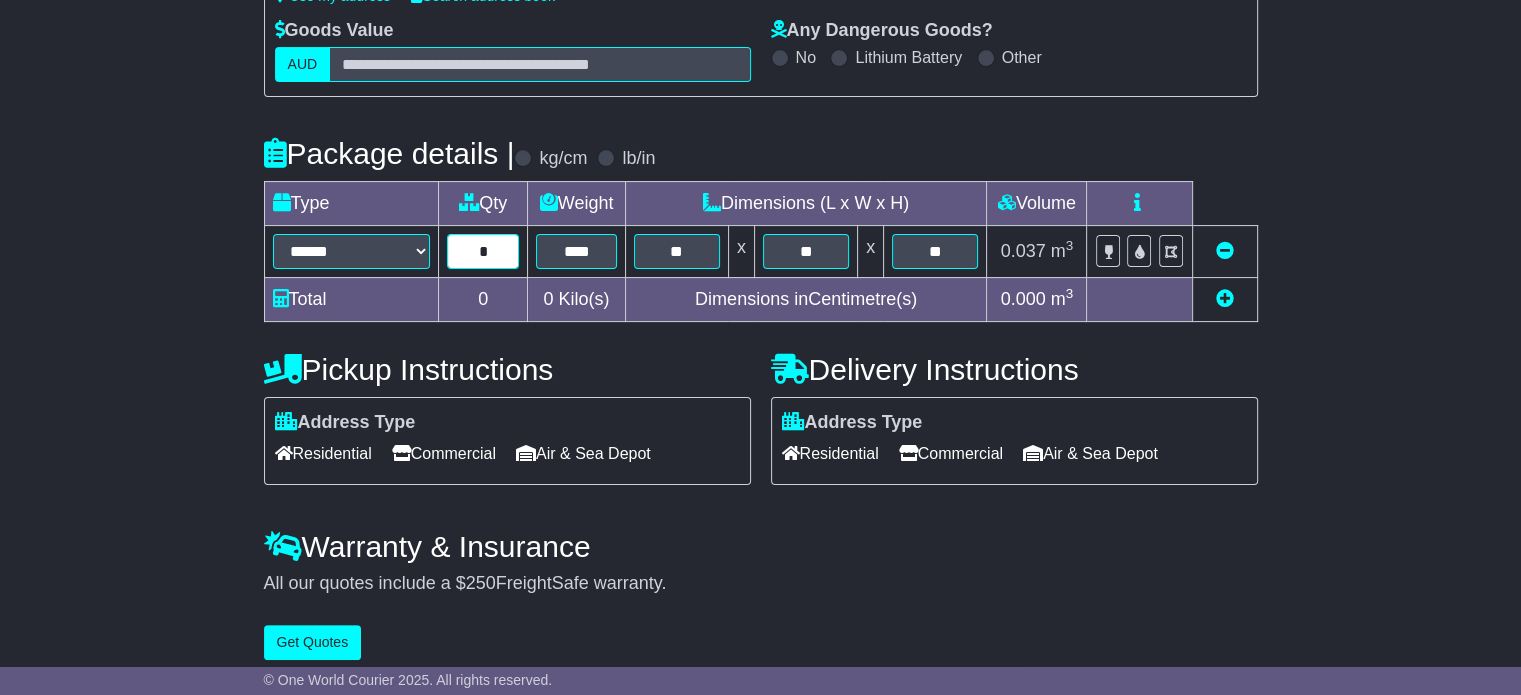 scroll, scrollTop: 424, scrollLeft: 0, axis: vertical 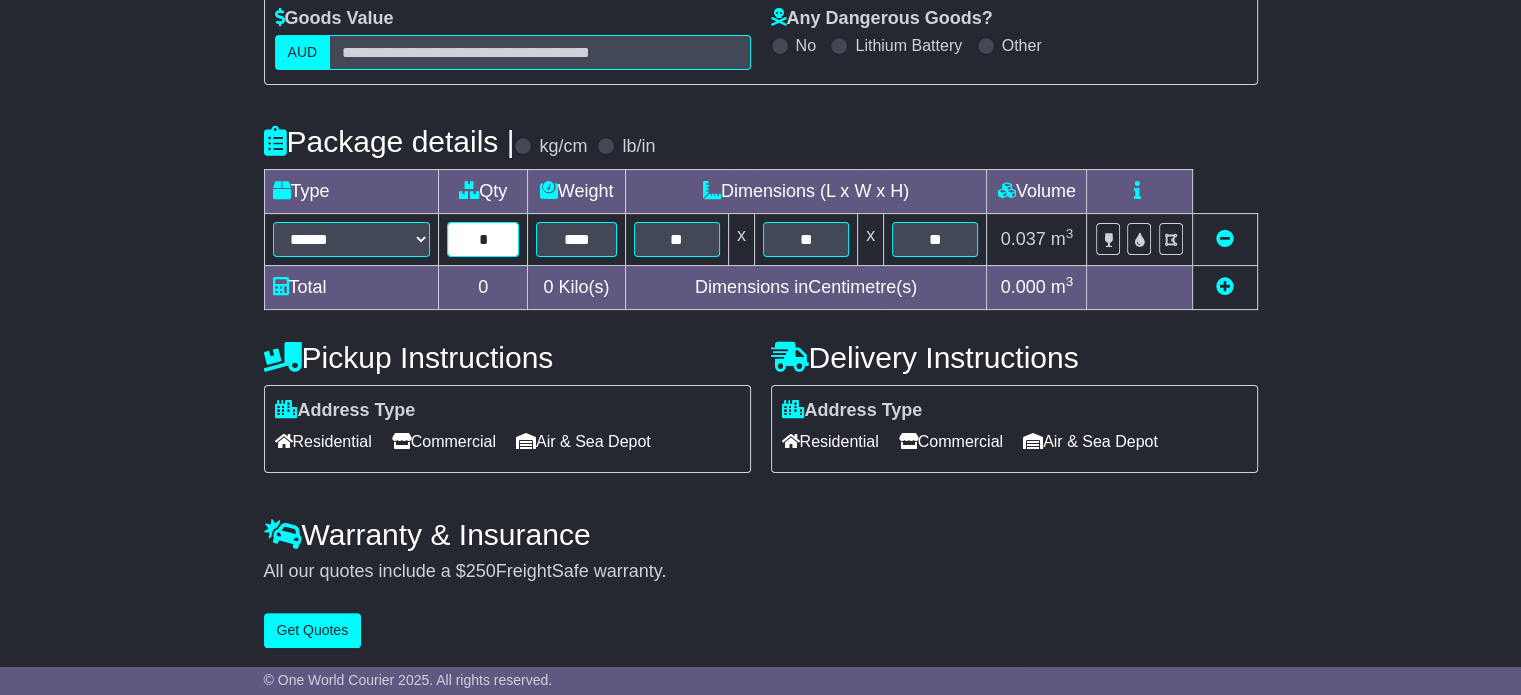 type on "*" 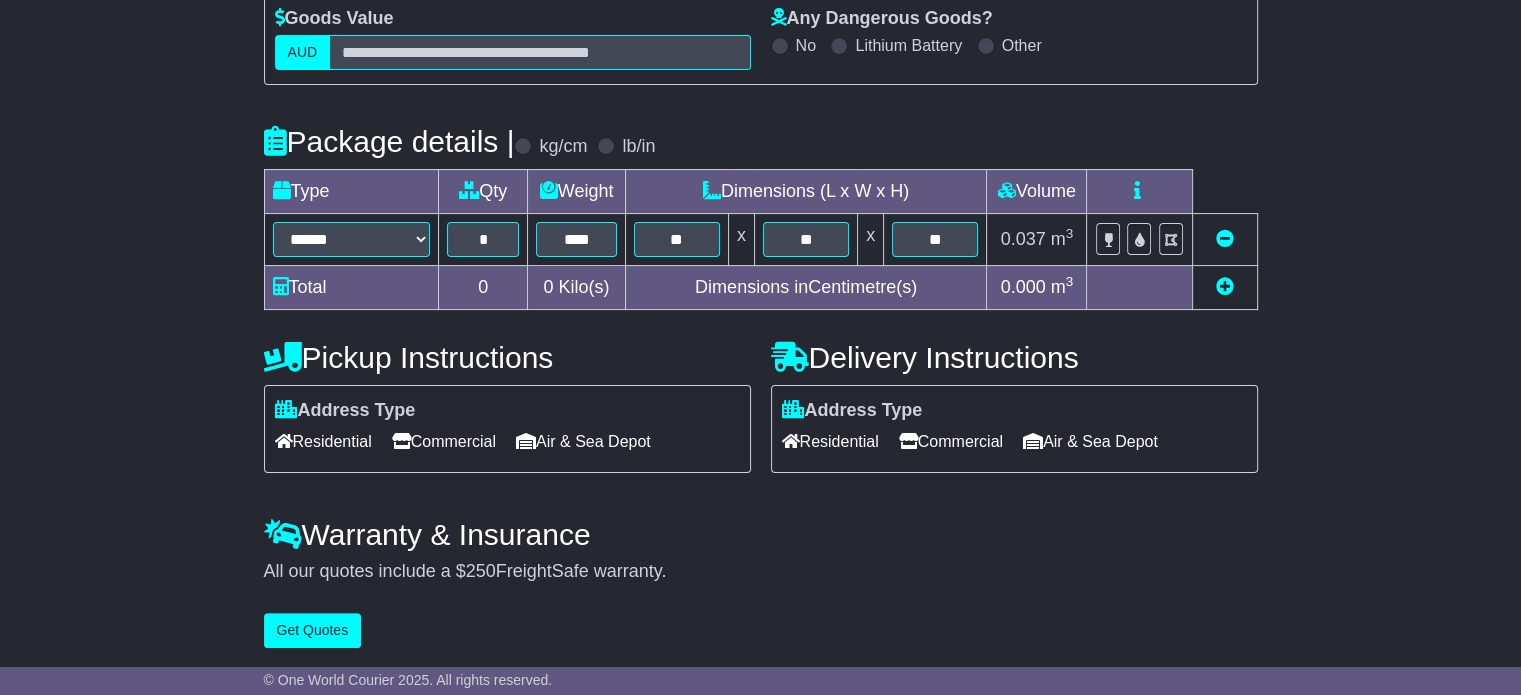 click on "Commercial" at bounding box center [951, 441] 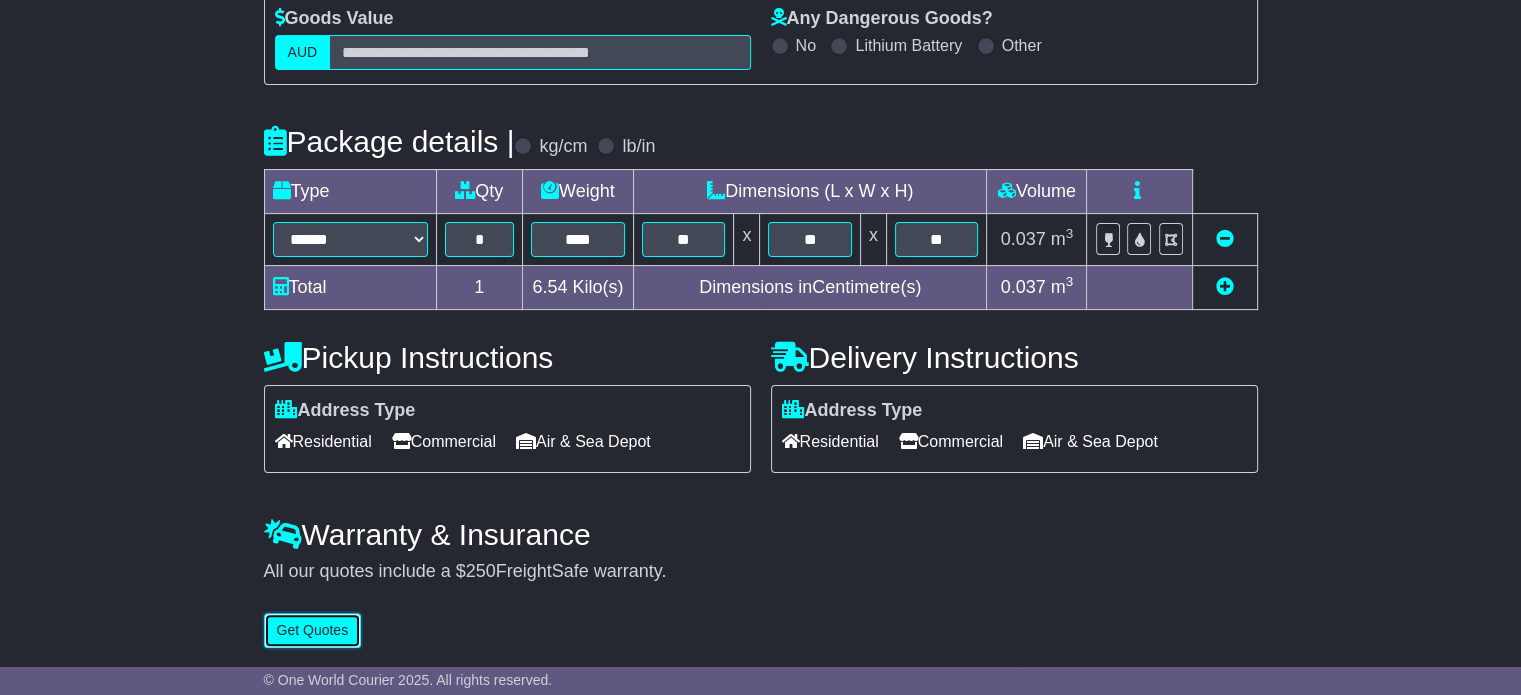 click on "Get Quotes" at bounding box center [313, 630] 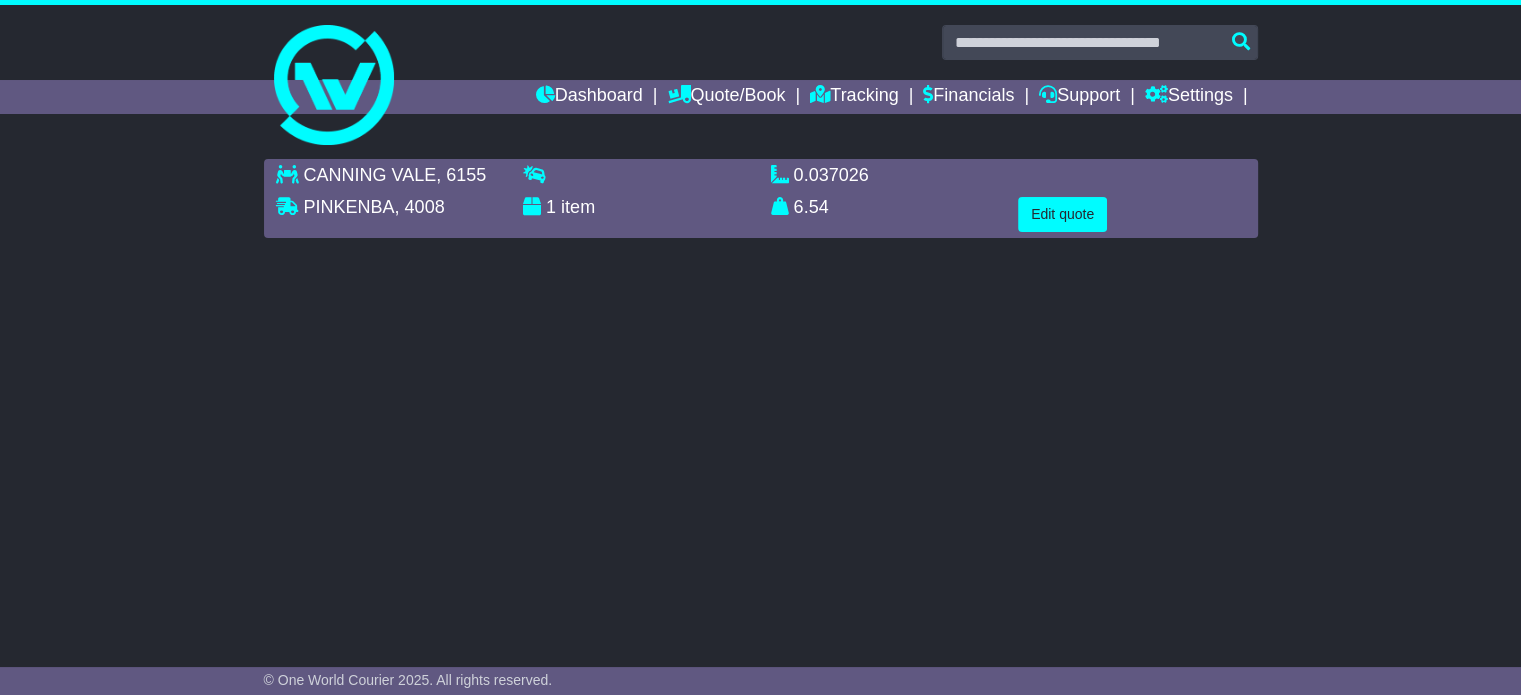 scroll, scrollTop: 0, scrollLeft: 0, axis: both 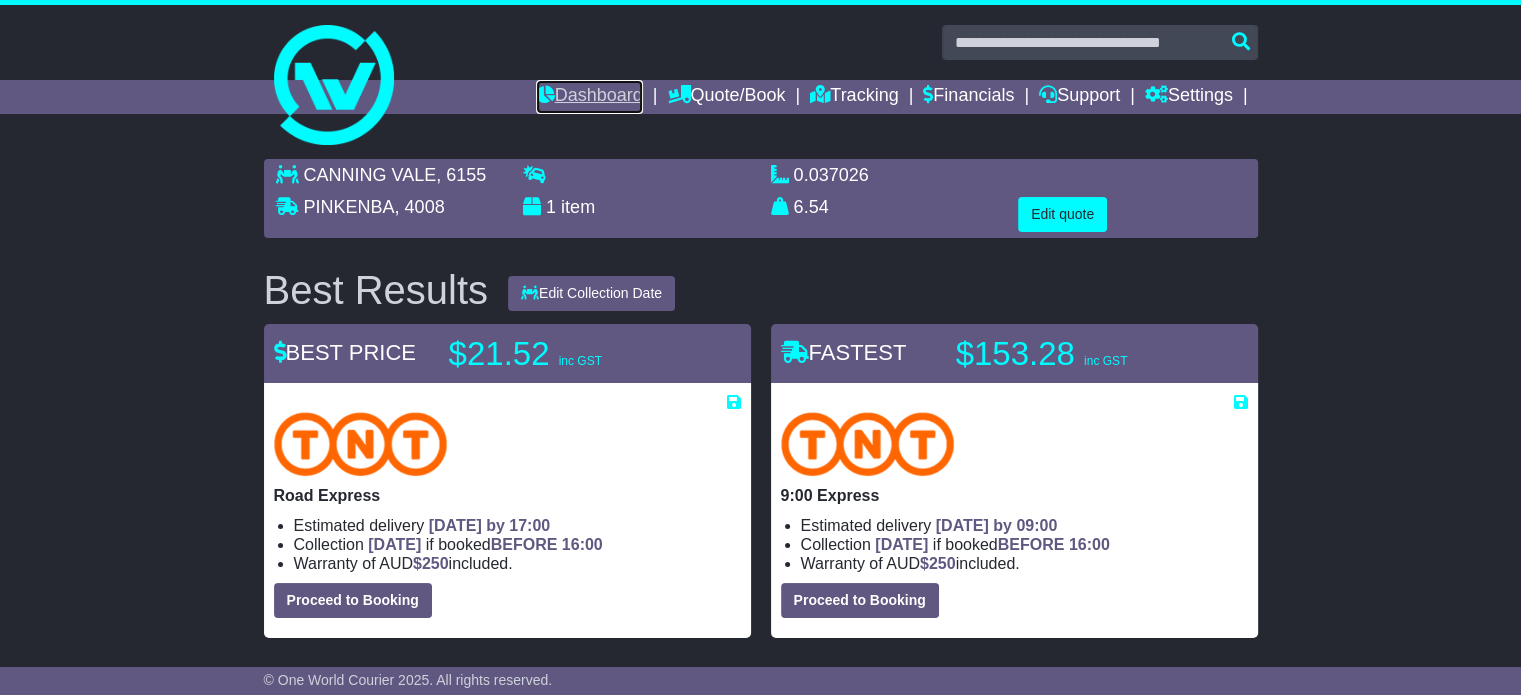 click on "Dashboard" at bounding box center [589, 97] 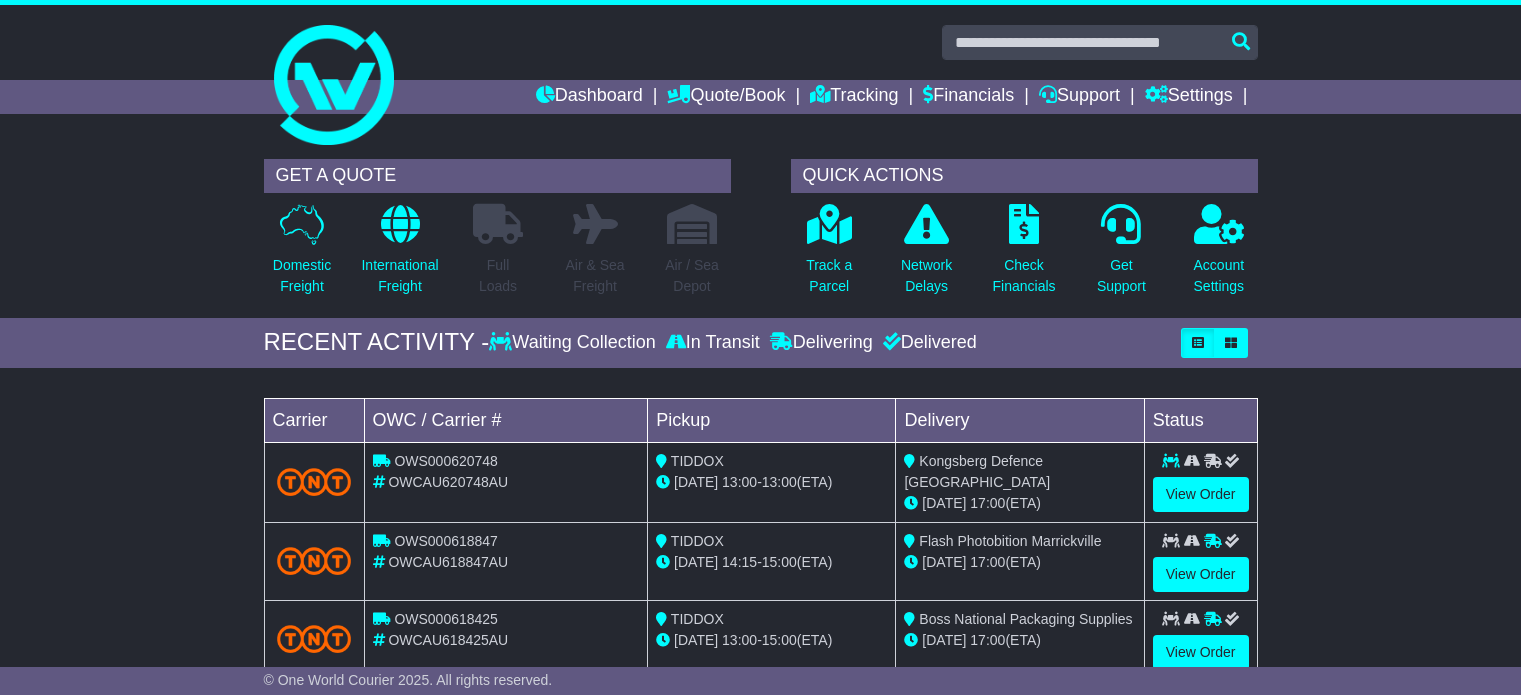 scroll, scrollTop: 0, scrollLeft: 0, axis: both 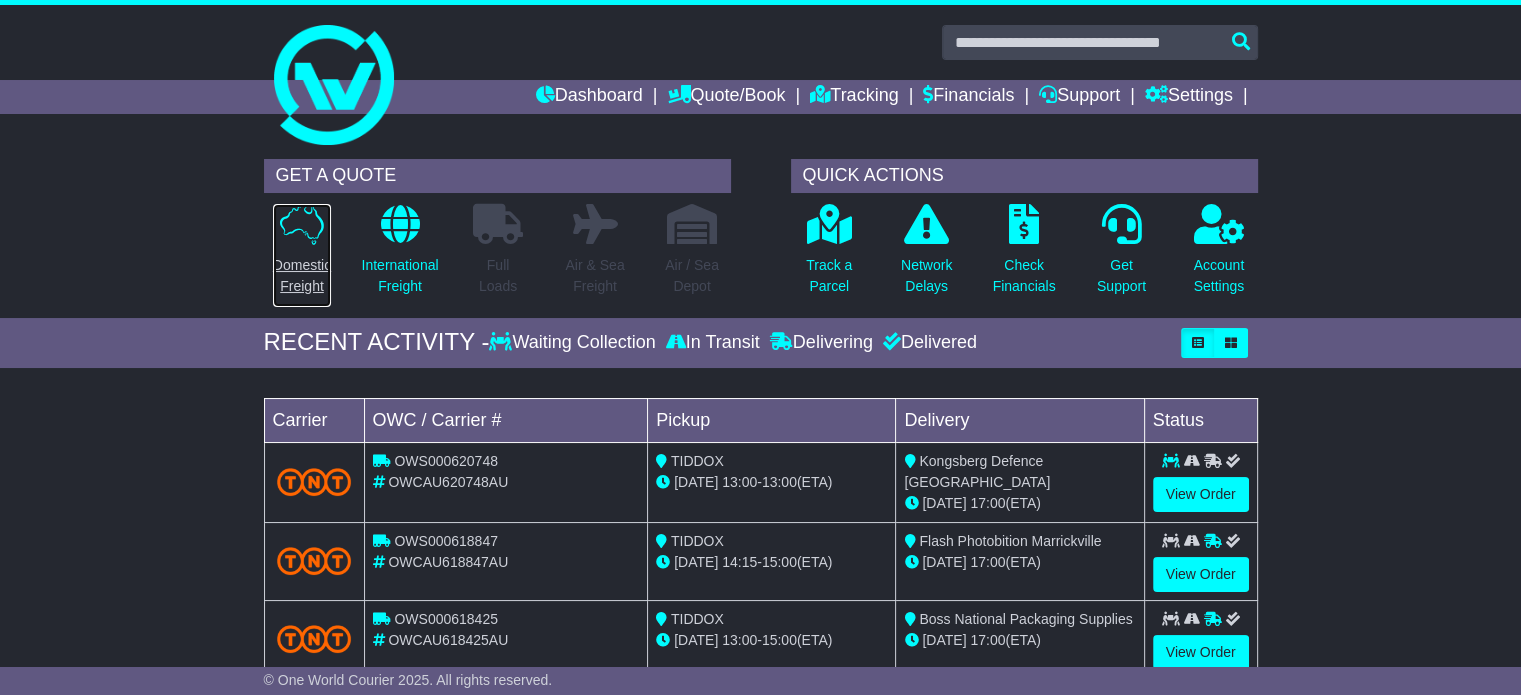 click on "Domestic Freight" at bounding box center (302, 276) 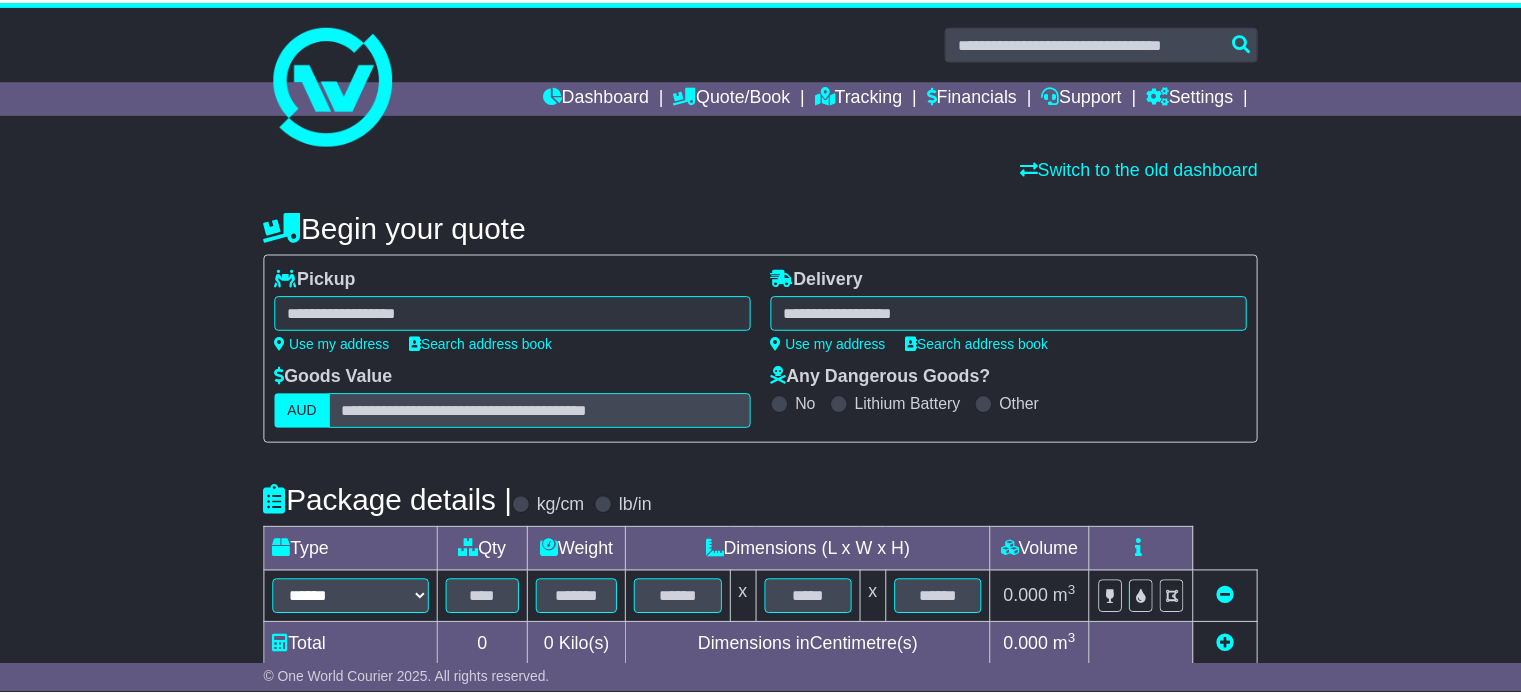 scroll, scrollTop: 0, scrollLeft: 0, axis: both 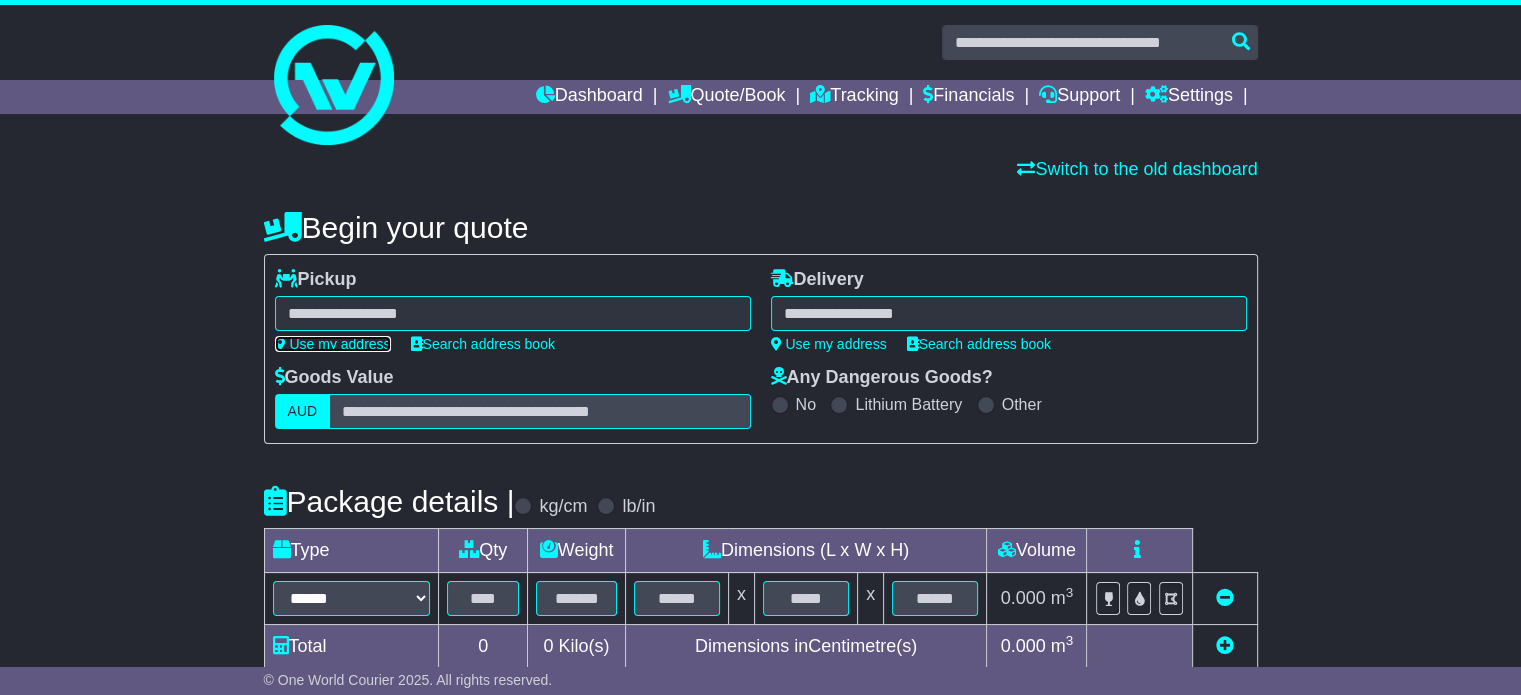 click on "Use my address" at bounding box center (333, 344) 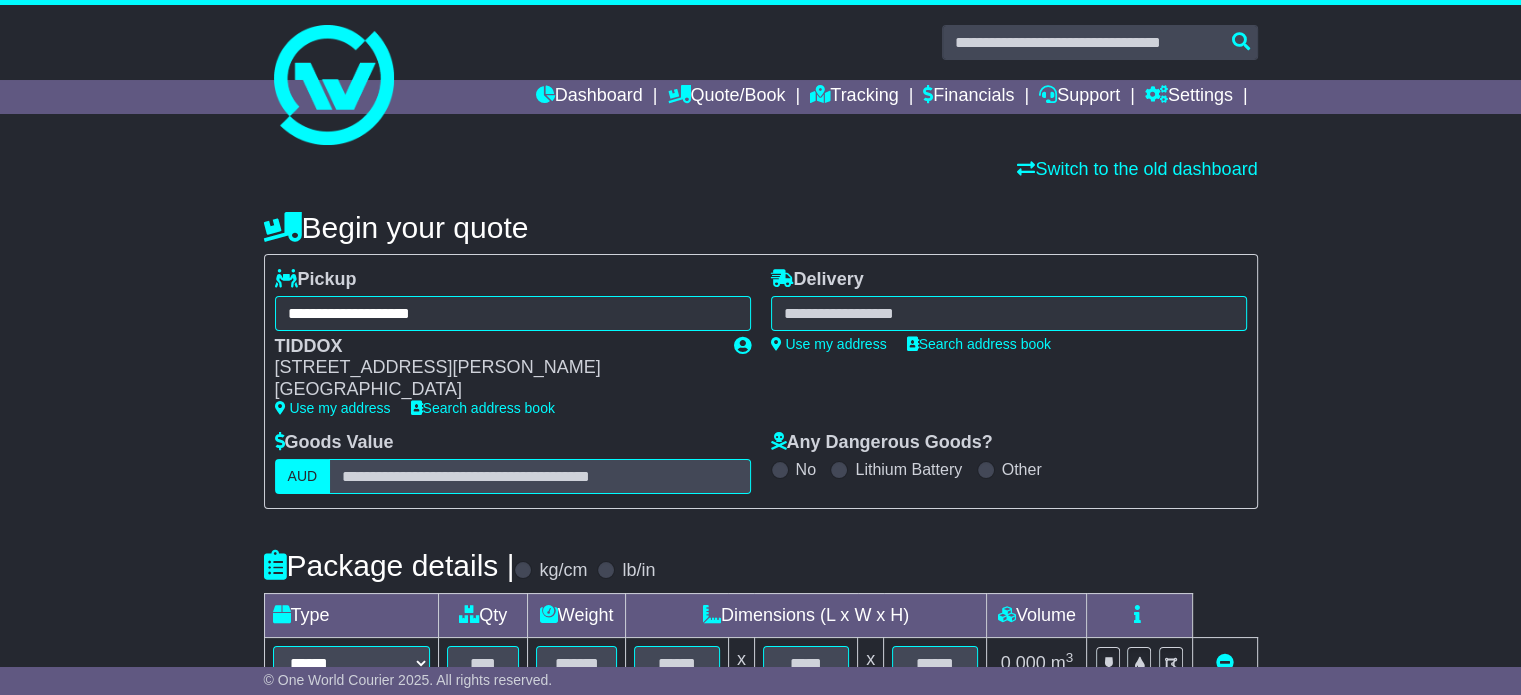 click at bounding box center [1009, 313] 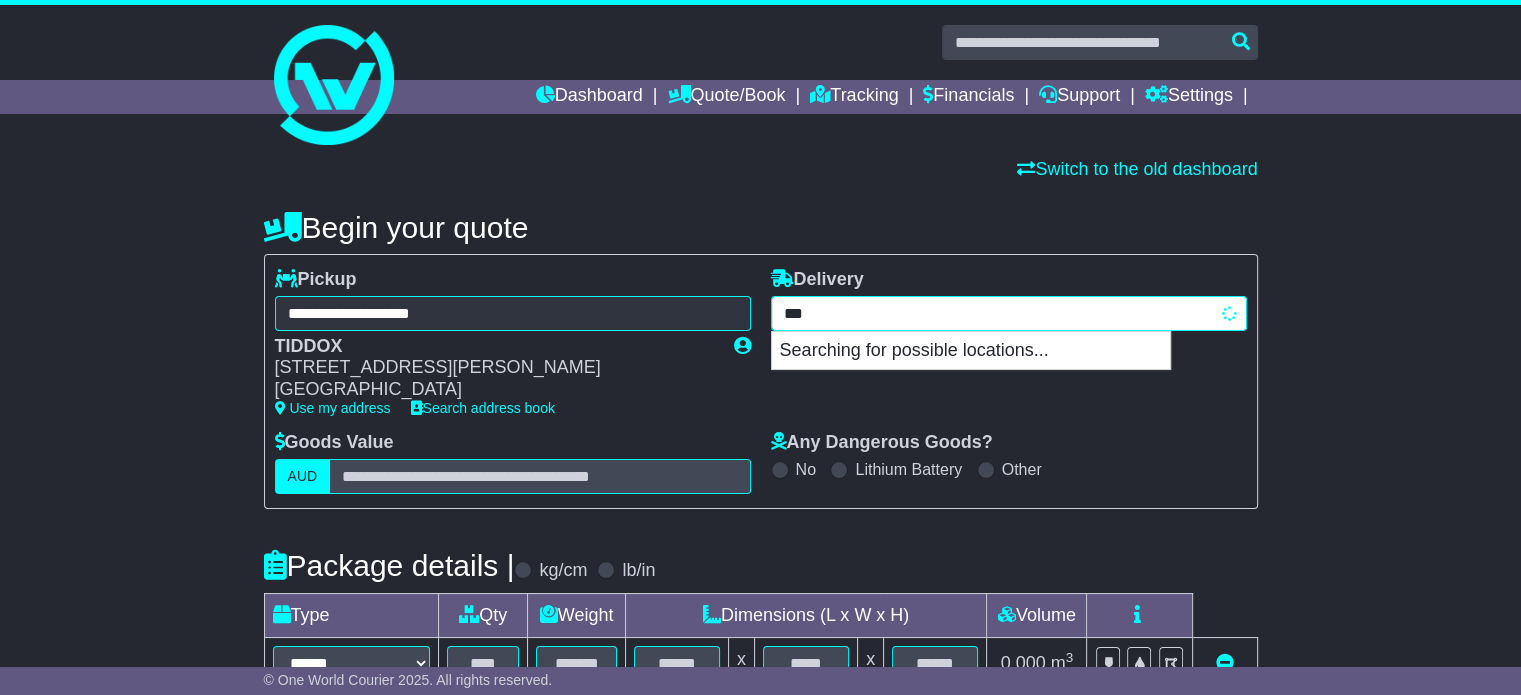 type on "****" 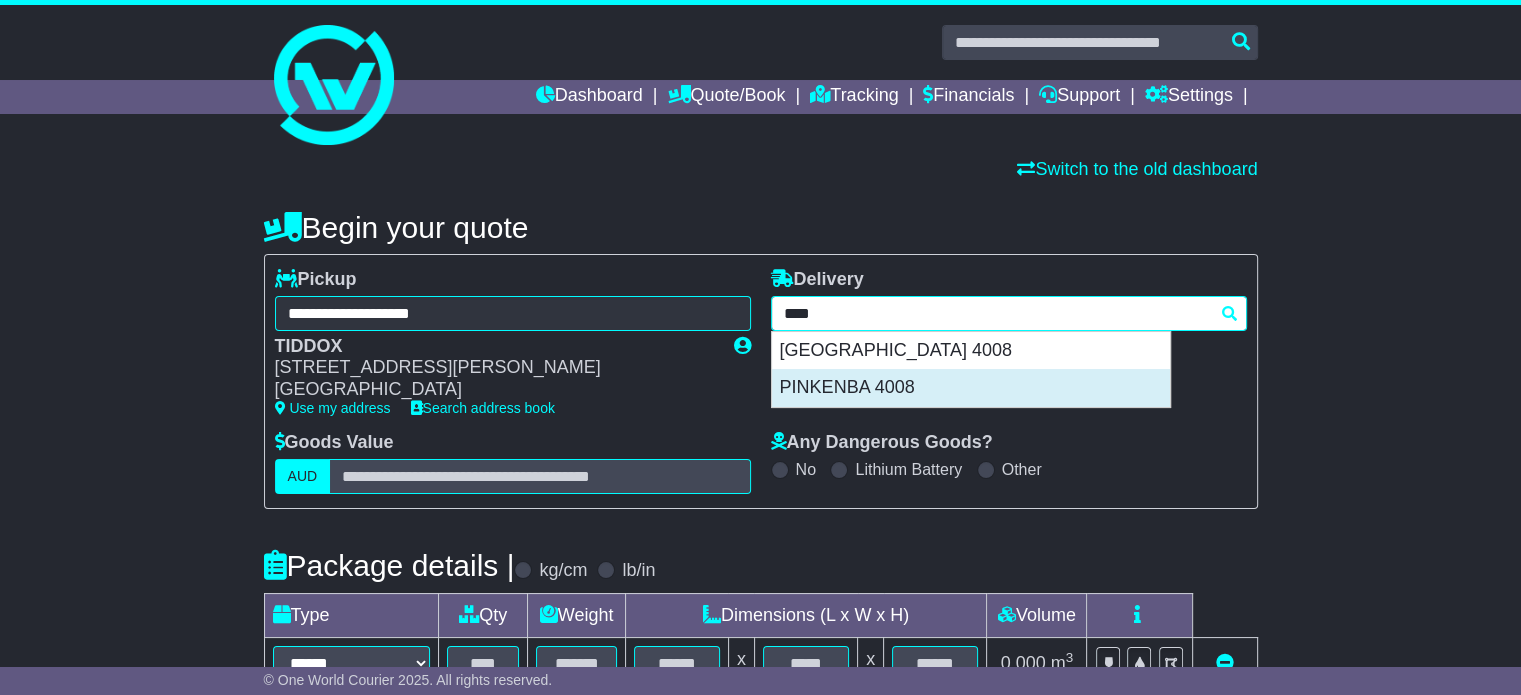 click on "PINKENBA 4008" at bounding box center (971, 388) 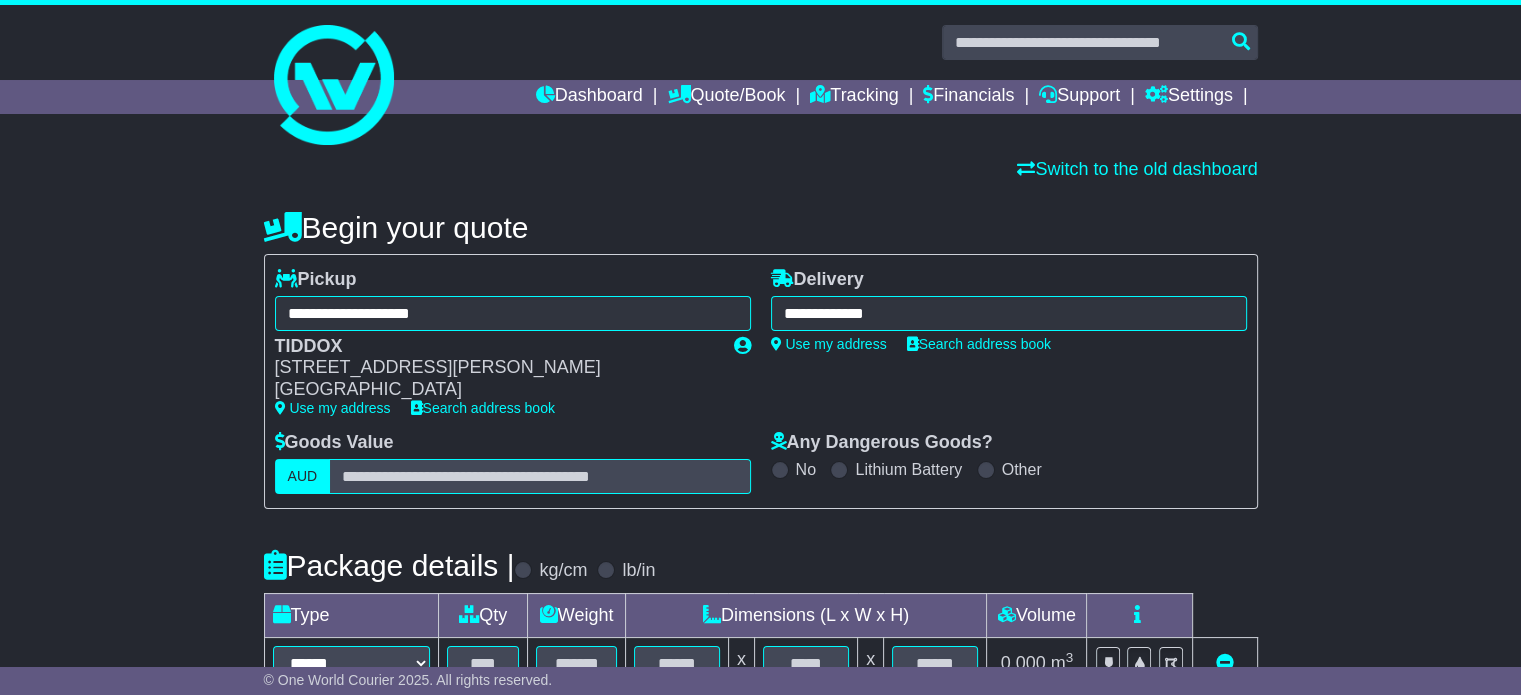 type on "**********" 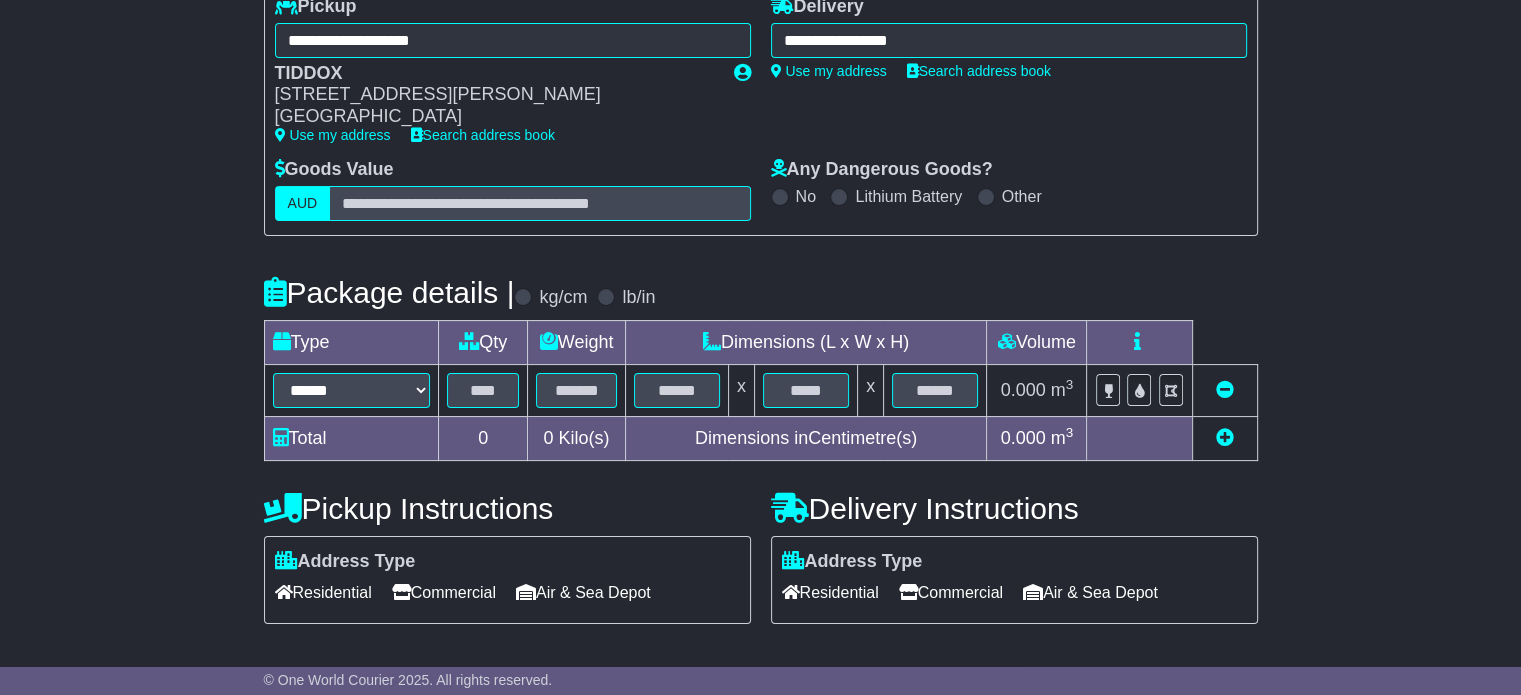 scroll, scrollTop: 300, scrollLeft: 0, axis: vertical 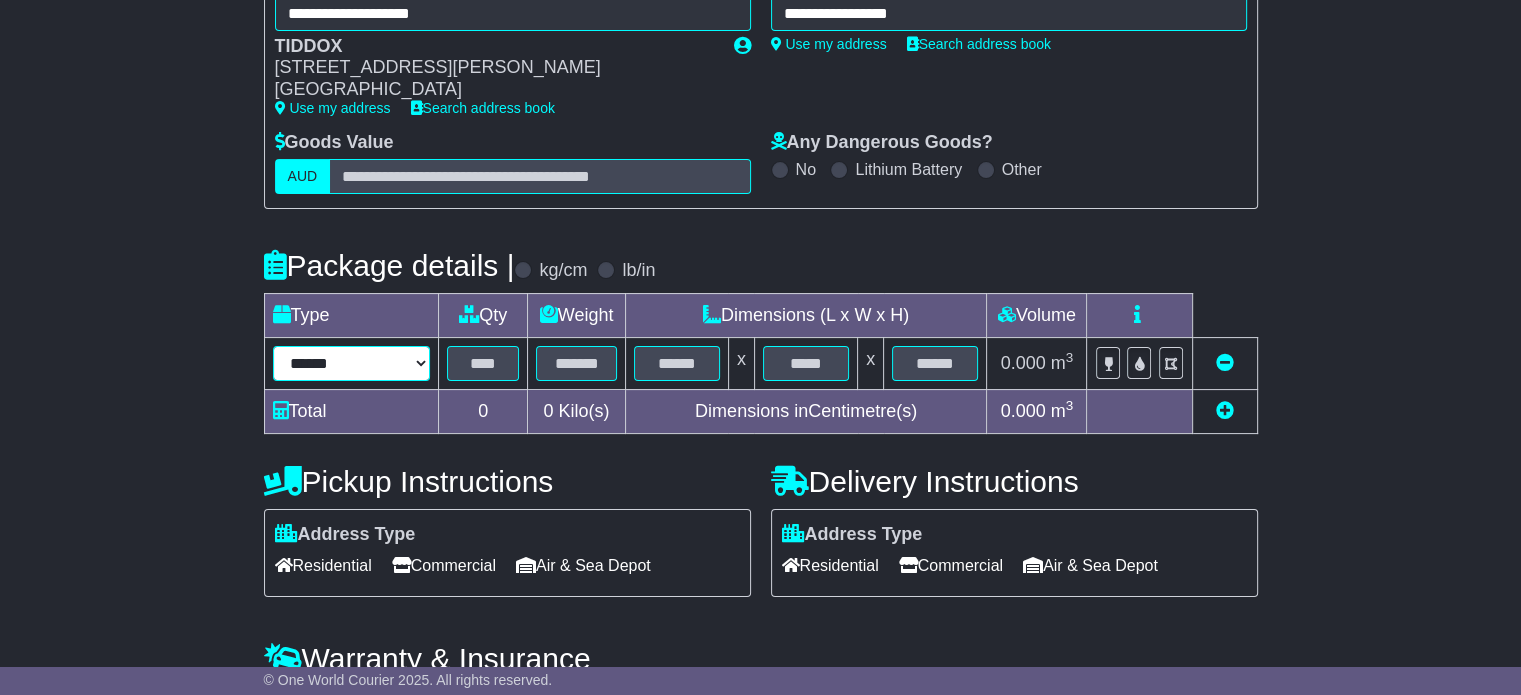 click on "**********" at bounding box center (352, 363) 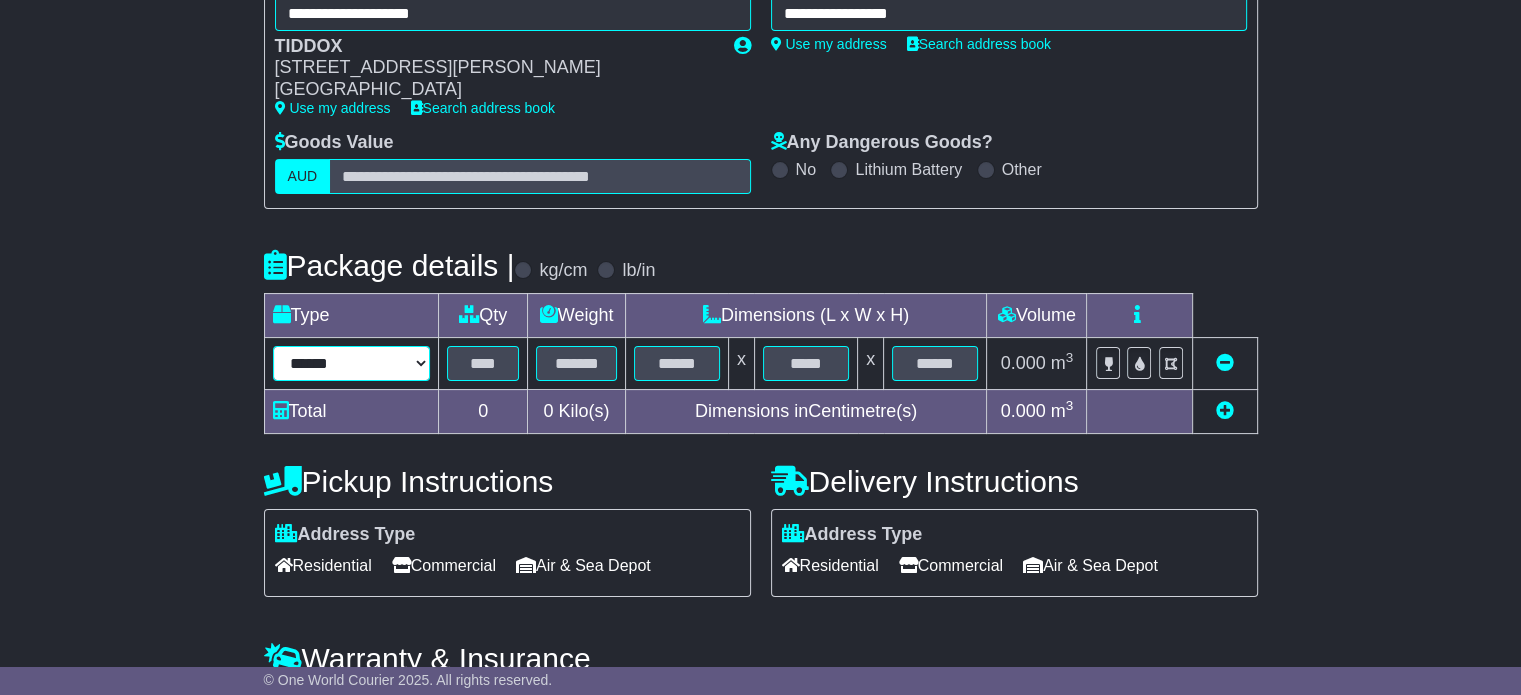 select on "*****" 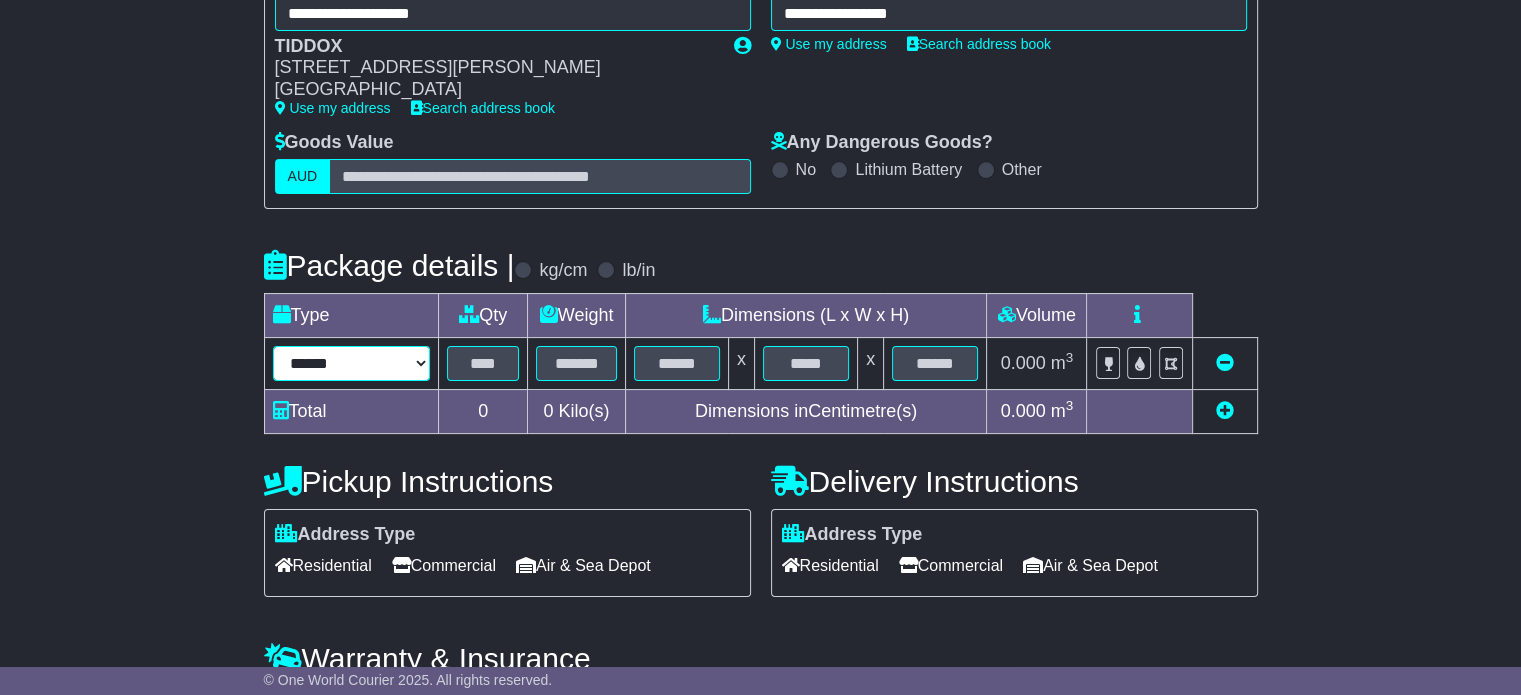 click on "**********" at bounding box center (352, 363) 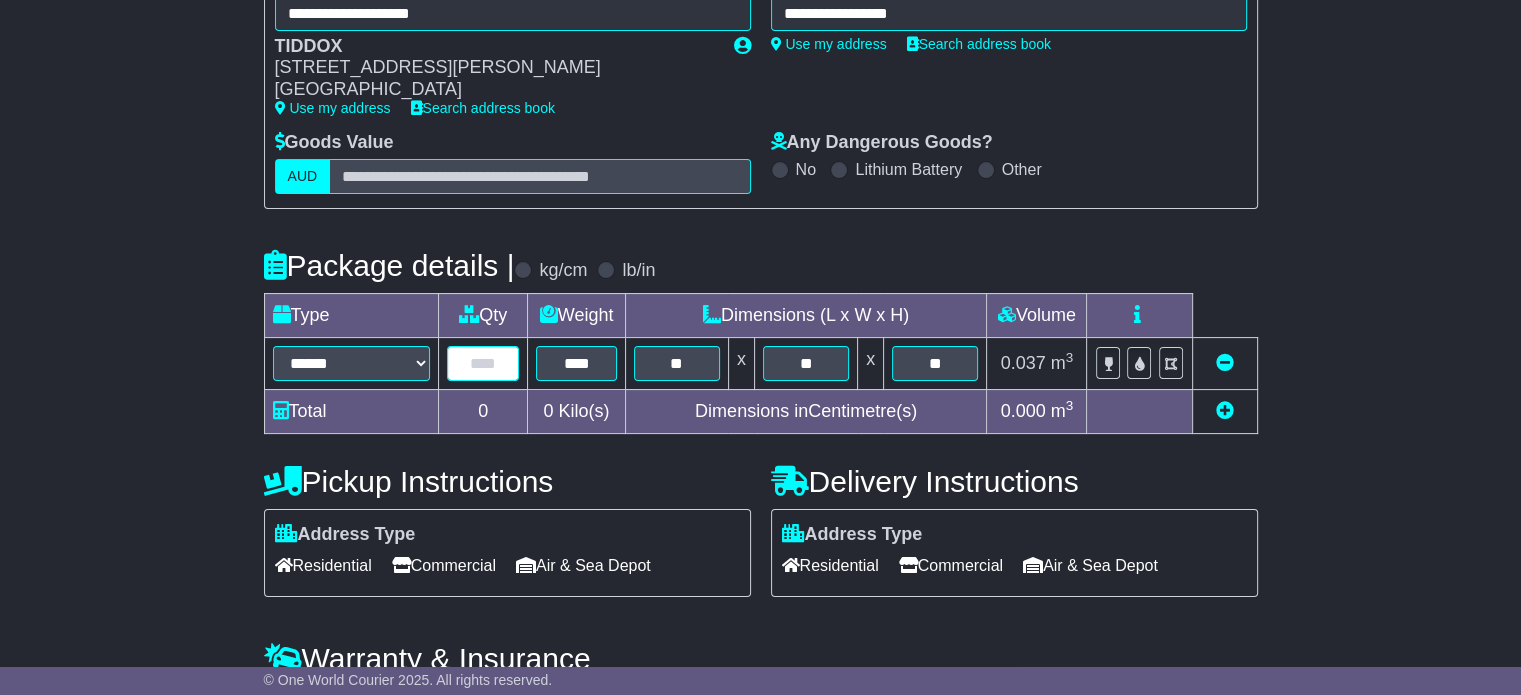 click at bounding box center [483, 363] 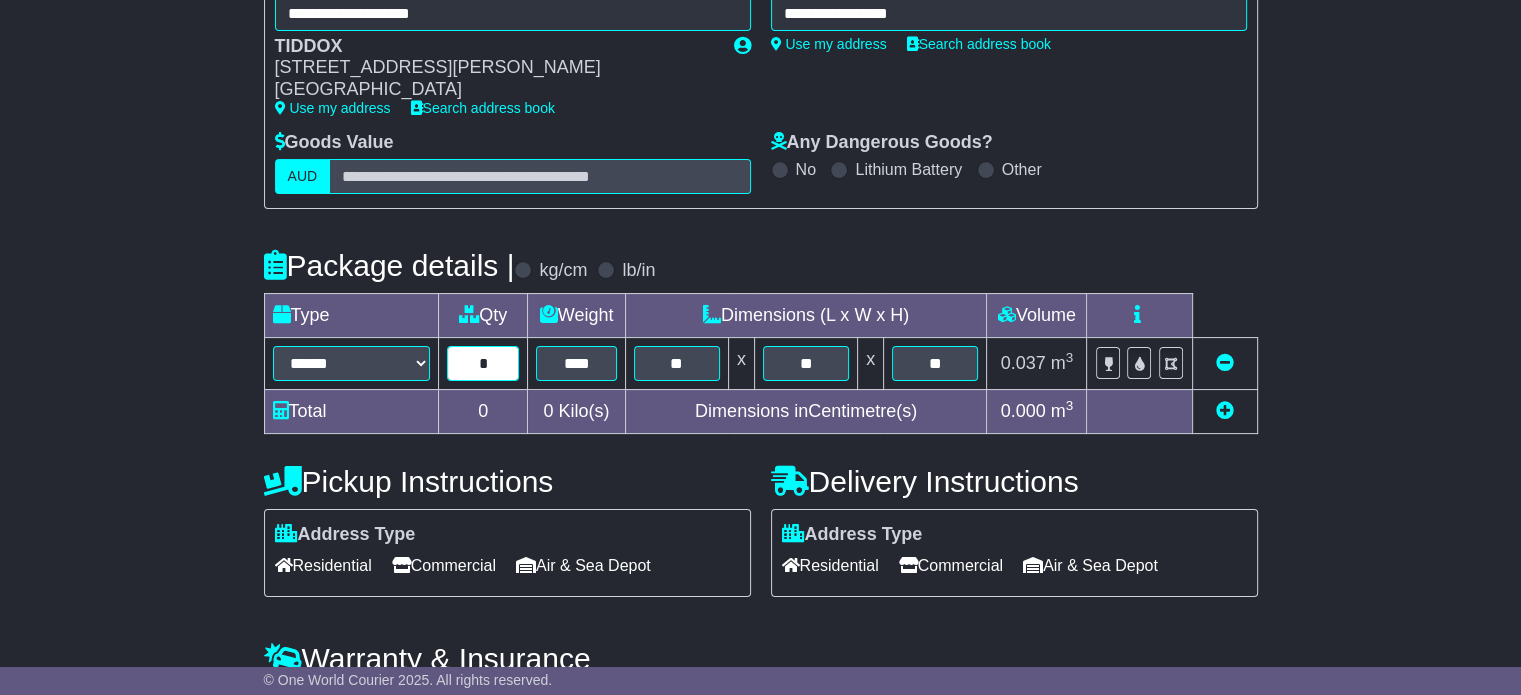 scroll, scrollTop: 400, scrollLeft: 0, axis: vertical 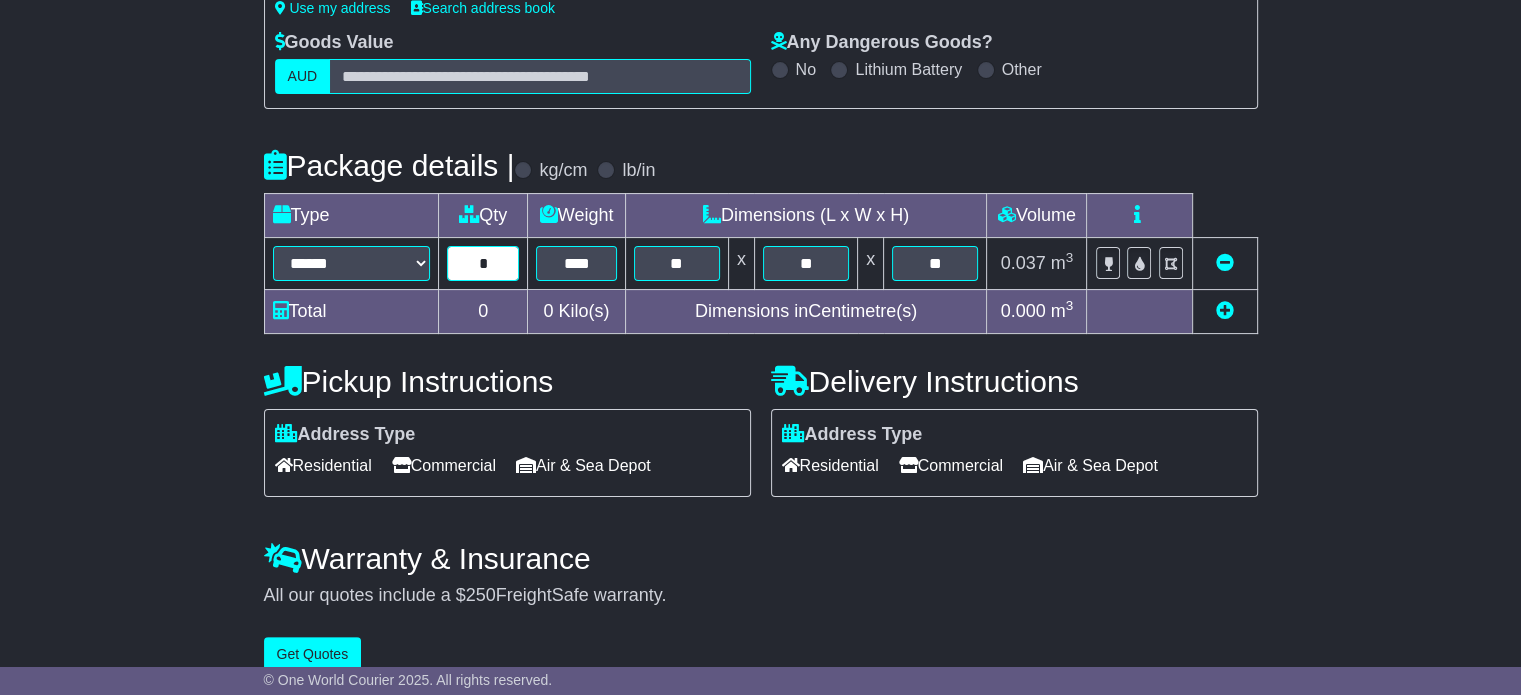 type on "*" 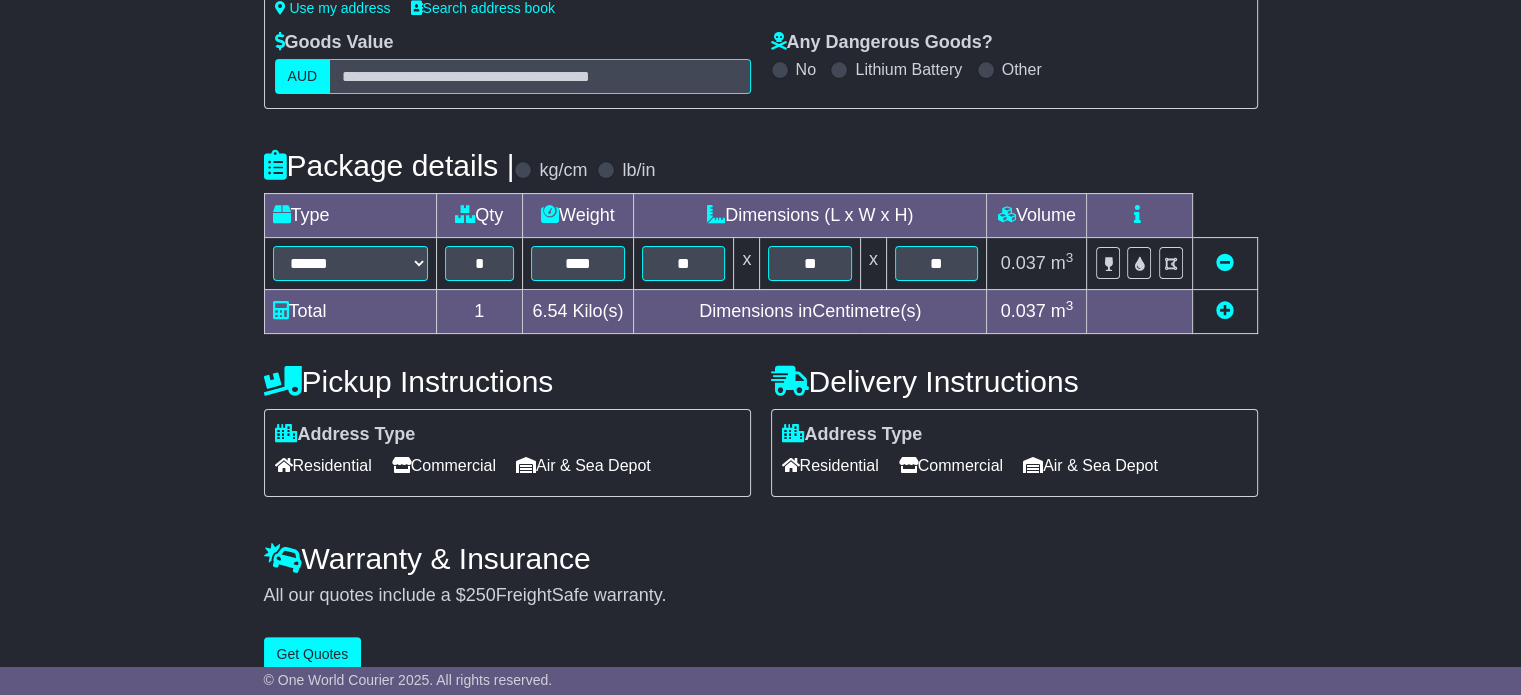 click on "Pickup Instructions" at bounding box center [507, 381] 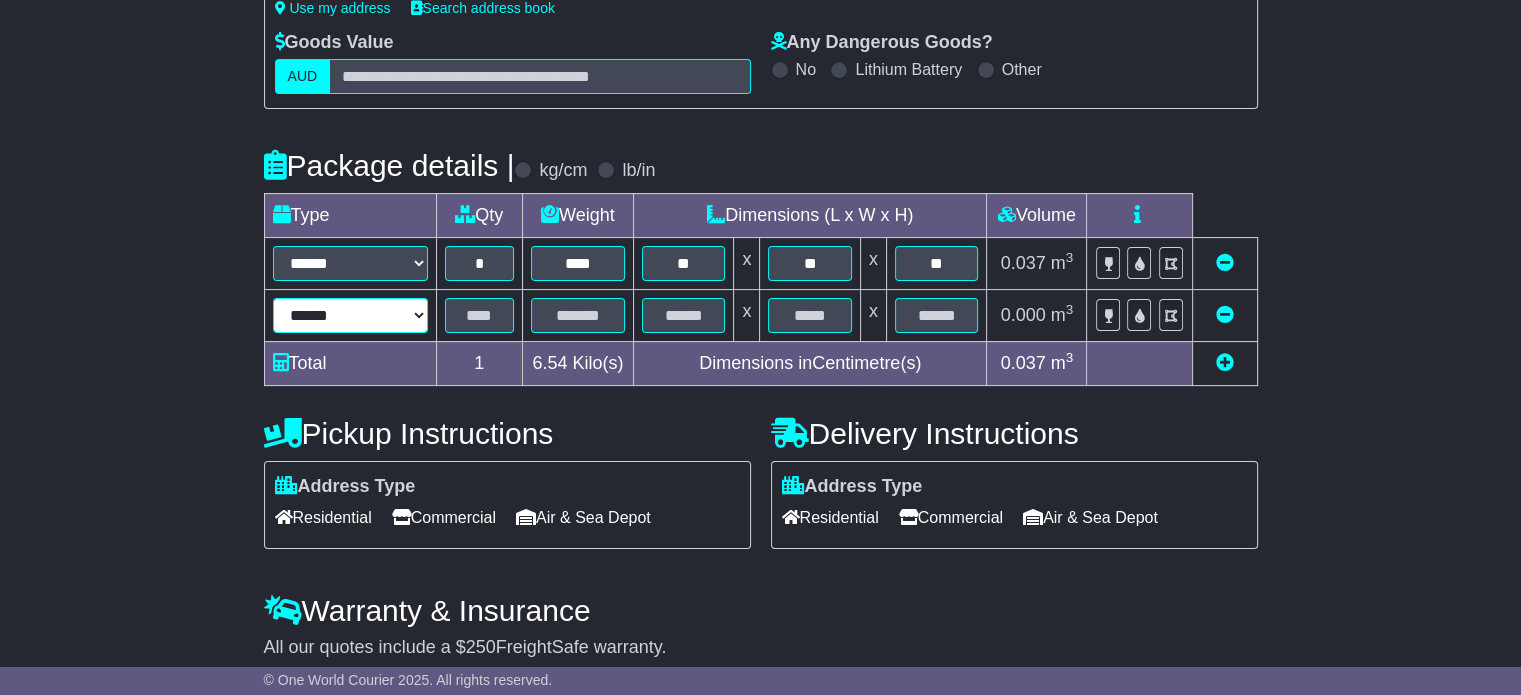 click on "**********" at bounding box center [350, 315] 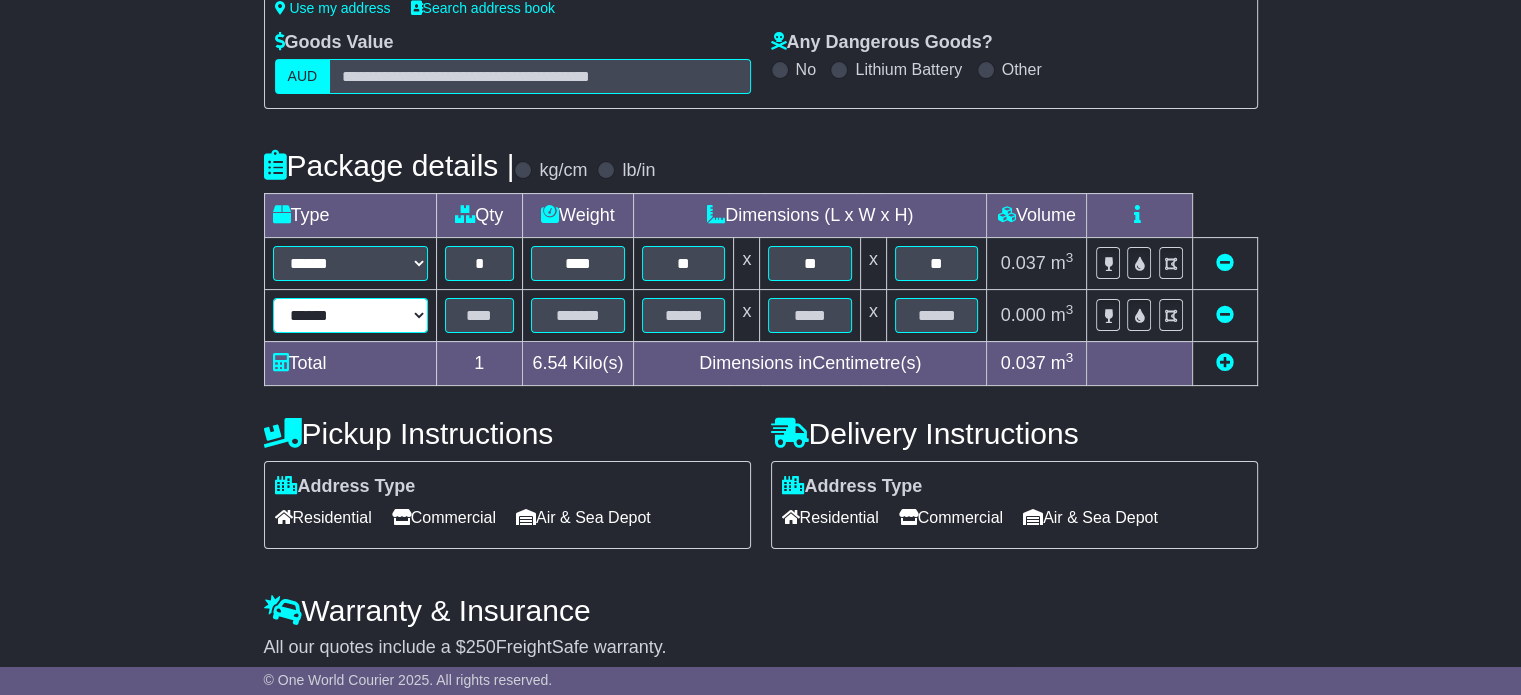 select on "*****" 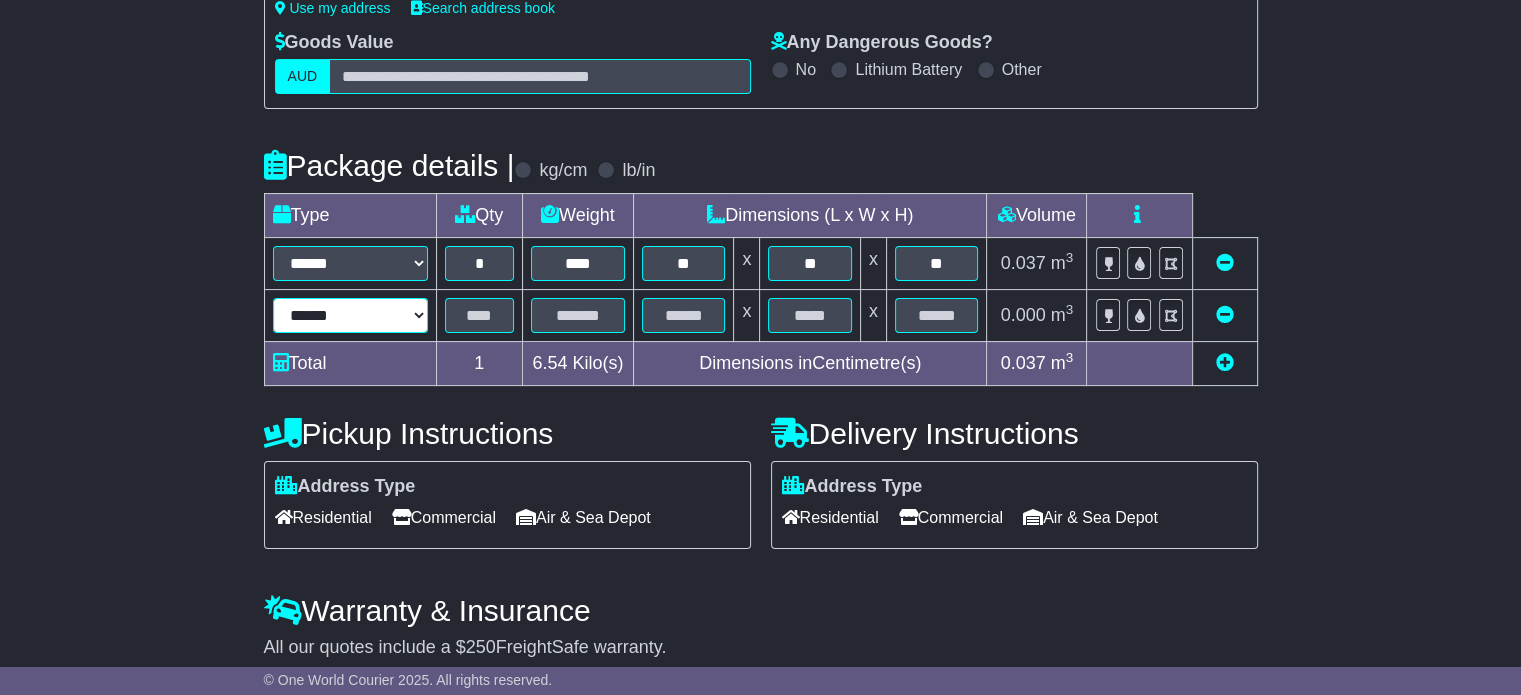 click on "**********" at bounding box center (350, 315) 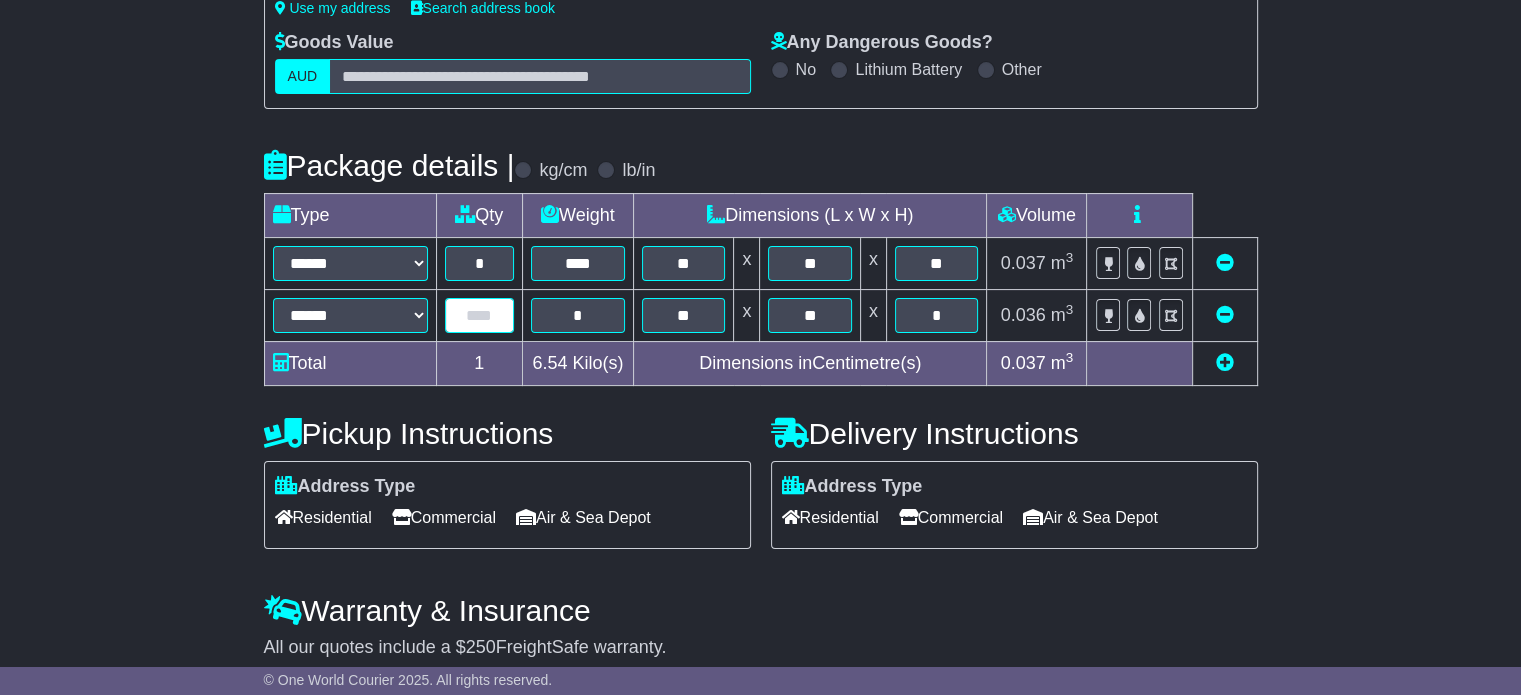 click at bounding box center (479, 315) 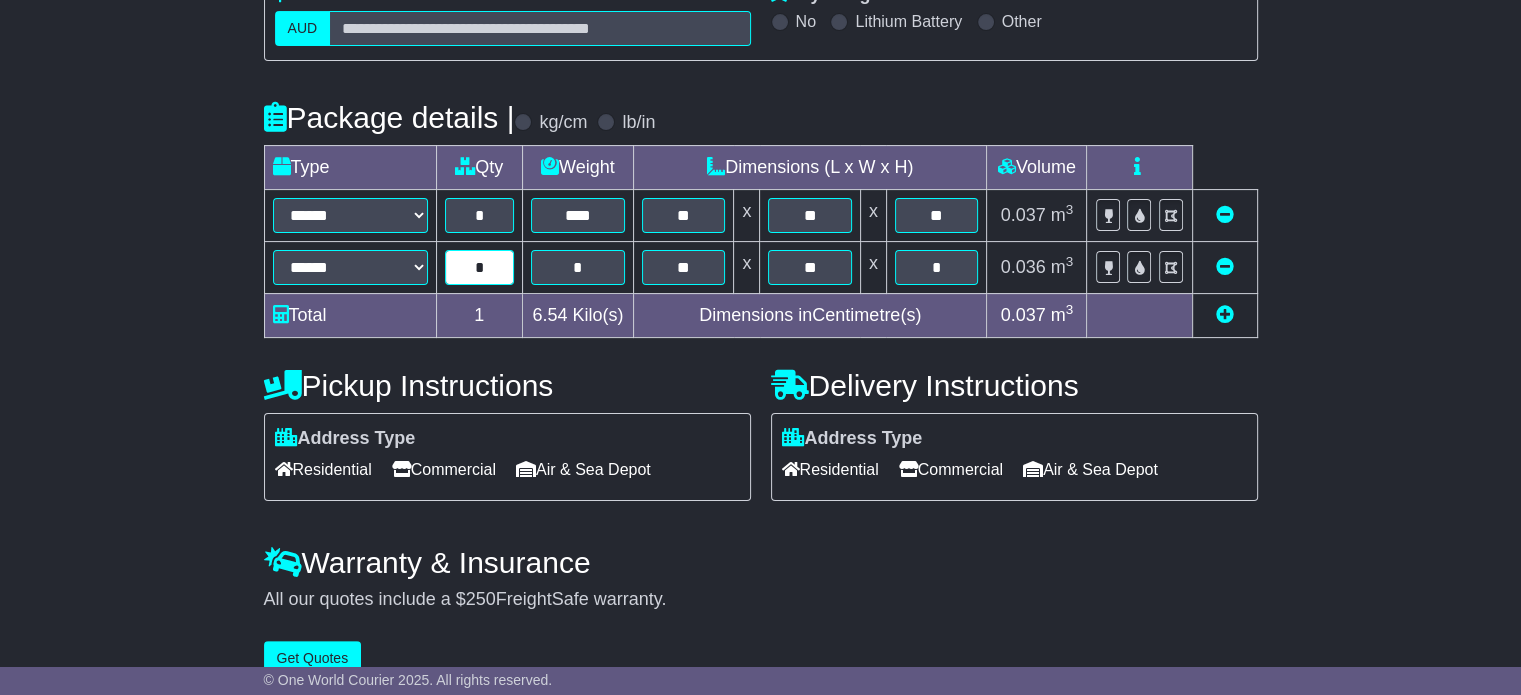 scroll, scrollTop: 476, scrollLeft: 0, axis: vertical 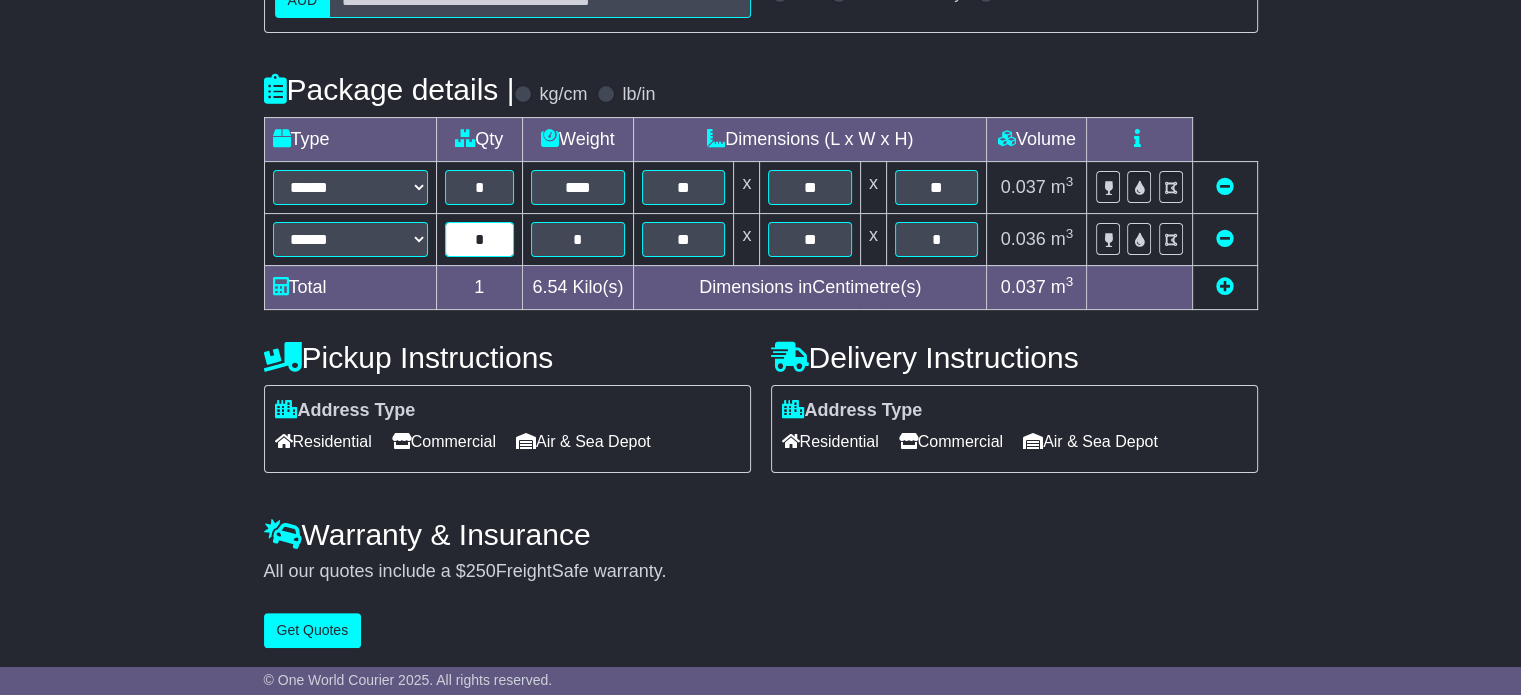 type on "*" 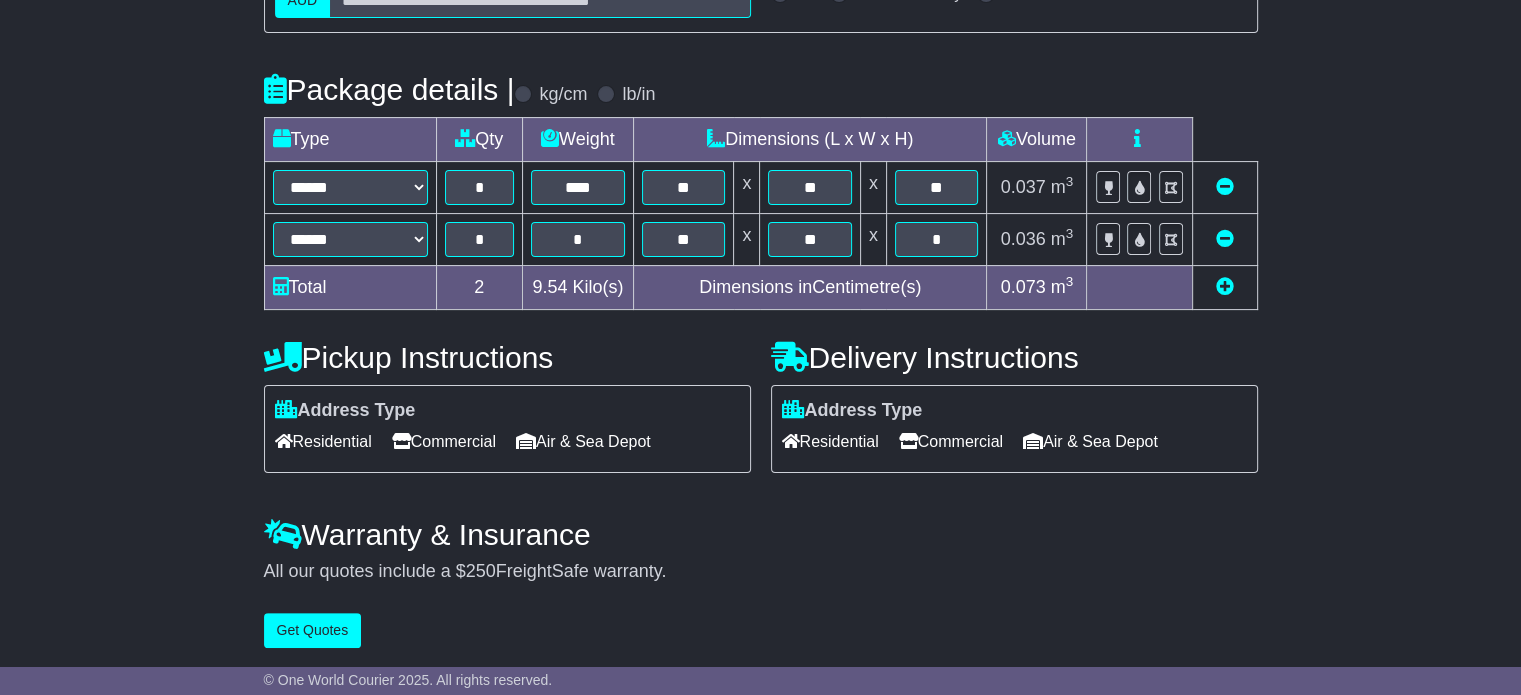 click on "Commercial" at bounding box center [951, 441] 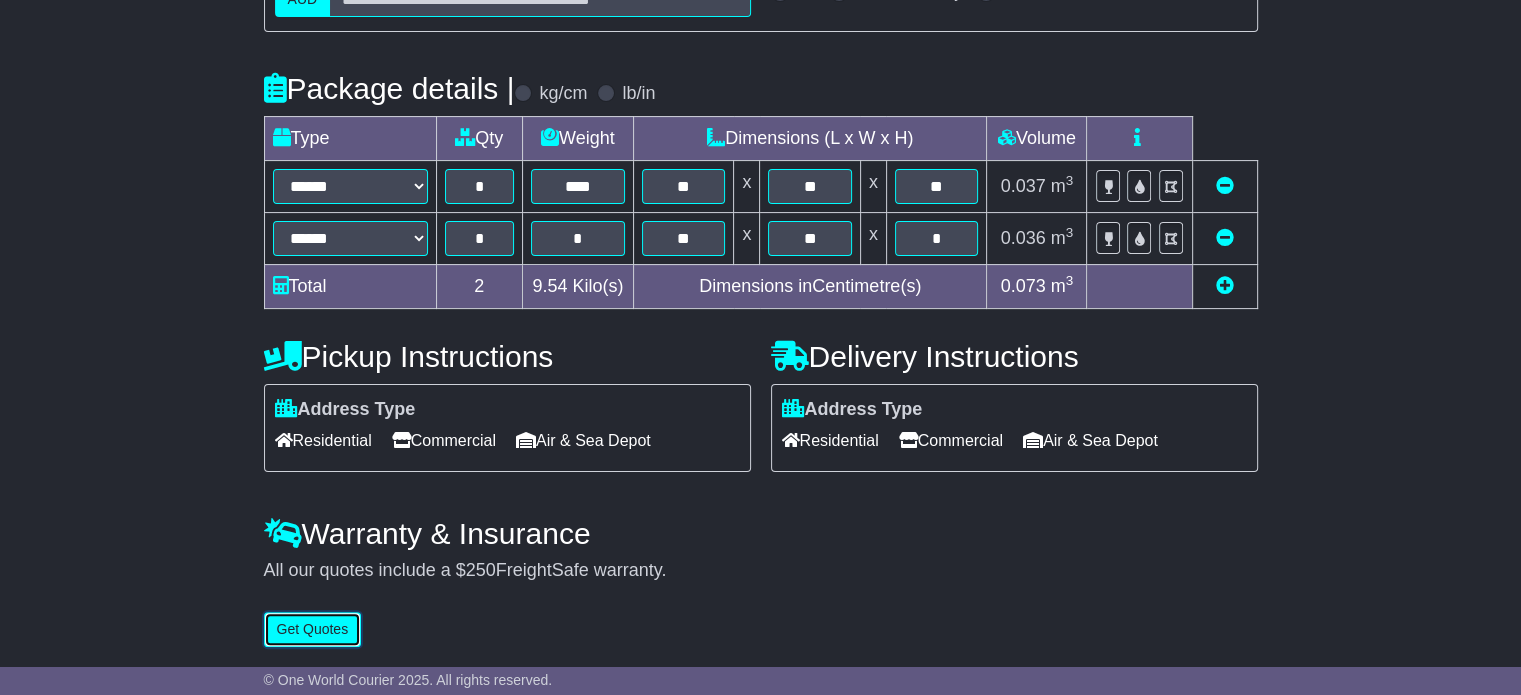 click on "Get Quotes" at bounding box center (313, 629) 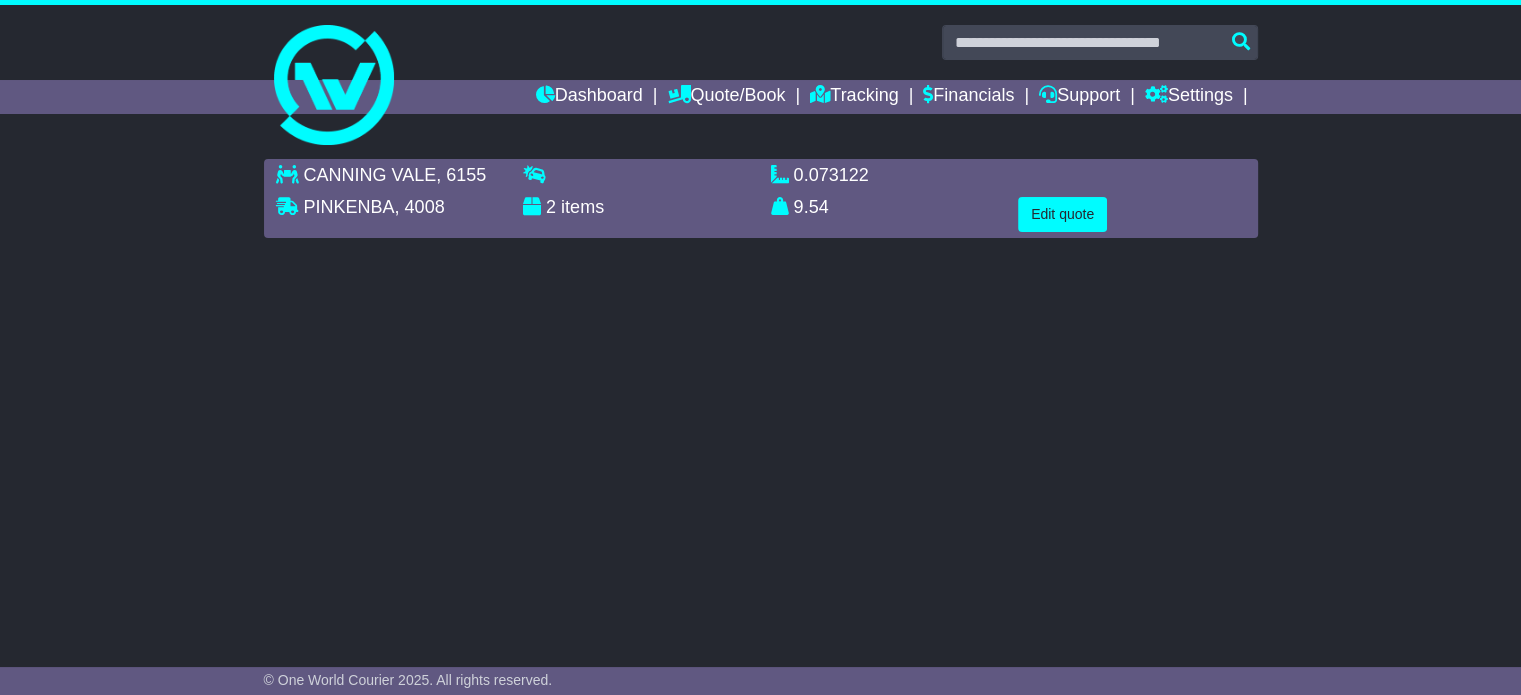 scroll, scrollTop: 0, scrollLeft: 0, axis: both 